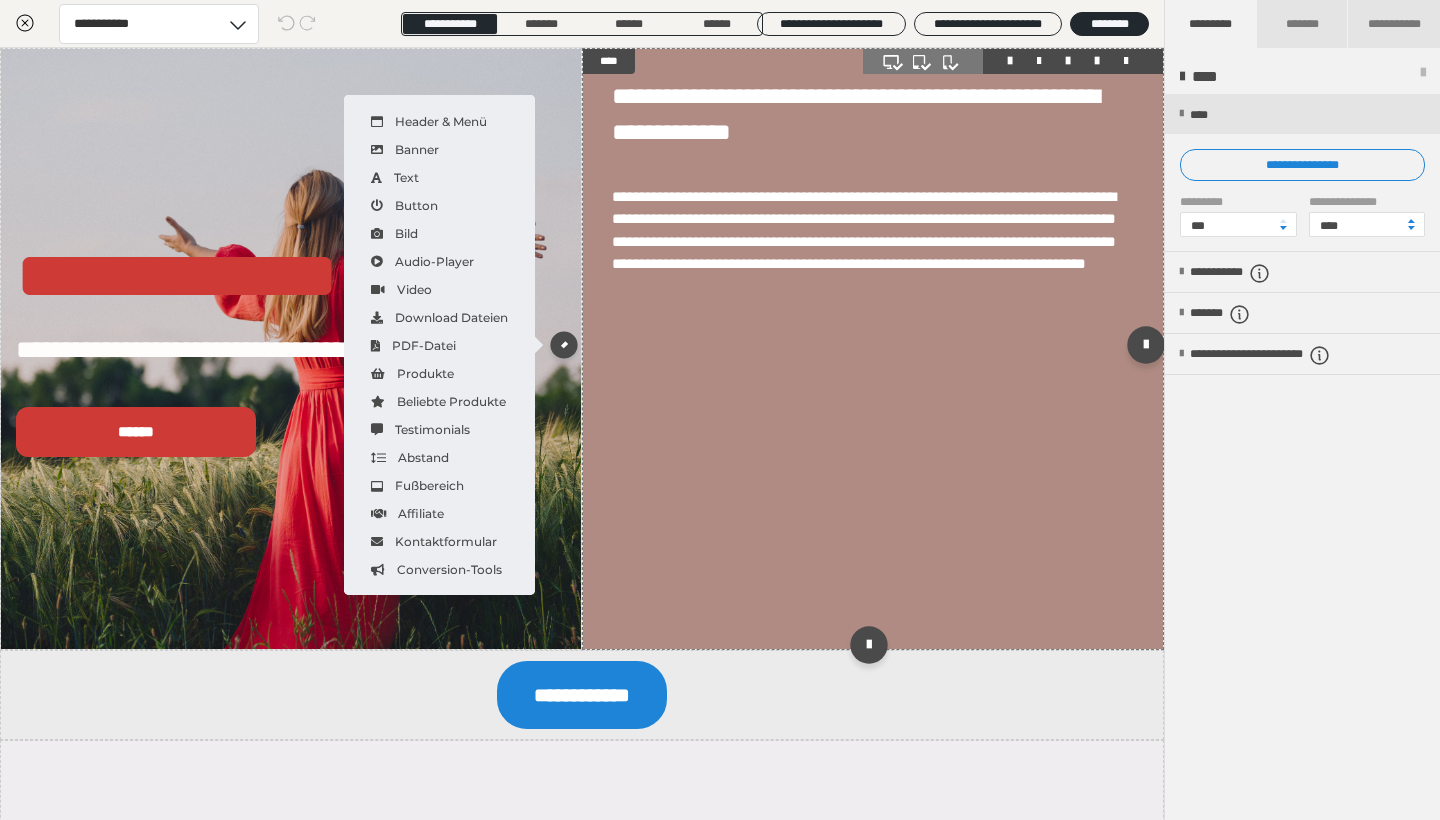 scroll, scrollTop: 0, scrollLeft: 0, axis: both 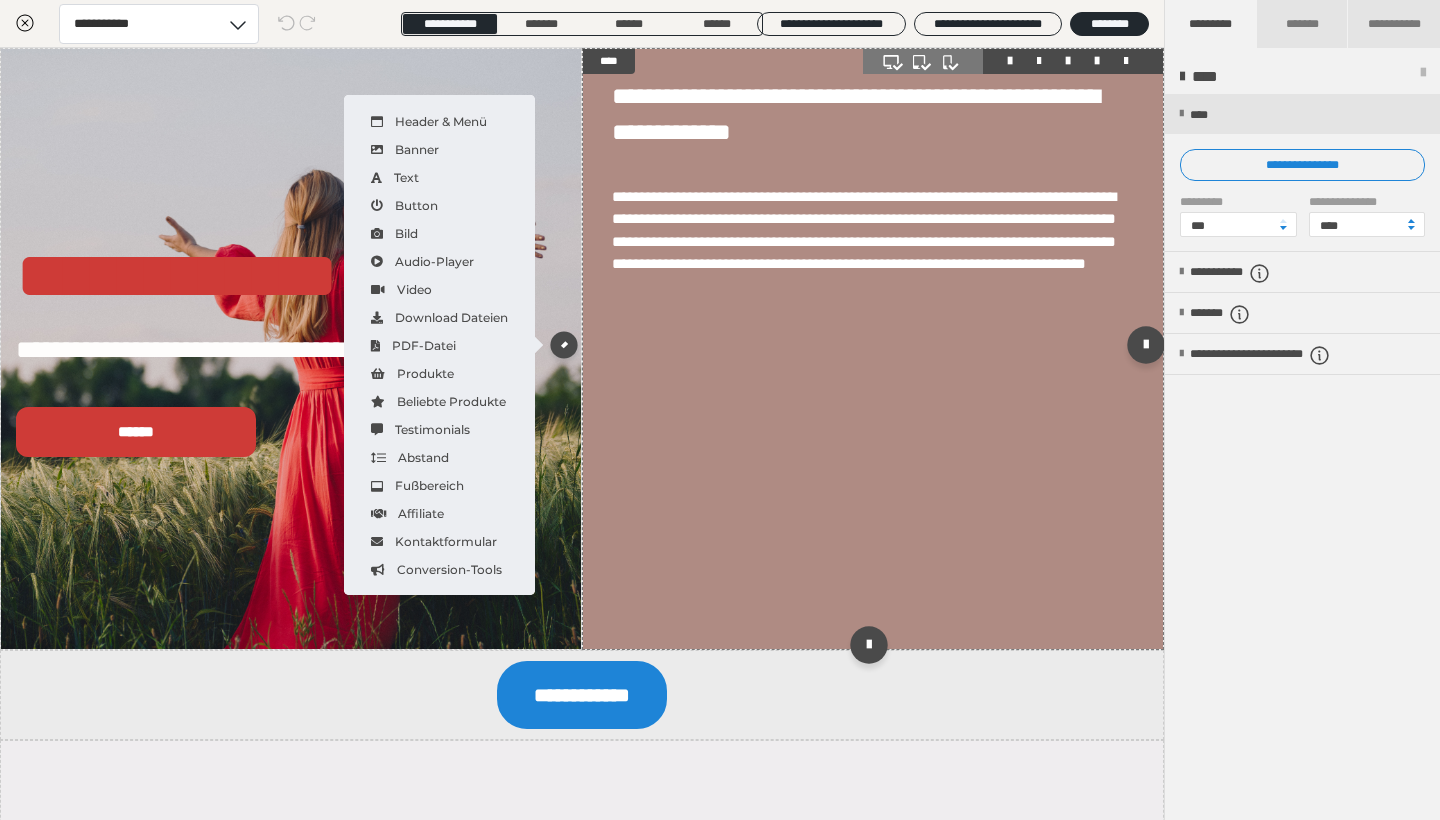 click on "**********" at bounding box center [873, 349] 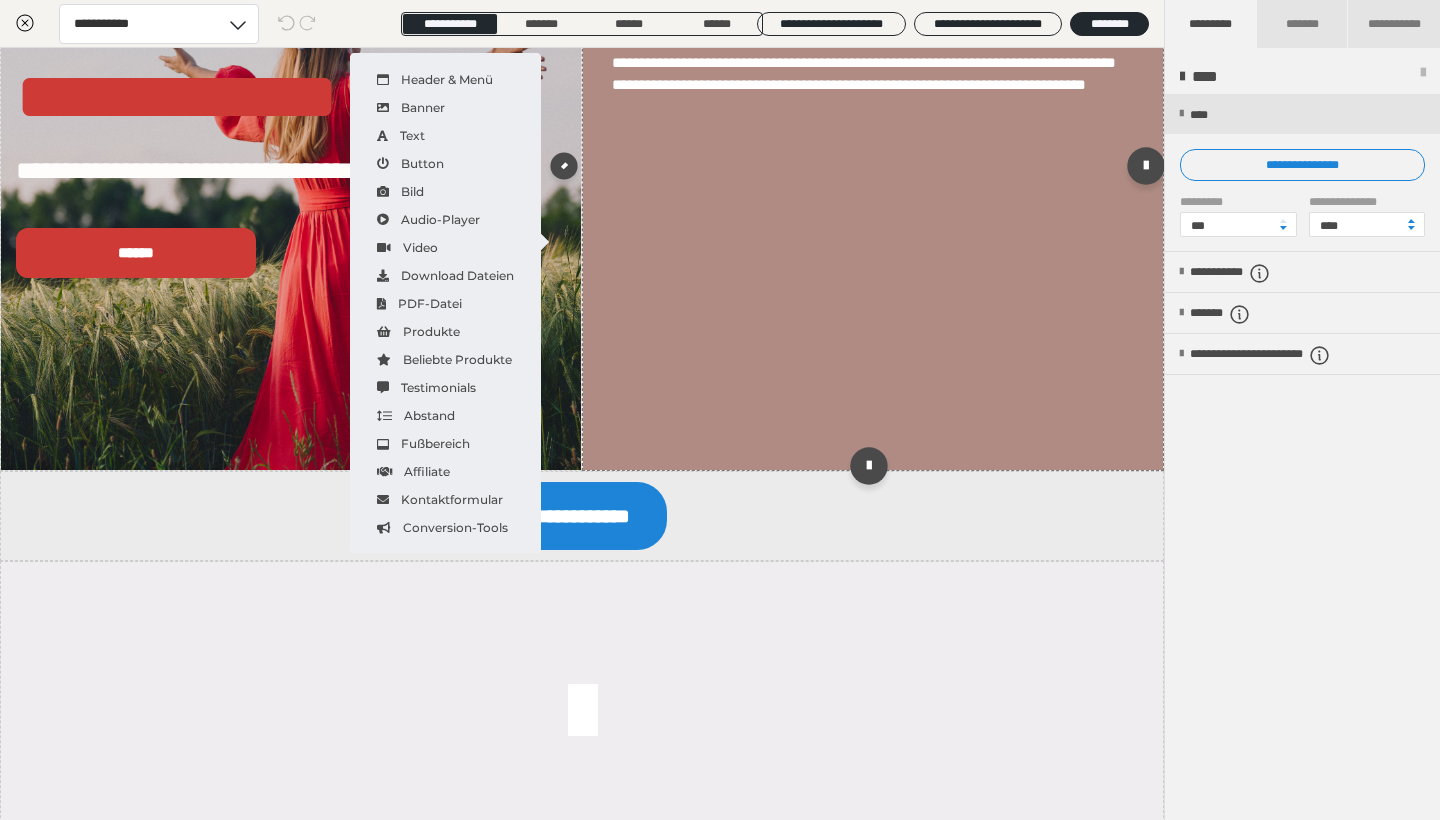 scroll, scrollTop: 178, scrollLeft: 0, axis: vertical 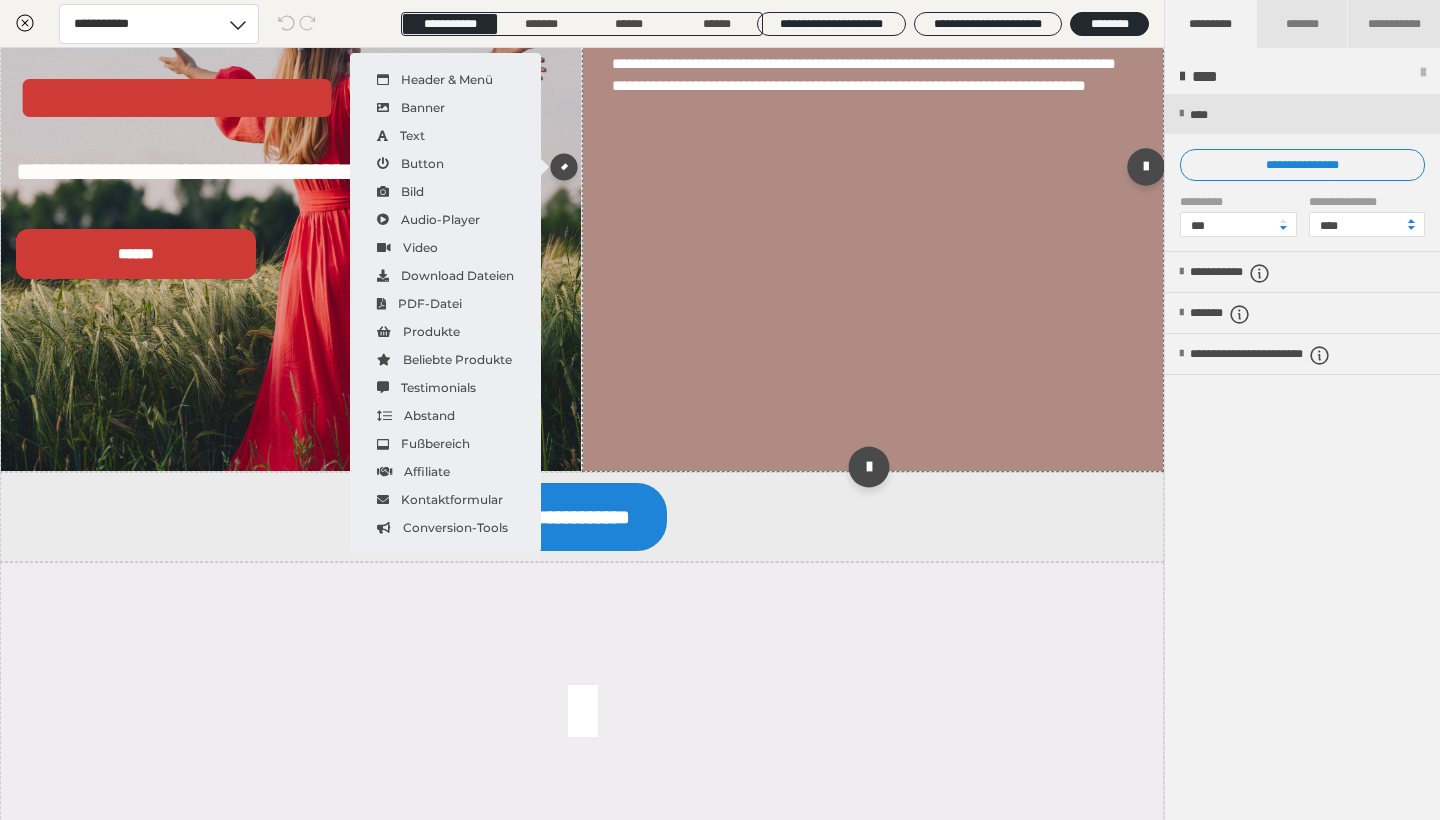 click at bounding box center (868, 466) 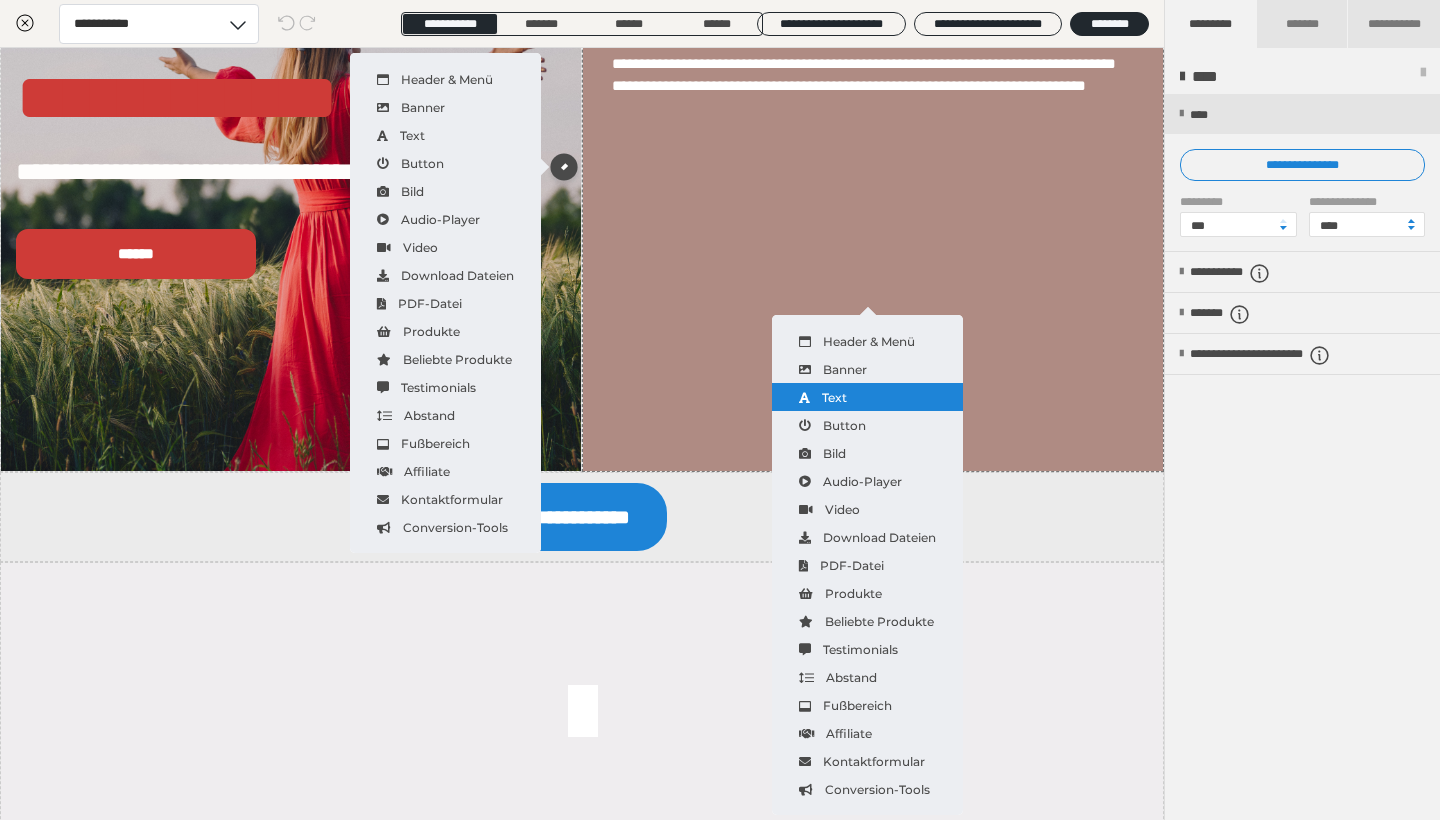 click on "Text" at bounding box center (867, 397) 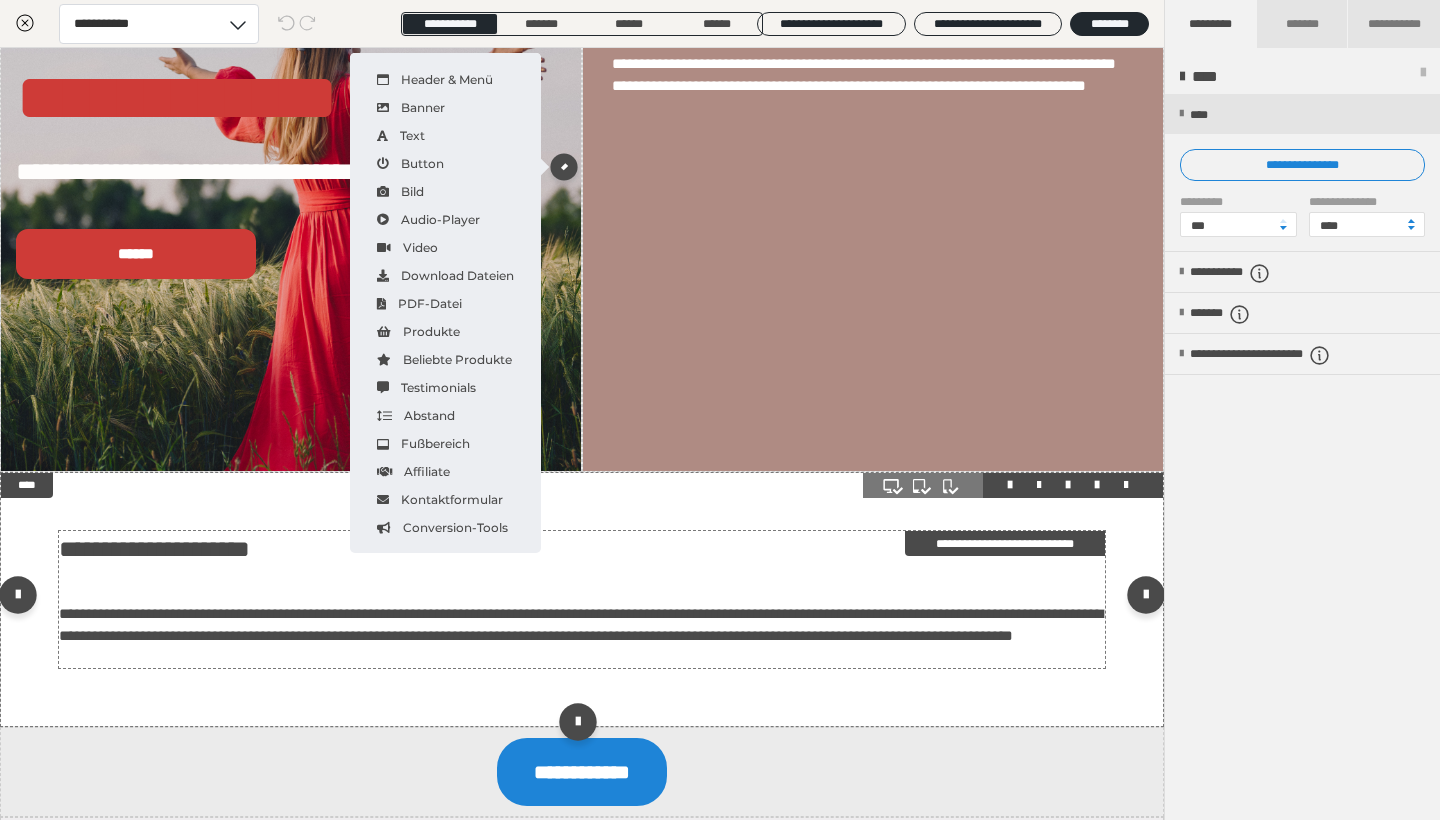 click on "**********" at bounding box center [581, 625] 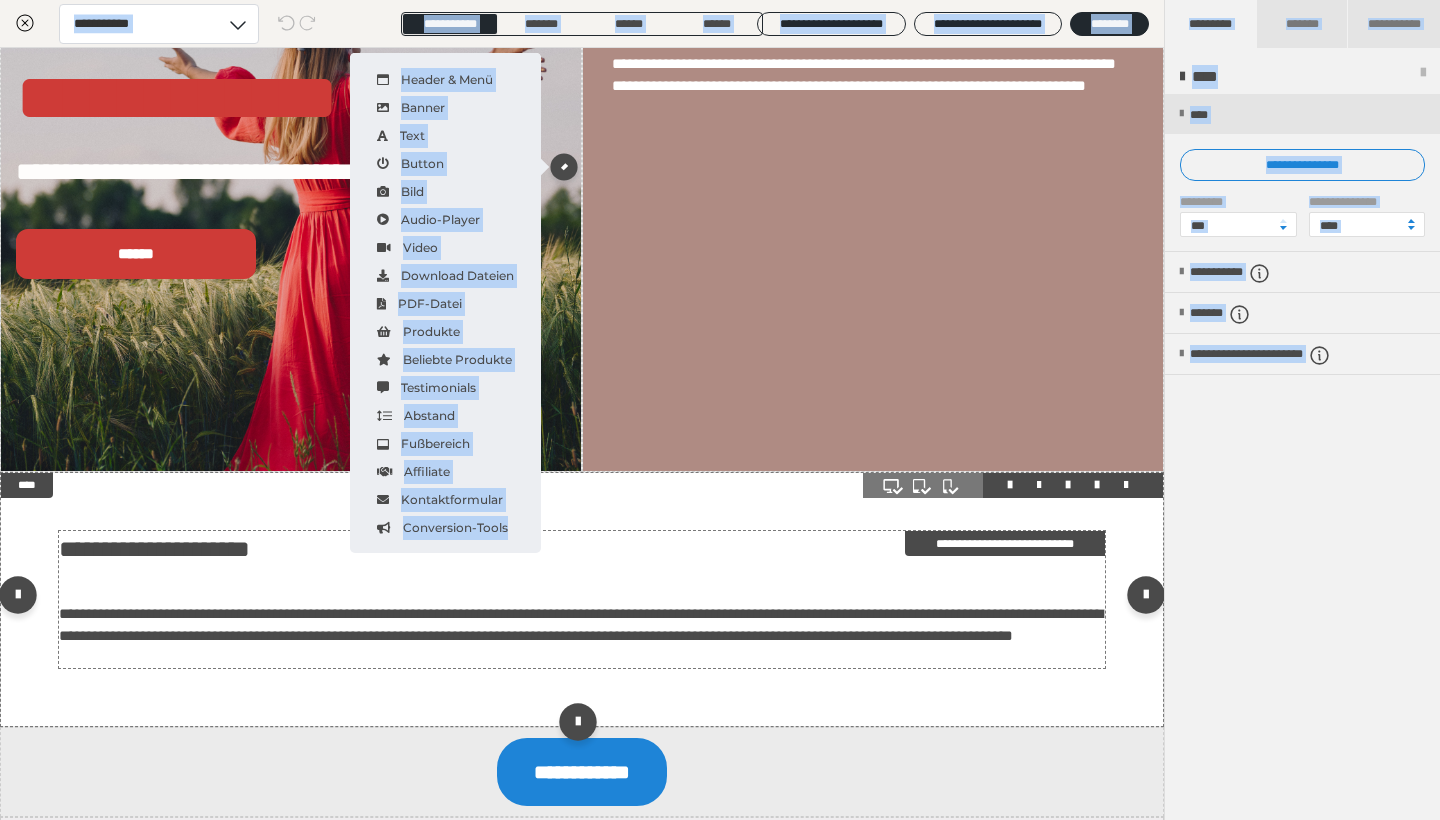 click on "**********" at bounding box center [581, 625] 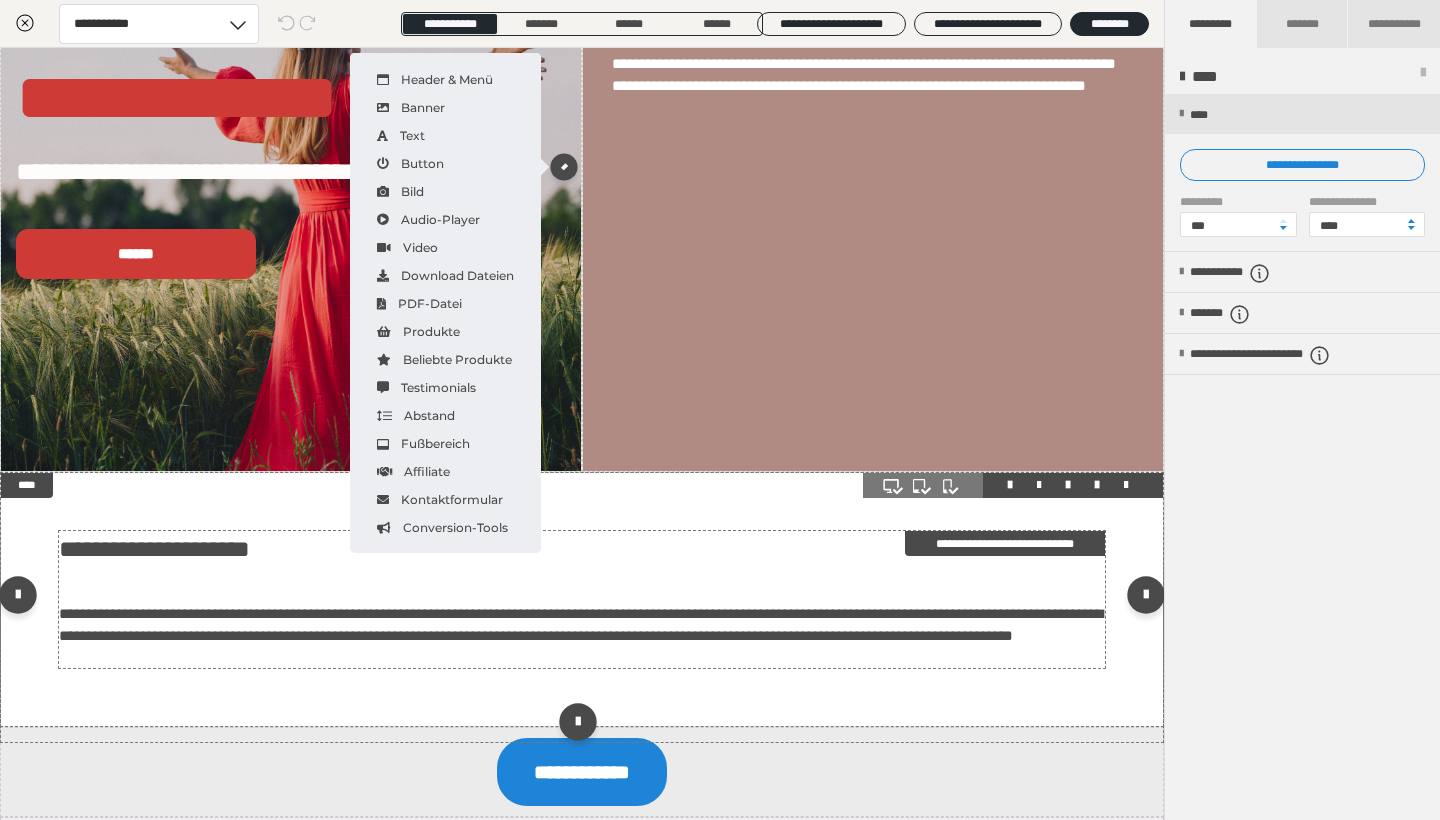 click on "**********" at bounding box center (581, 625) 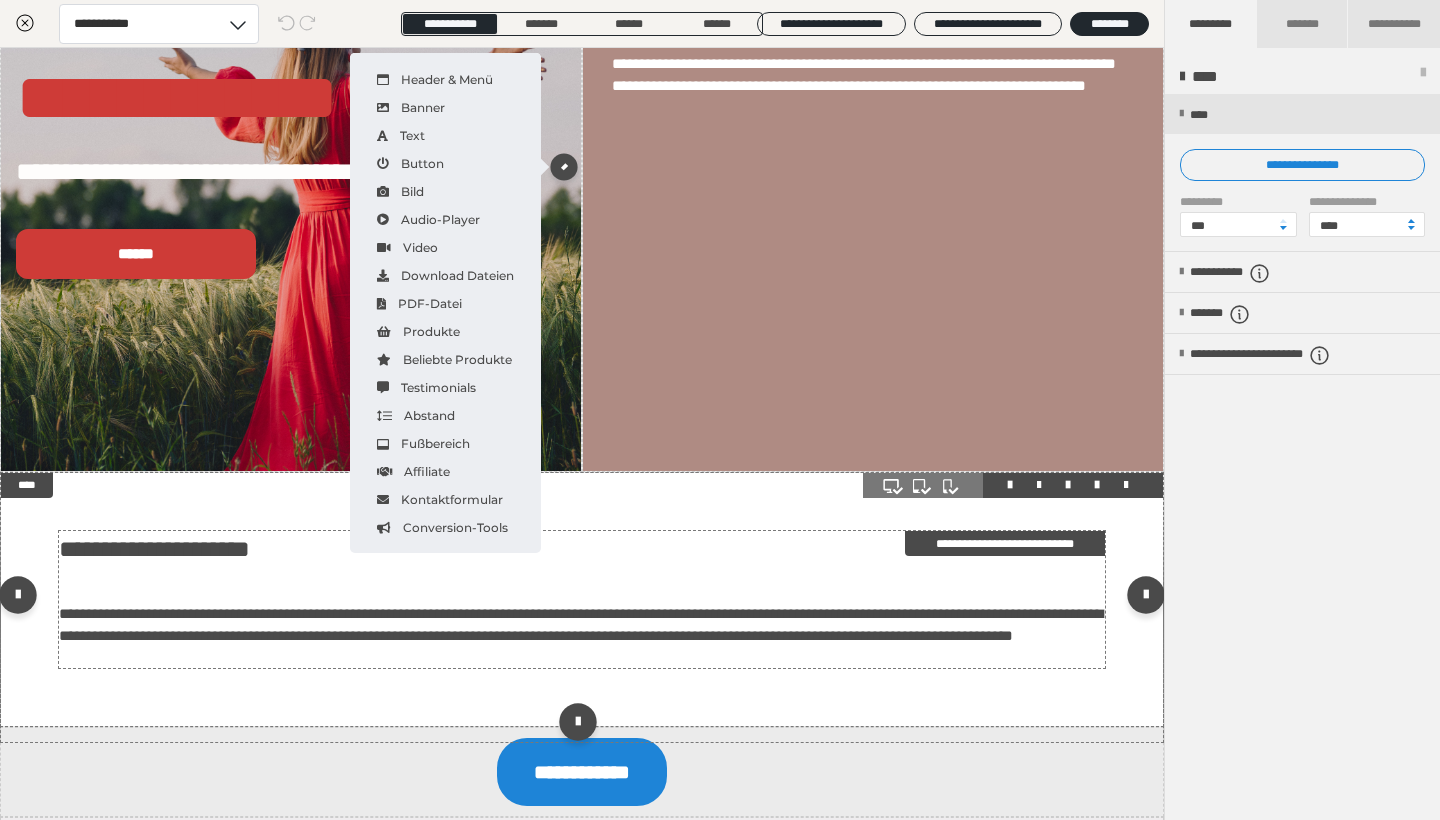 click on "**********" at bounding box center (581, 625) 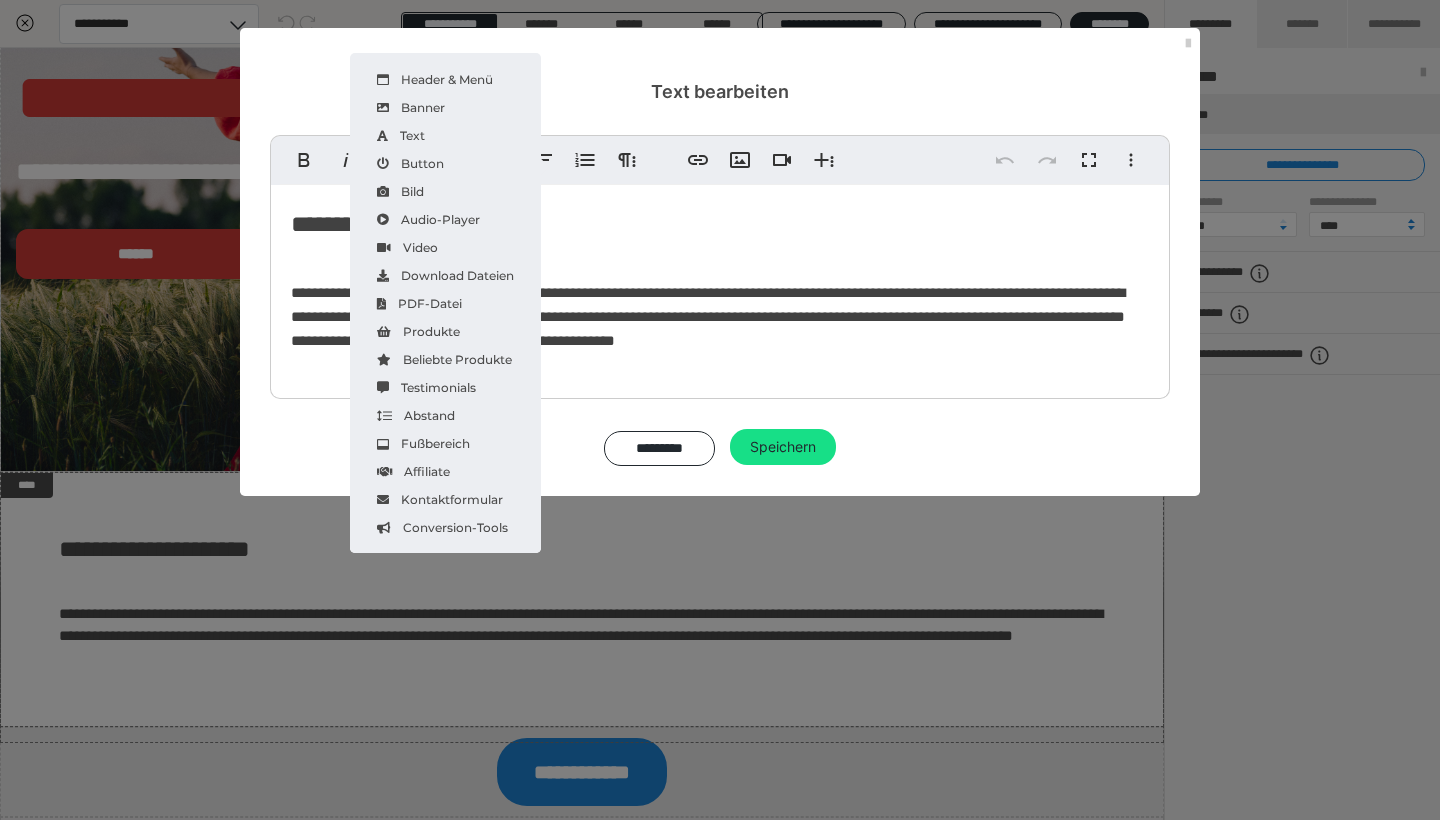 click on "**********" at bounding box center [720, 287] 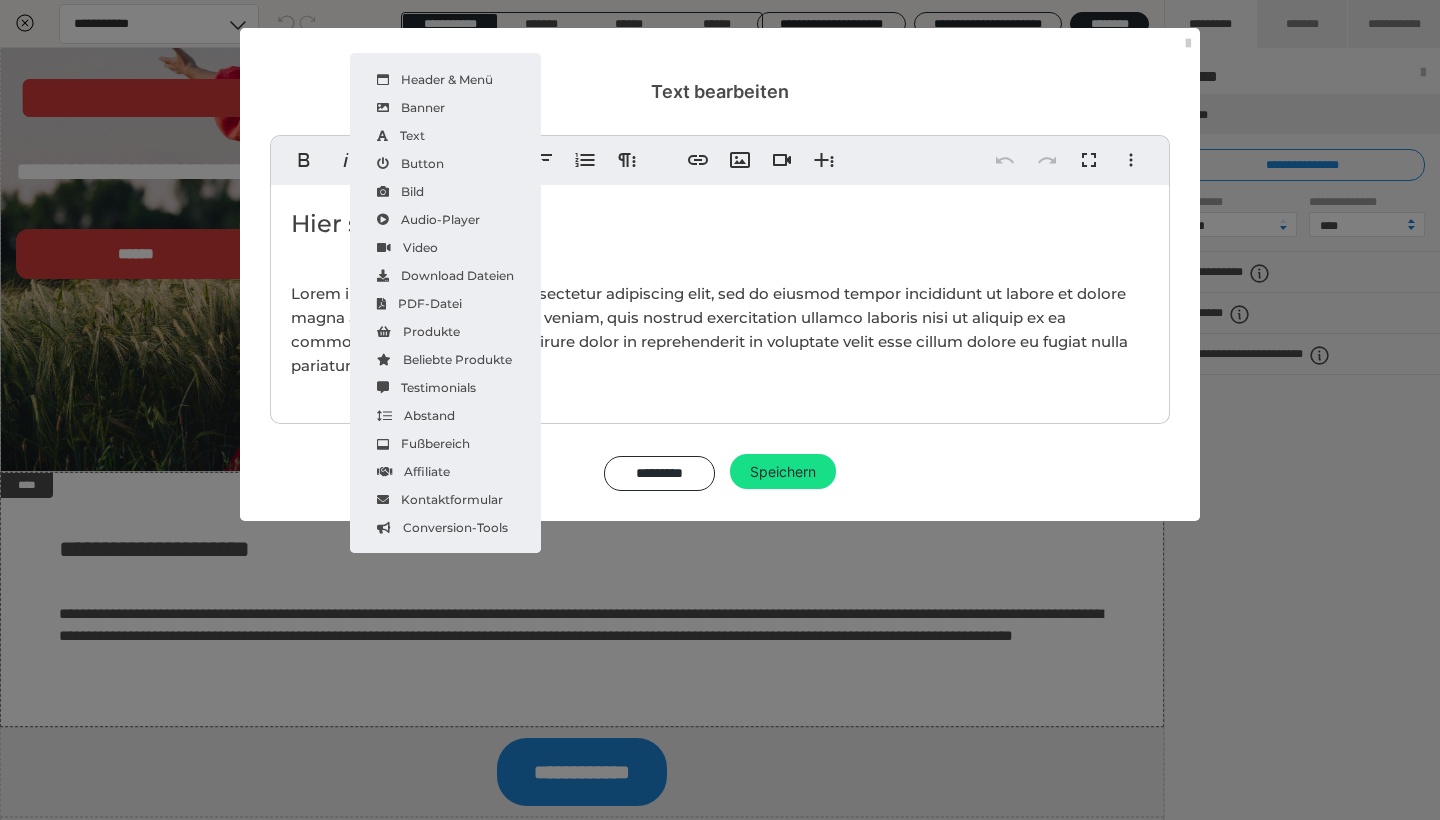 click on "Lorem ipsum dolor sit amet, consectetur adipiscing elit, sed do eiusmod tempor incididunt ut labore et dolore magna aliqua. Ut enim ad minim veniam, quis nostrud exercitation ullamco laboris nisi ut aliquip ex ea commodo consequat. Duis aute irure dolor in reprehenderit in voluptate velit esse cillum dolore eu fugiat nulla pariatur." at bounding box center [720, 330] 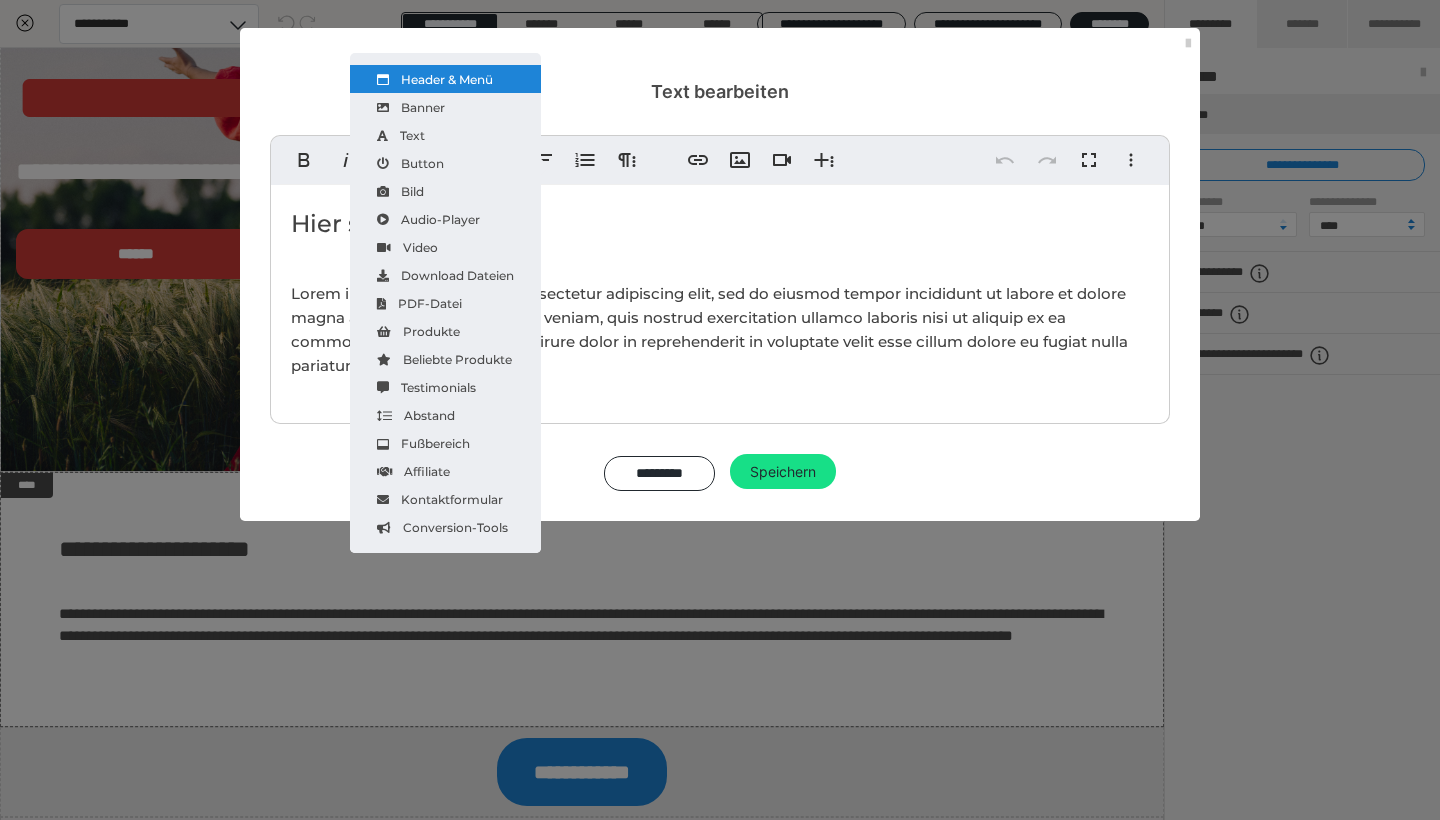click on "Header & Menü" at bounding box center [445, 79] 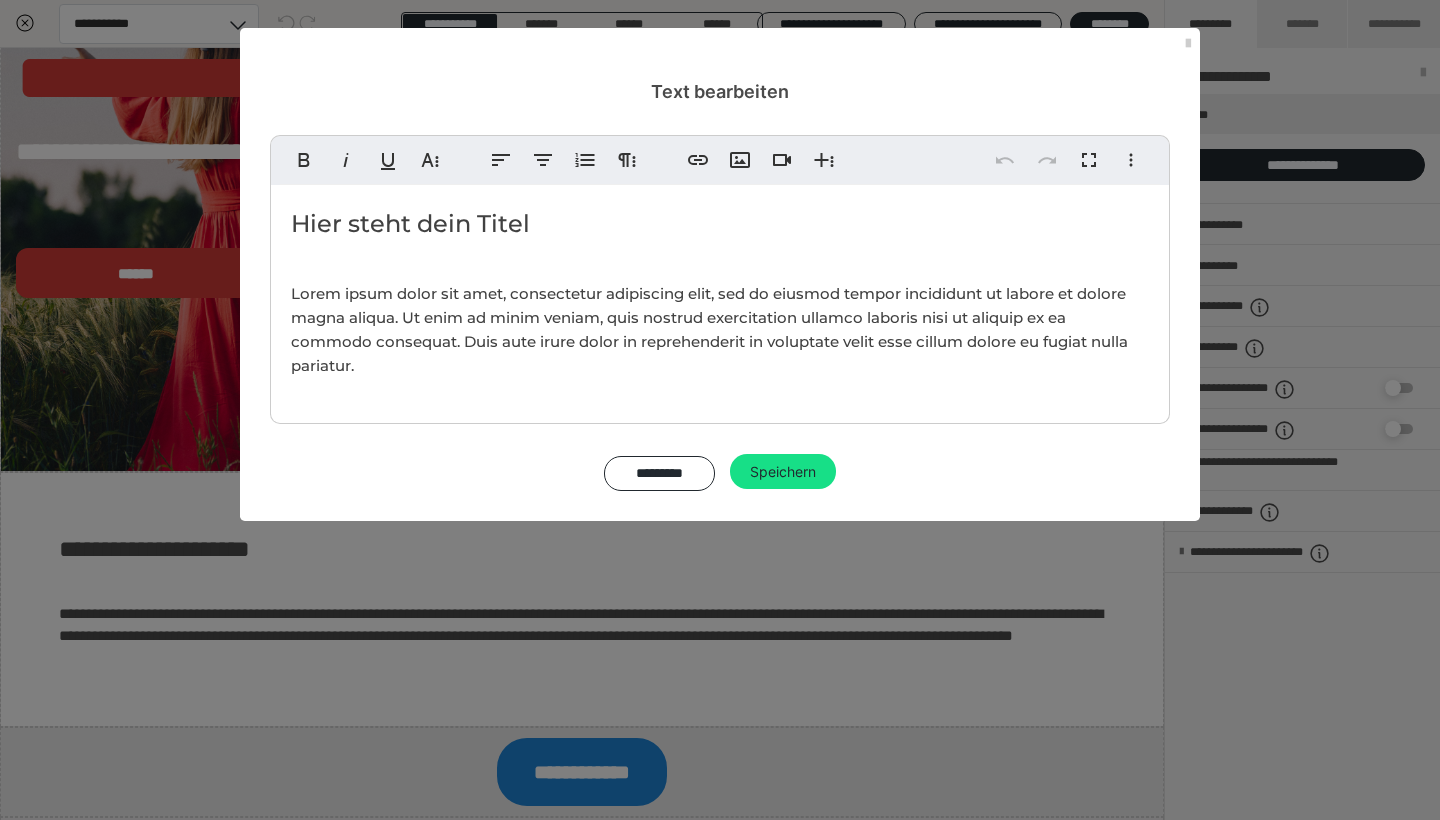click on "Hier steht dein Titel Lorem ipsum dolor sit amet, consectetur adipiscing elit, sed do eiusmod tempor incididunt ut labore et dolore magna aliqua. Ut enim ad minim veniam, quis nostrud exercitation ullamco laboris nisi ut aliquip ex ea commodo consequat. Duis aute irure dolor in reprehenderit in voluptate velit esse cillum dolore eu fugiat nulla pariatur." at bounding box center [720, 299] 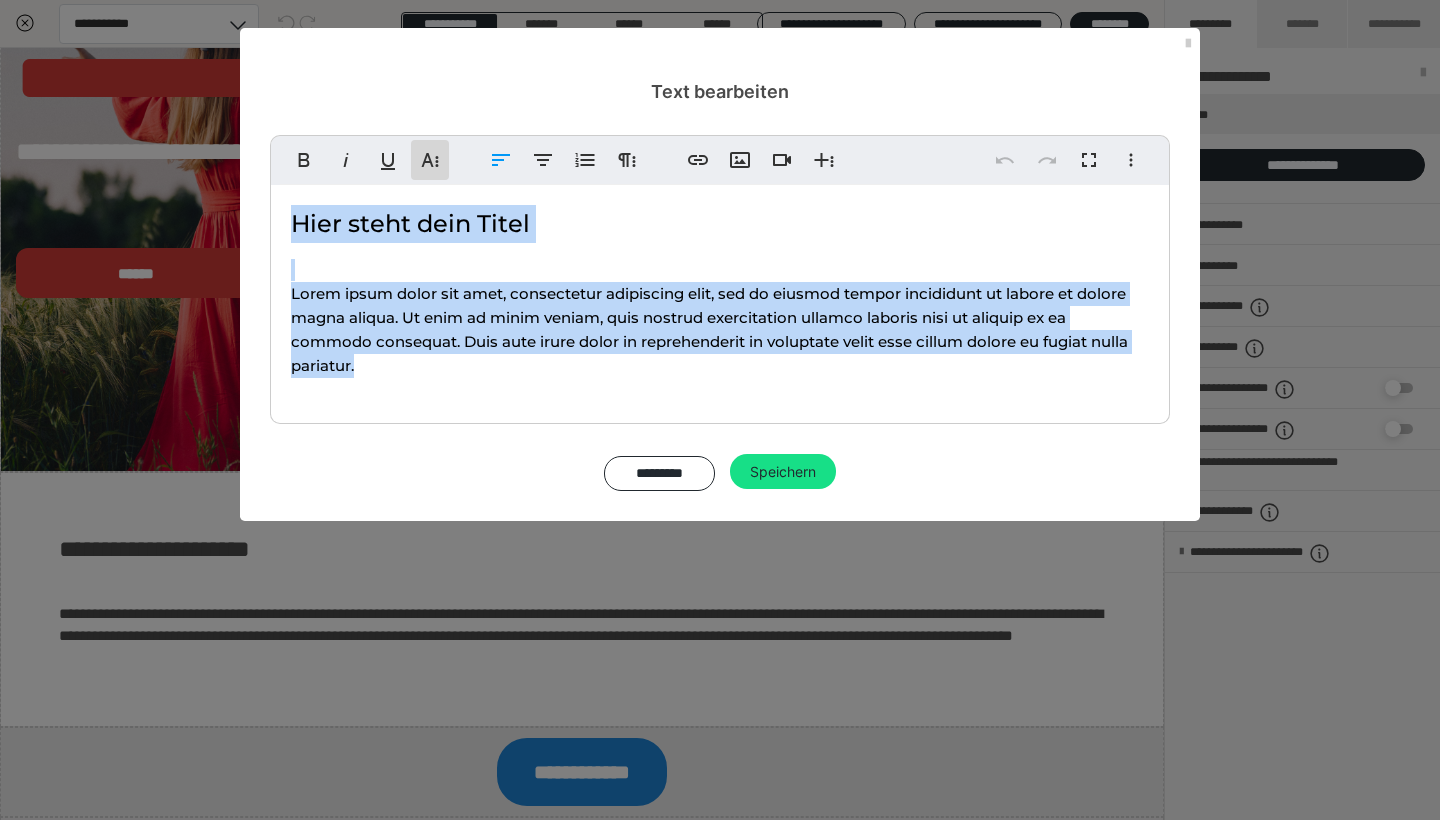 click 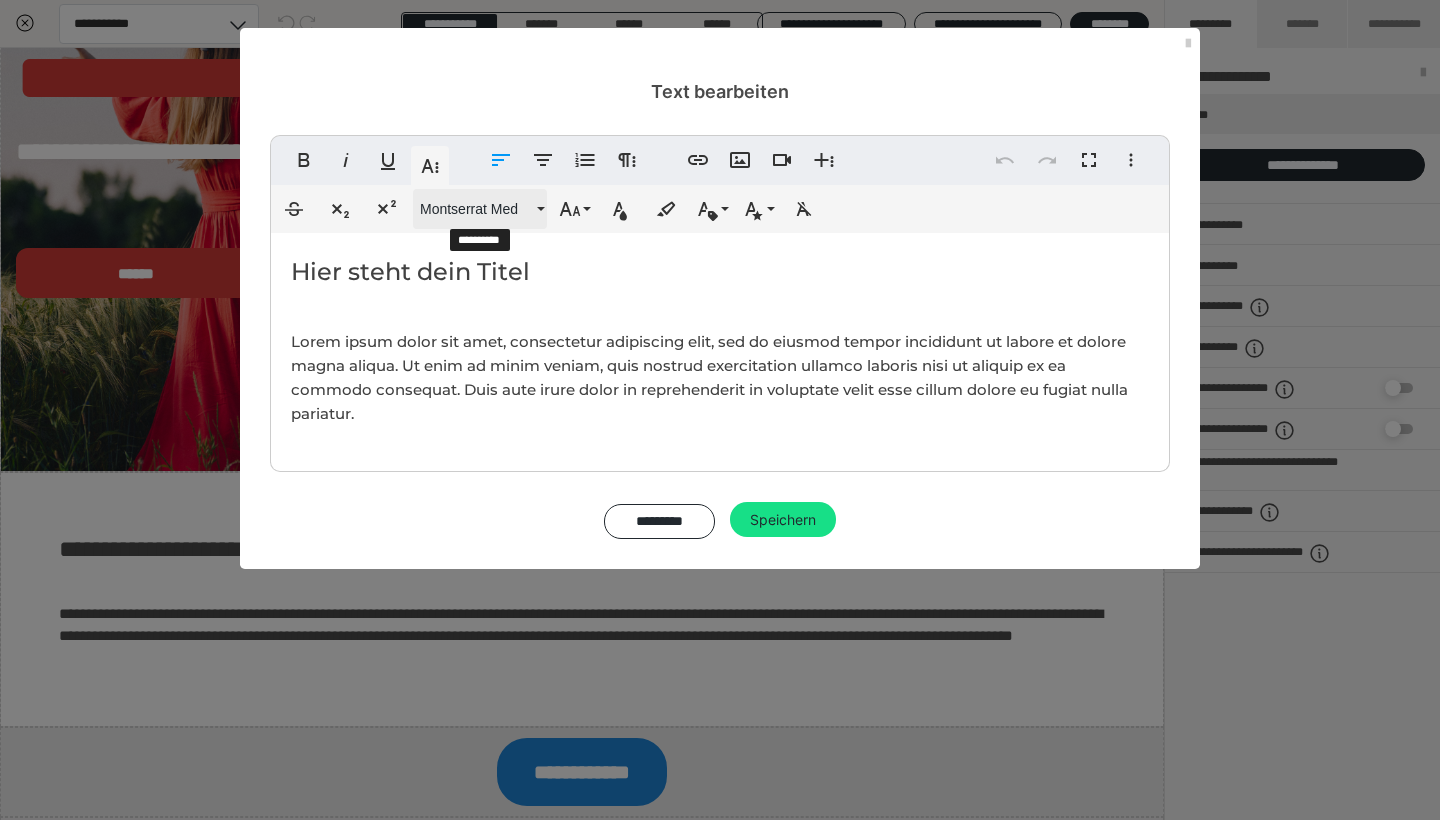 click on "Montserrat Med" at bounding box center (476, 209) 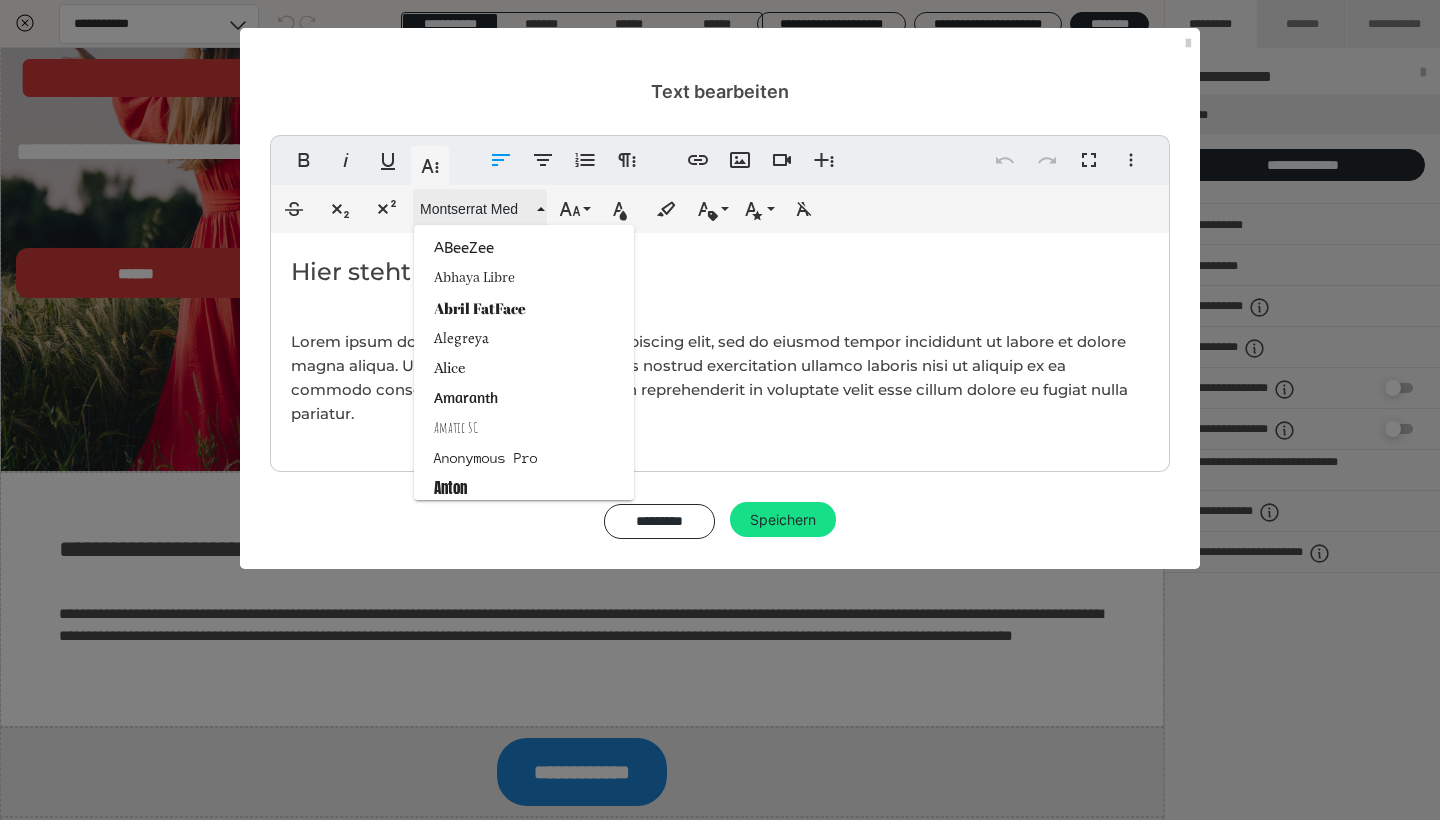 scroll, scrollTop: 2033, scrollLeft: 0, axis: vertical 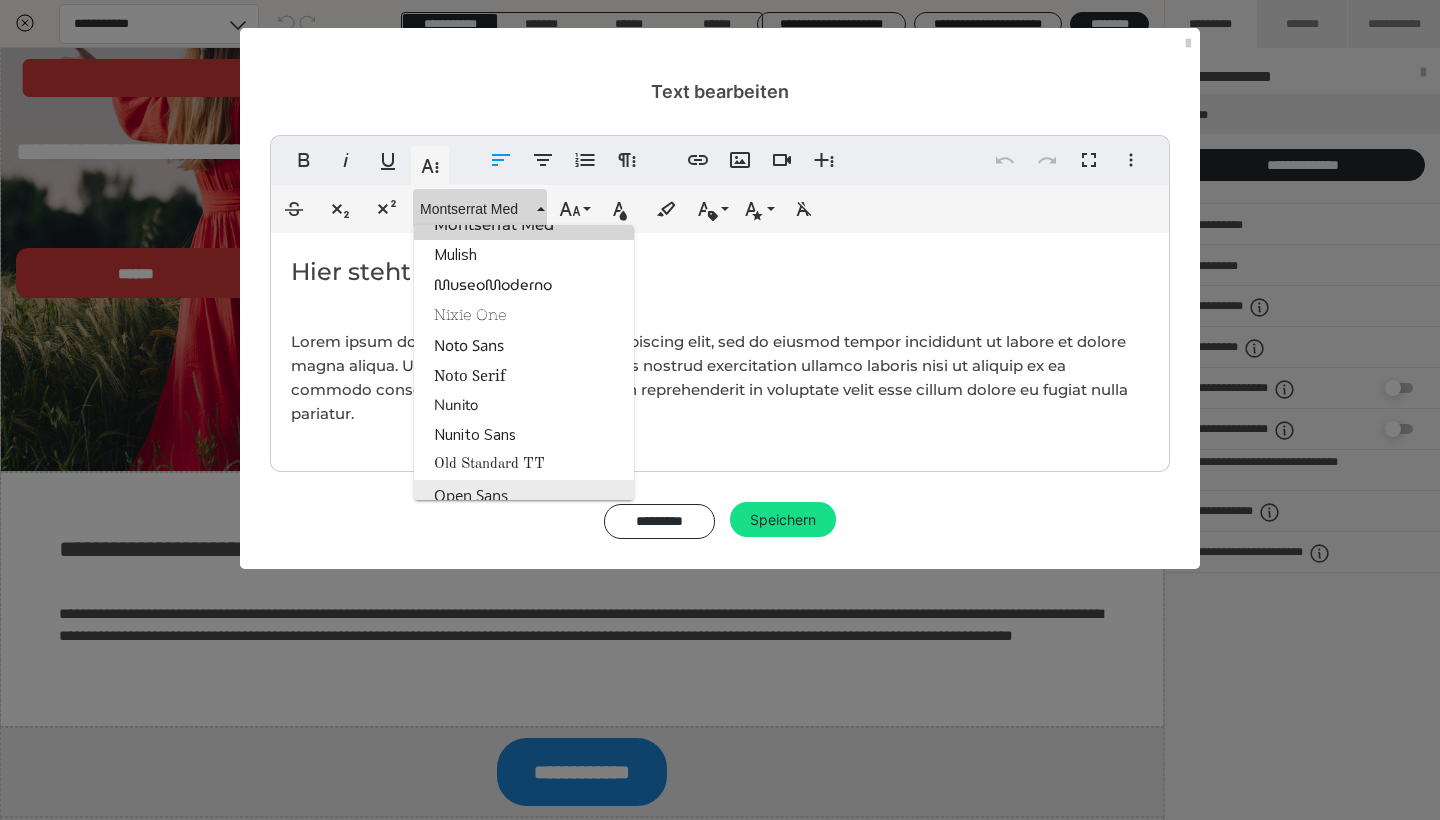 click on "Open Sans" at bounding box center (524, 495) 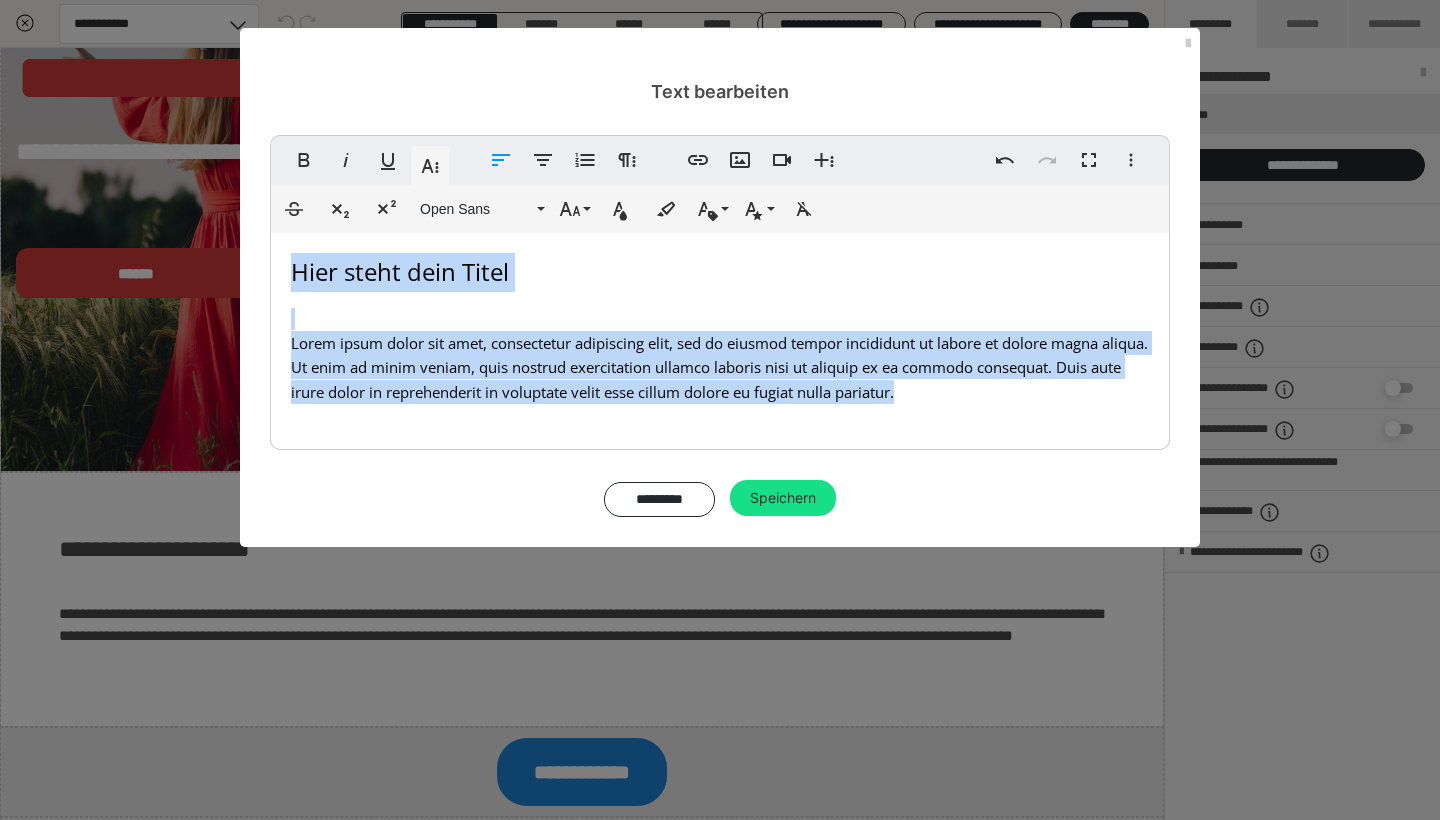 click on "Lorem ipsum dolor sit amet, consectetur adipiscing elit, sed do eiusmod tempor incididunt ut labore et dolore magna aliqua. Ut enim ad minim veniam, quis nostrud exercitation ullamco laboris nisi ut aliquip ex ea commodo consequat. Duis aute irure dolor in reprehenderit in voluptate velit esse cillum dolore eu fugiat nulla pariatur." at bounding box center (719, 367) 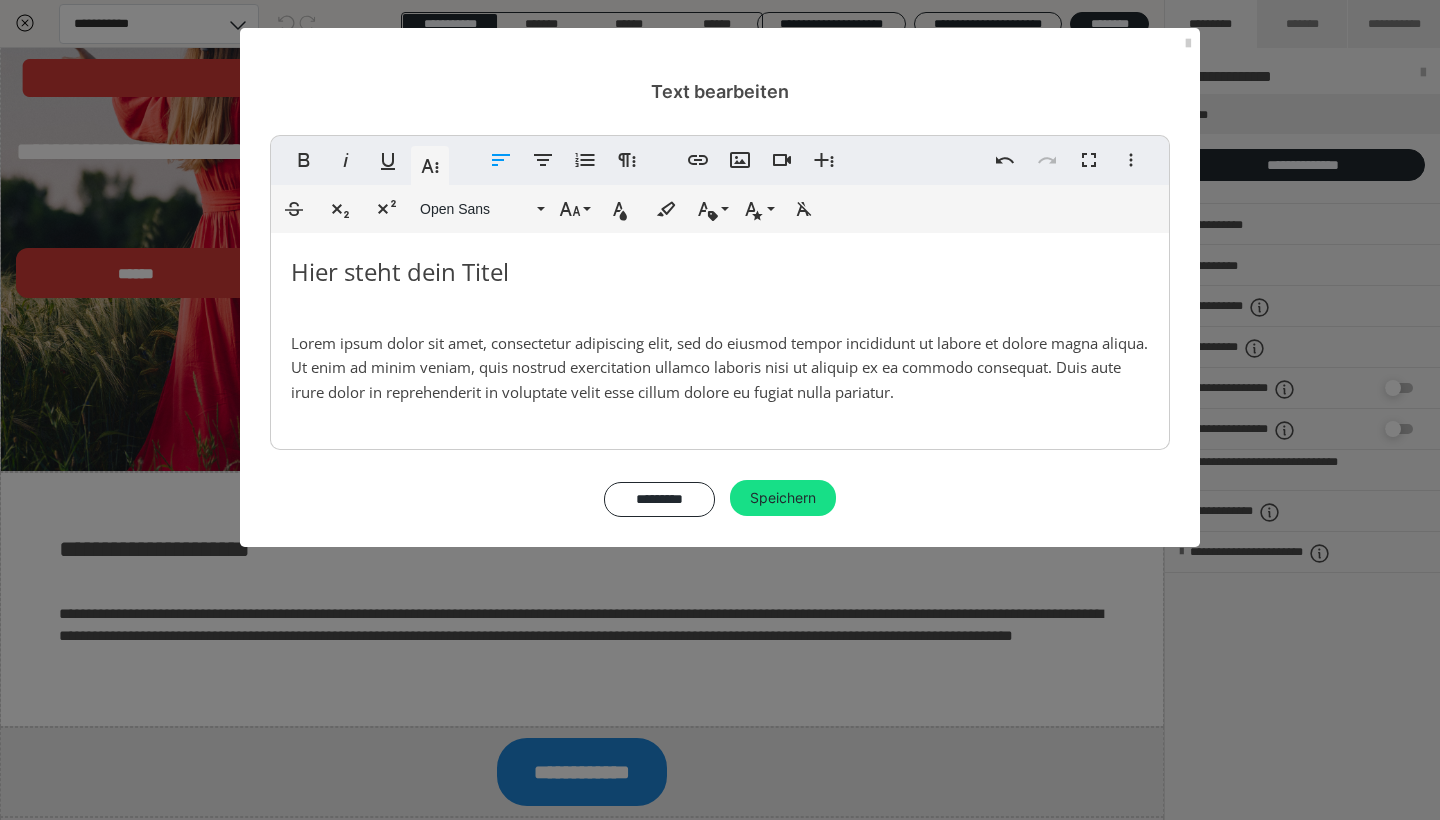 click on "Hier steht dein Titel" at bounding box center [400, 271] 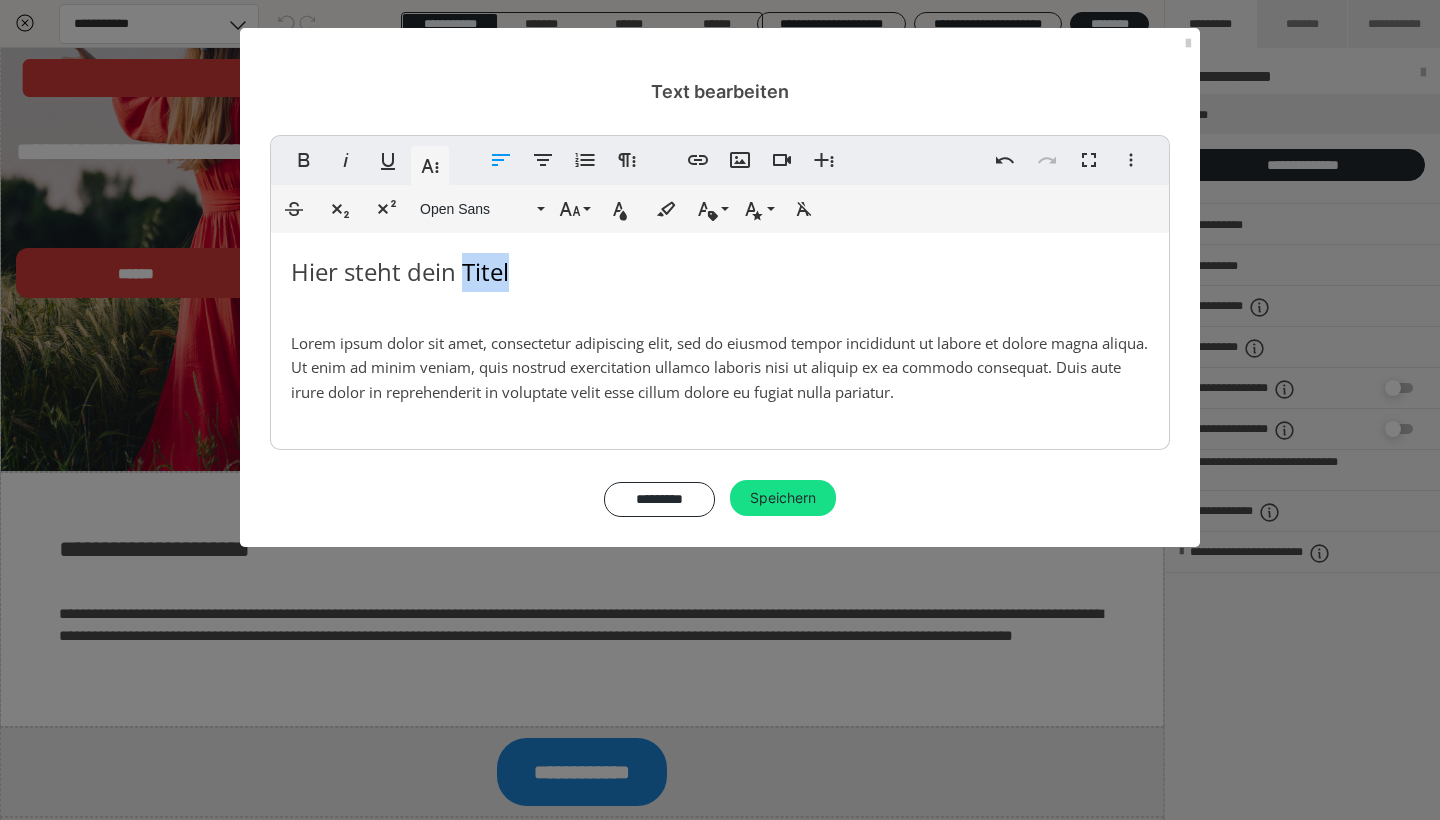 click on "Hier steht dein Titel" at bounding box center [400, 271] 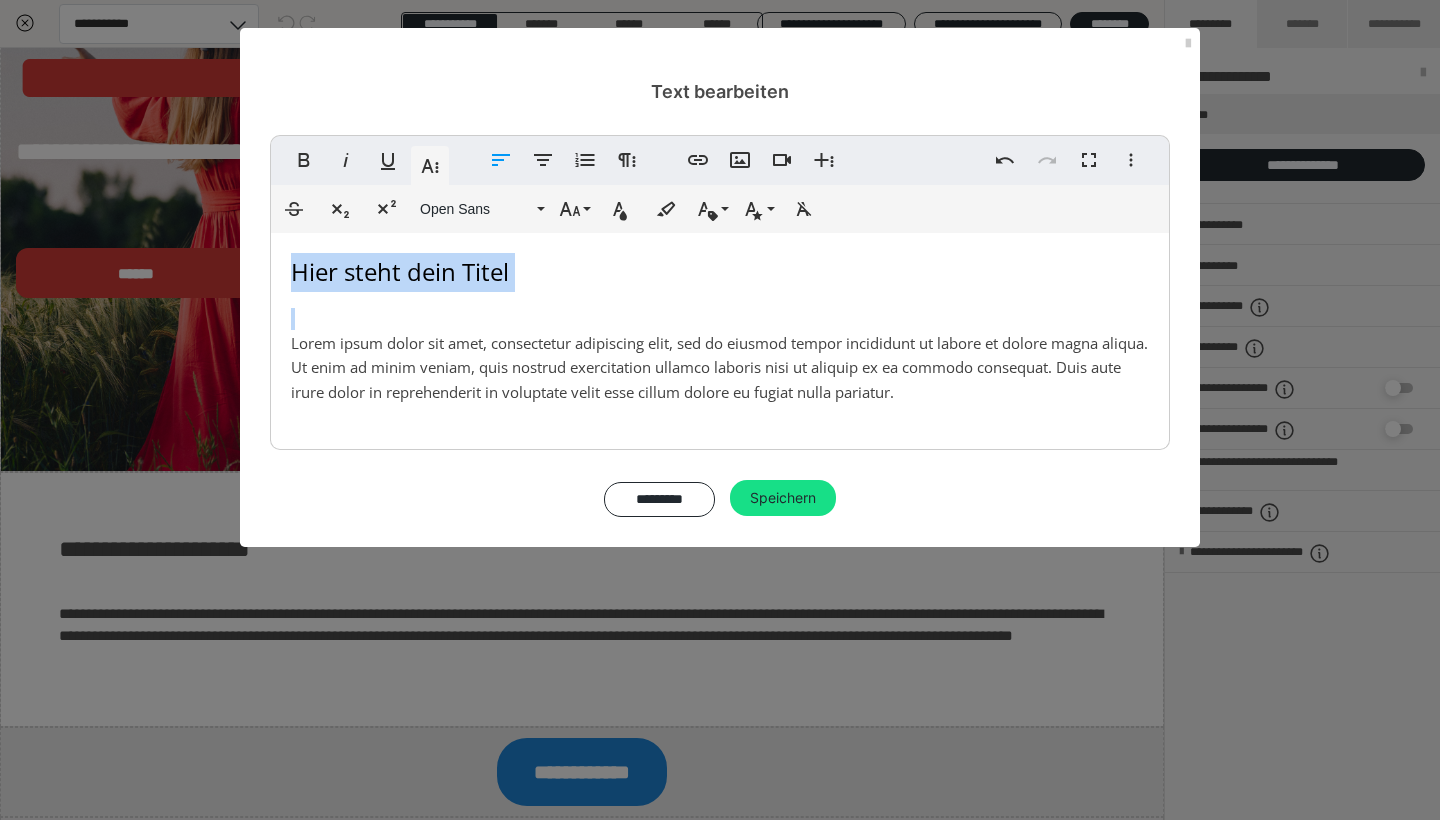 click on "Hier steht dein Titel" at bounding box center (400, 271) 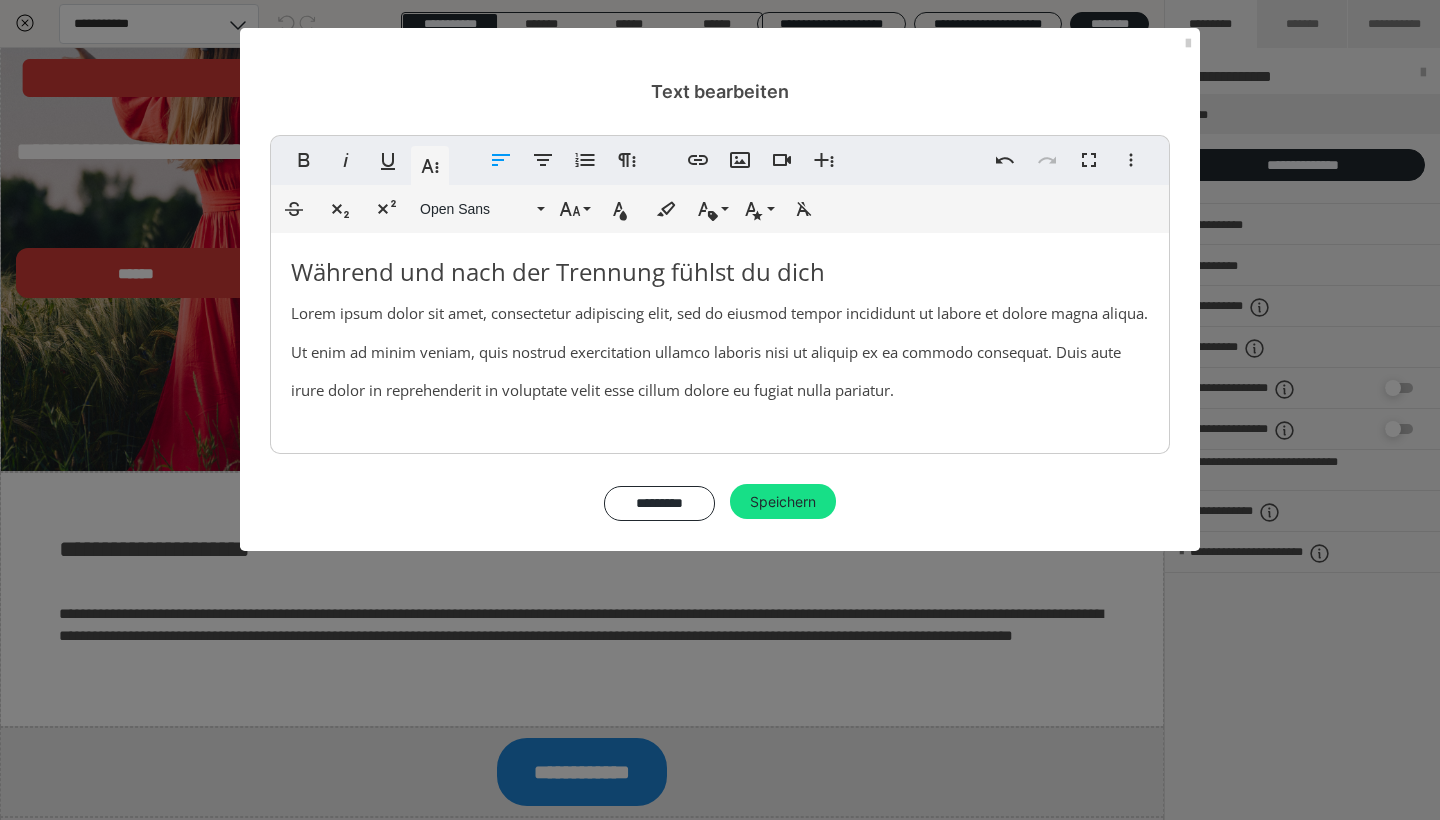click on "Lorem ipsum dolor sit amet, consectetur adipiscing elit, sed do eiusmod tempor incididunt ut labore et dolore magna aliqua. Ut enim ad minim veniam, quis nostrud exercitation ullamco laboris nisi ut aliquip ex ea commodo consequat. Duis aute irure dolor in reprehenderit in voluptate velit esse cillum dolore eu fugiat nulla pariatur." at bounding box center (719, 351) 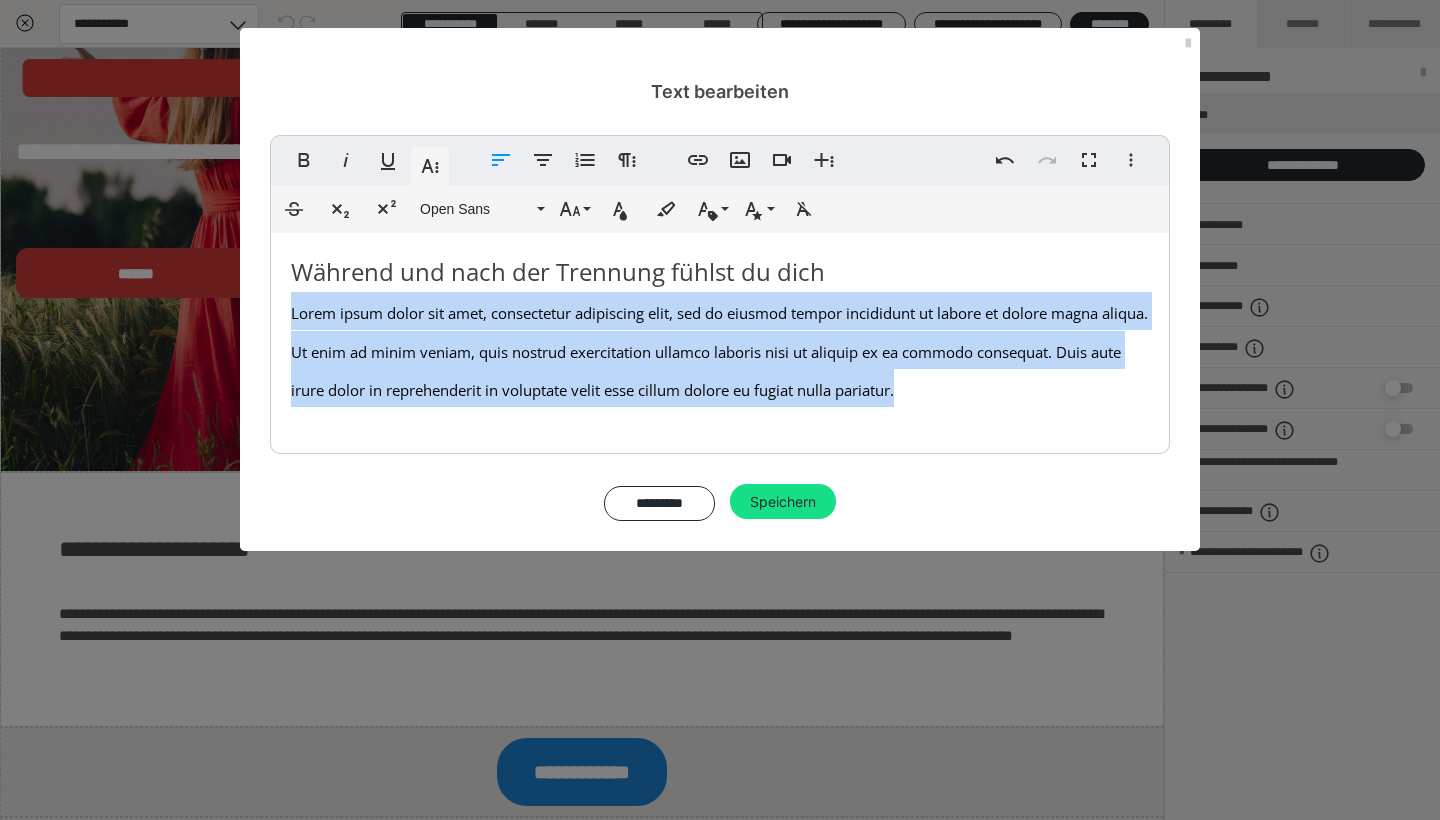 drag, startPoint x: 950, startPoint y: 392, endPoint x: 283, endPoint y: 319, distance: 670.98285 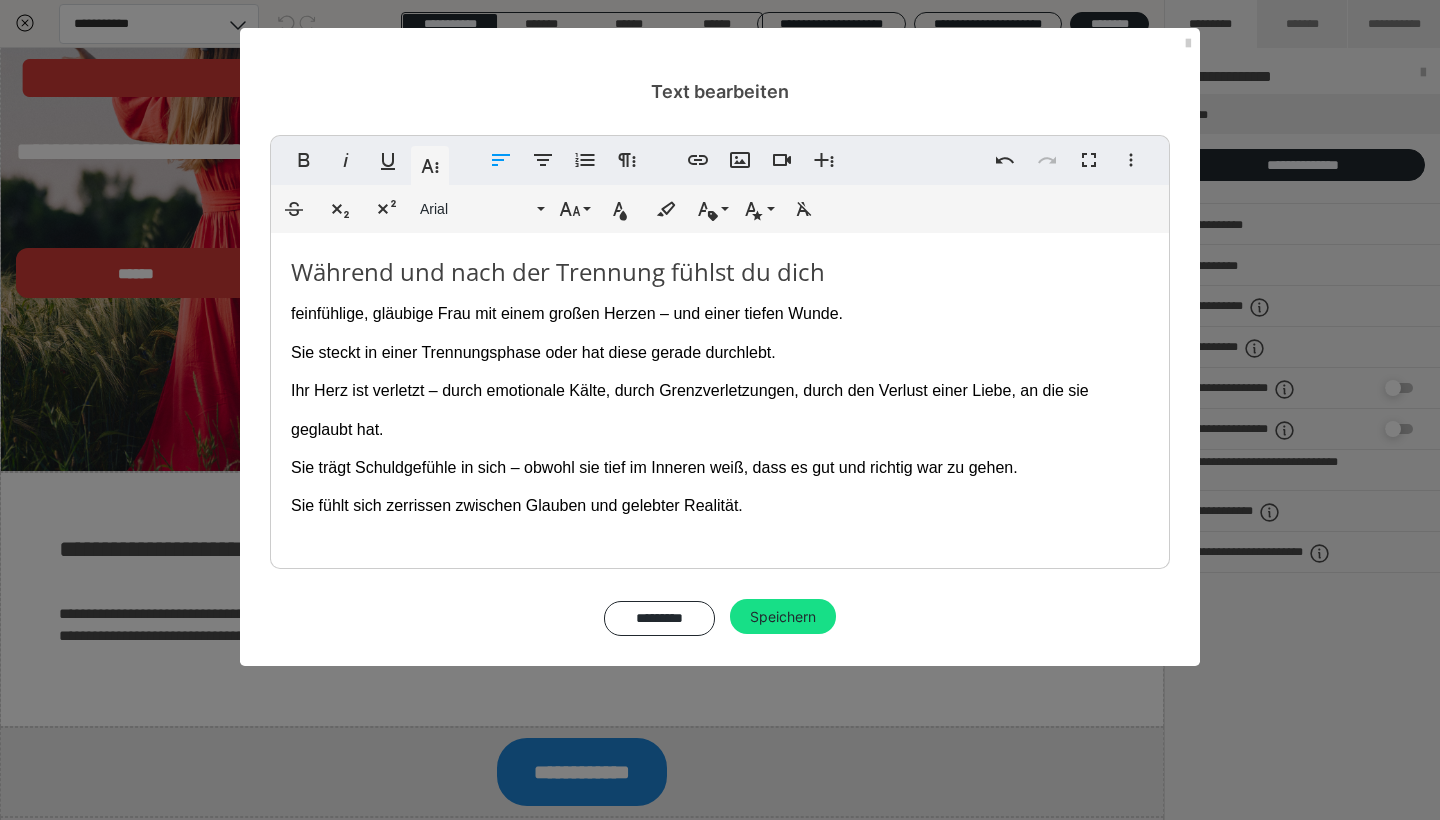 click on "Sie steckt in einer Trennungsphase oder hat diese gerade durchlebt." at bounding box center (533, 352) 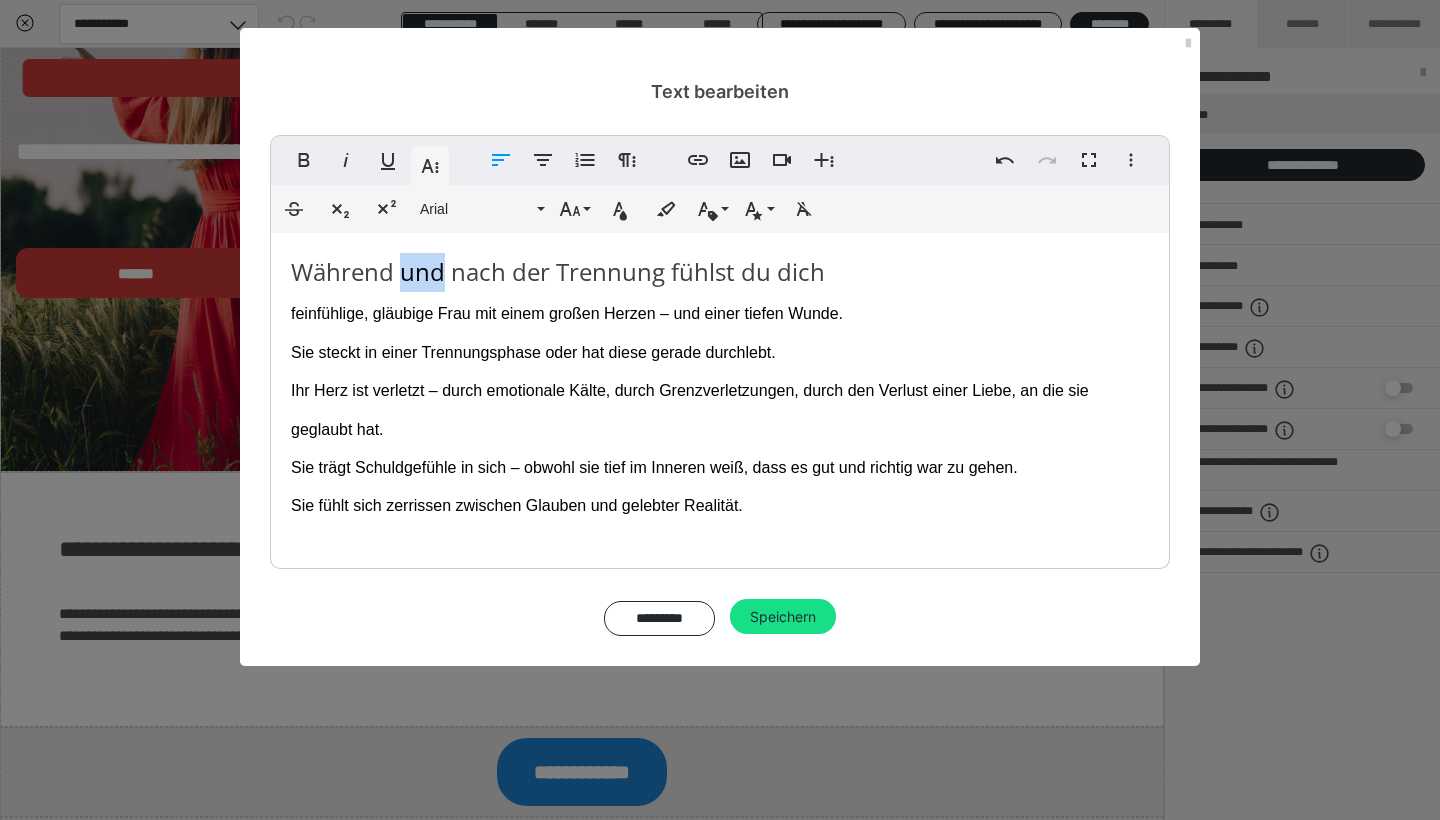 click on "Während und nach der Trennung fühlst du dich" at bounding box center (558, 271) 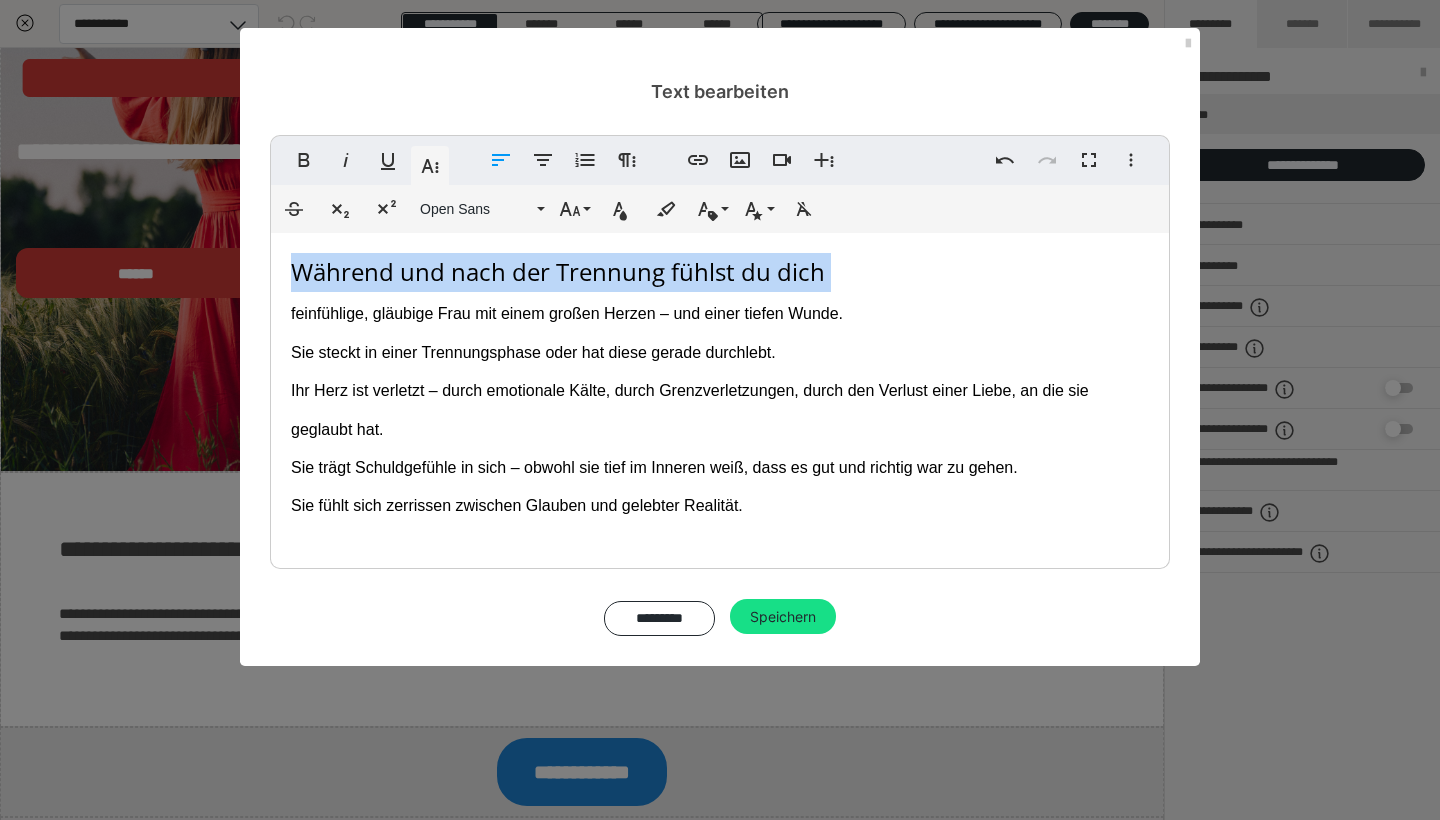 click on "Während und nach der Trennung fühlst du dich" at bounding box center (558, 271) 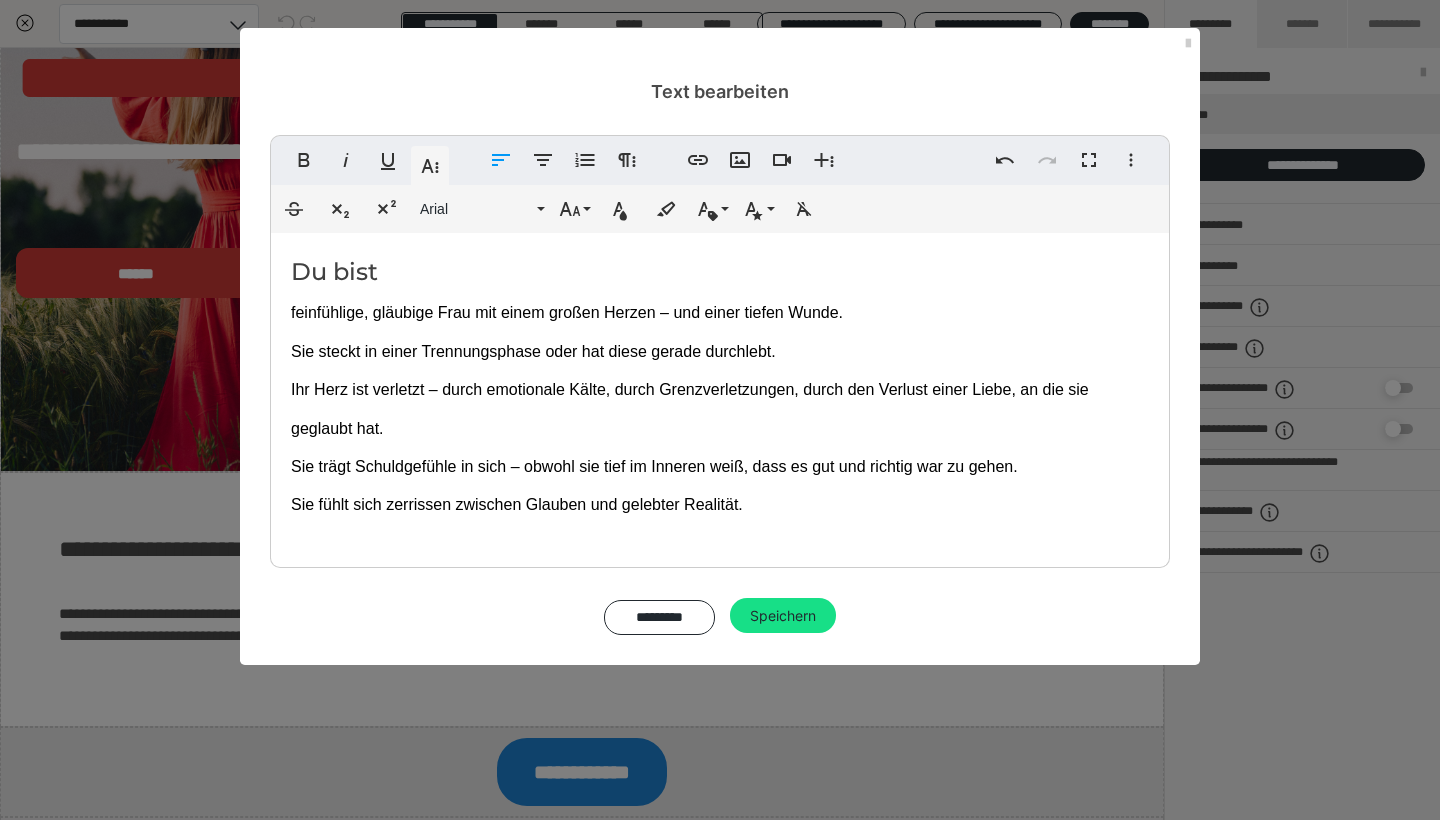 click on "Du bist feinfühlige, gläubige Frau mit einem großen Herzen – und einer tiefen Wunde. Sie steckt in einer Trennungsphase oder hat diese gerade durchlebt. Ihr Herz ist verletzt – durch emotionale Kälte, durch Grenzverletzungen, durch den Verlust einer Liebe, an die sie geglaubt hat. Sie trägt Schuldgefühle in sich – obwohl sie tief im Inneren weiß, dass es gut und richtig war zu gehen. Sie fühlt sich zerrissen zwischen Glauben und gelebter Realität." at bounding box center (720, 395) 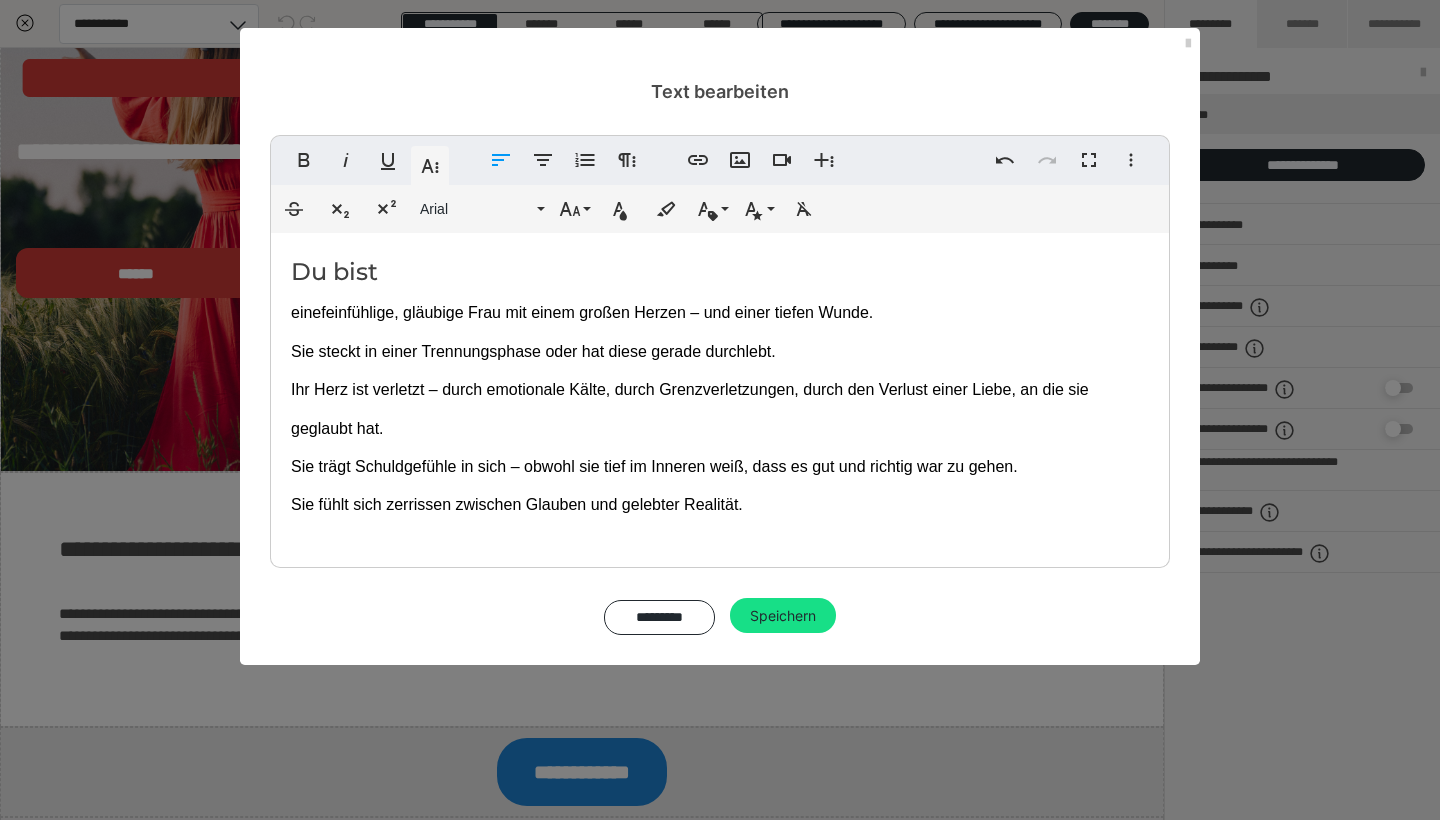 click on "Sie steckt in einer Trennungsphase oder hat diese gerade durchlebt." at bounding box center [533, 351] 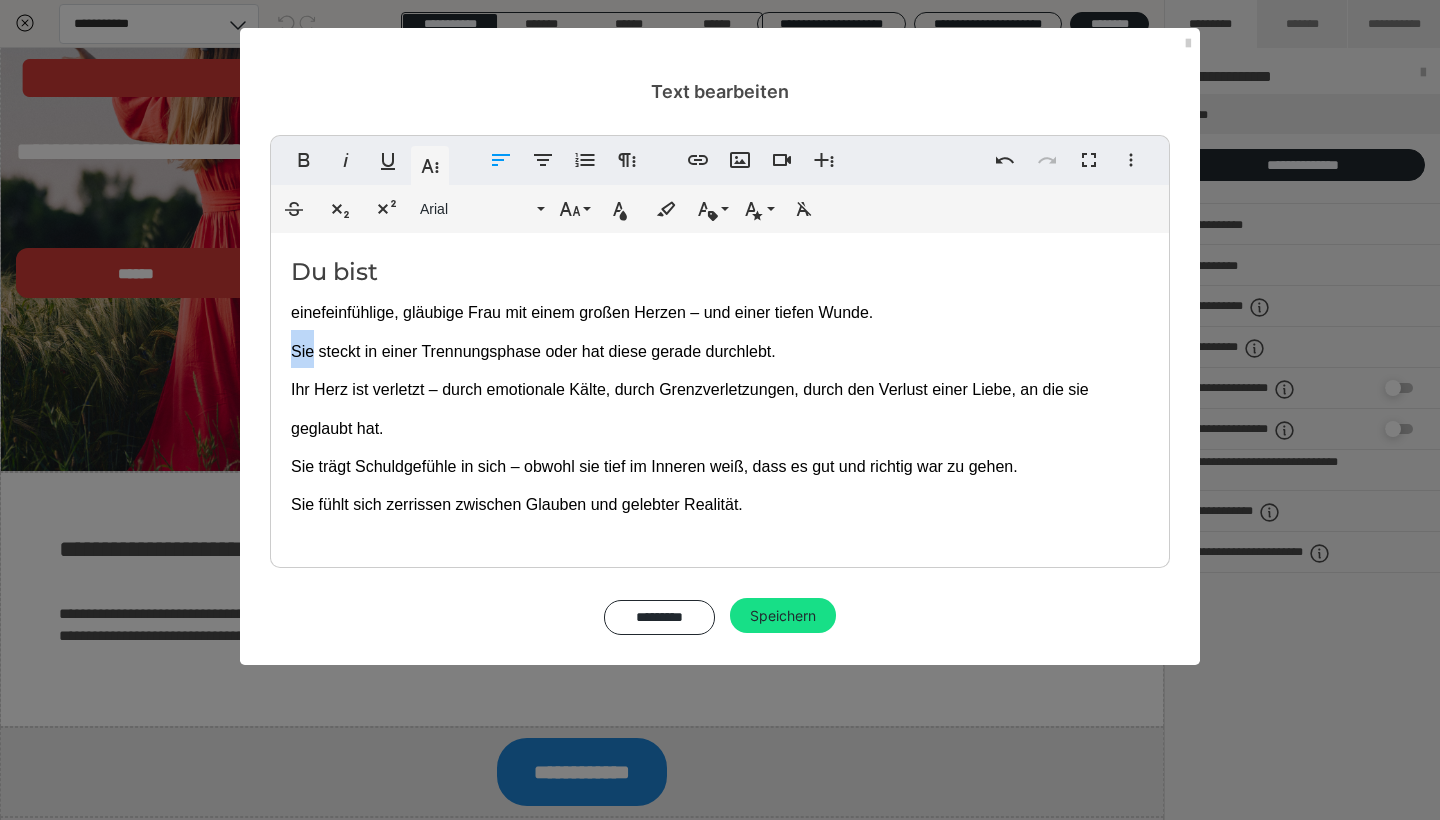 click on "Sie steckt in einer Trennungsphase oder hat diese gerade durchlebt." at bounding box center [533, 351] 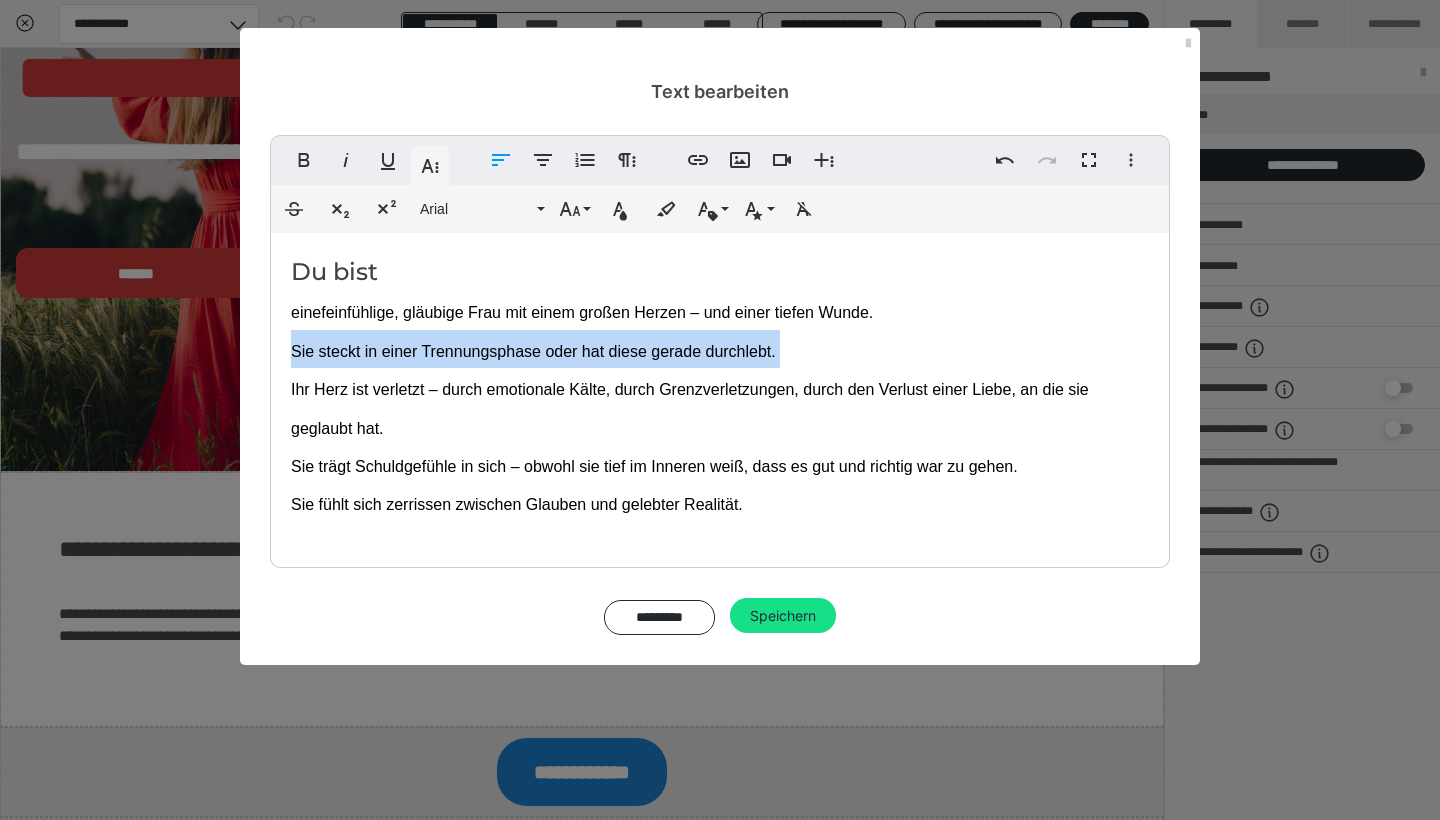 click on "Sie steckt in einer Trennungsphase oder hat diese gerade durchlebt." at bounding box center (533, 351) 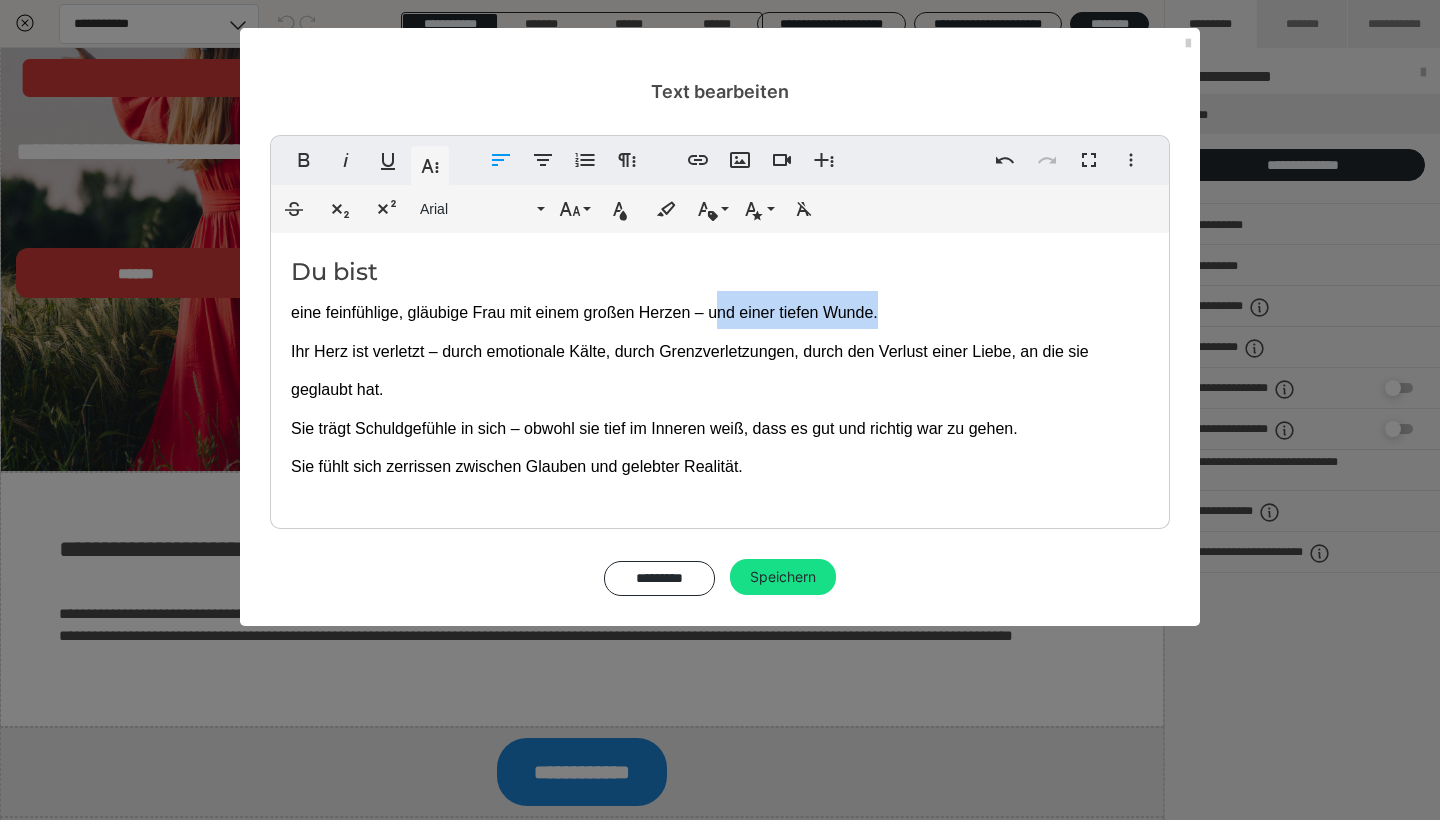 drag, startPoint x: 887, startPoint y: 315, endPoint x: 715, endPoint y: 314, distance: 172.00291 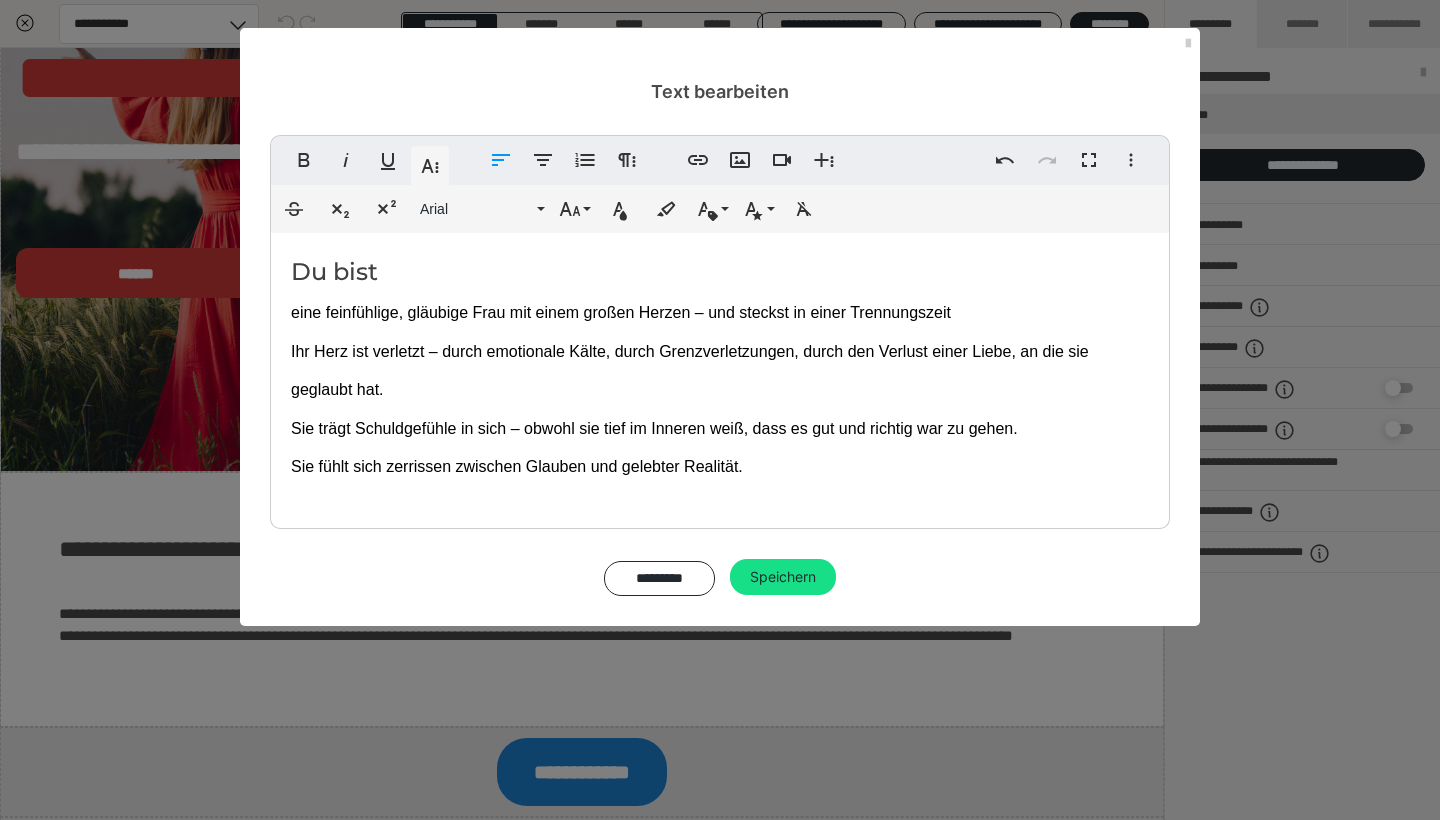 click on "eine feinfühlige, gläubige Frau mit einem großen Herzen – und steckst in einer Trennungszeit" at bounding box center (621, 312) 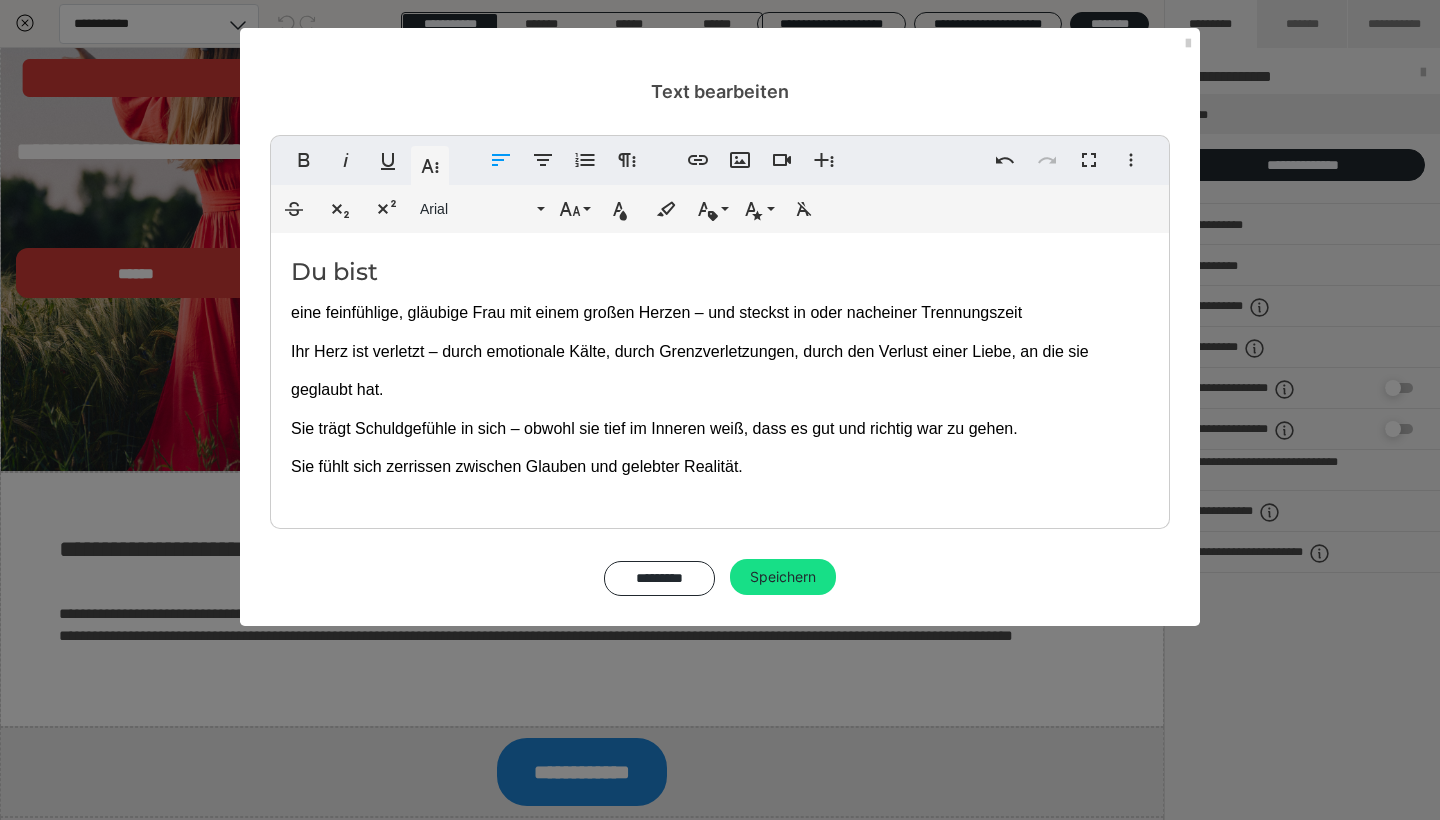 click on "eine feinfühlige, gläubige Frau mit einem großen Herzen – und steckst in oder nach  einer Trennungszeit Ihr Herz ist verletzt – durch emotionale Kälte, durch Grenzverletzungen, durch den Verlust einer Liebe, an die sie geglaubt hat. Sie trägt Schuldgefühle in sich – obwohl sie tief im Inneren weiß, dass es gut und richtig war zu gehen. Sie fühlt sich zerrissen zwischen Glauben und gelebter Realität." at bounding box center [720, 387] 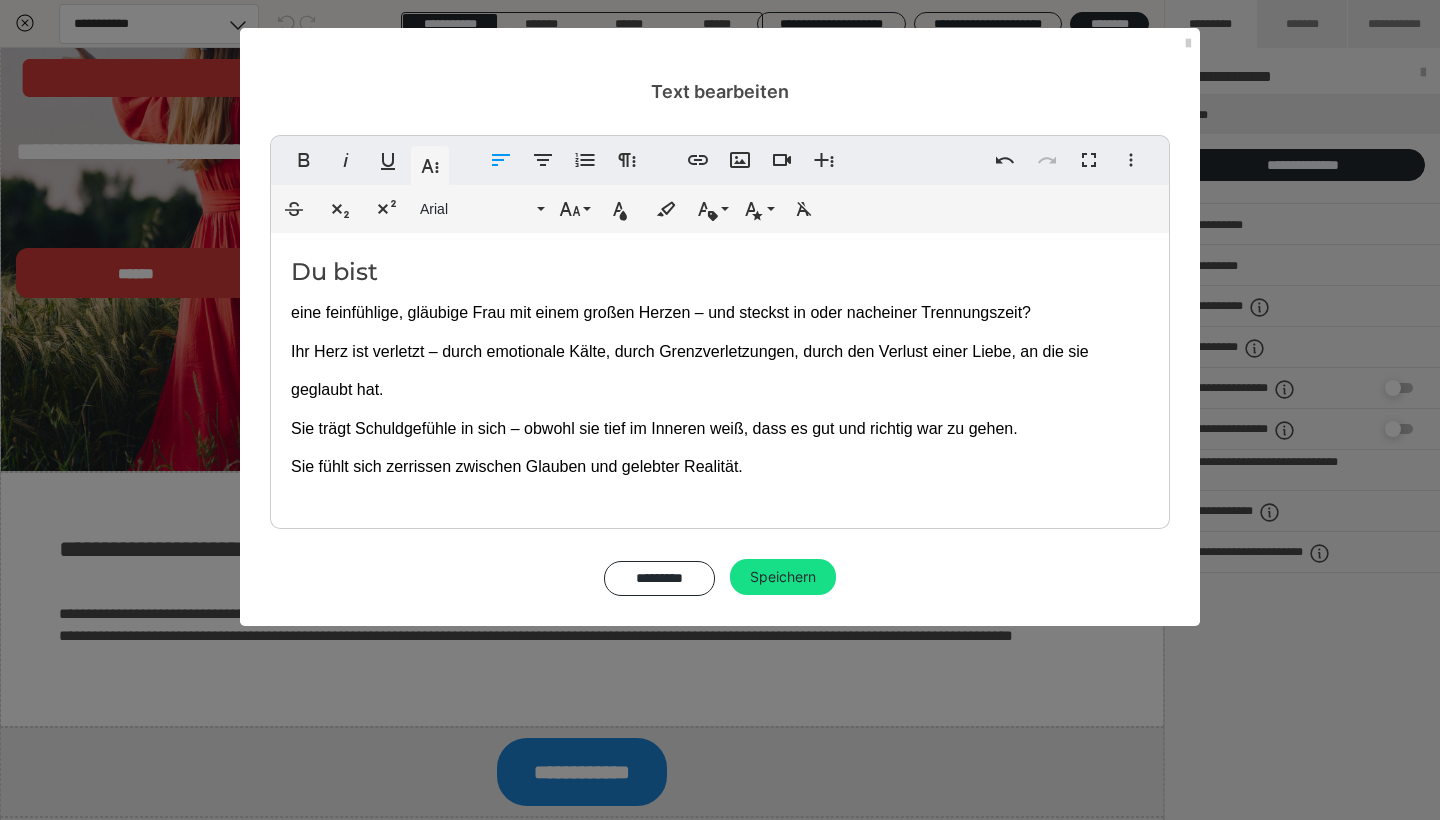 click on "Ihr Herz ist verletzt – durch emotionale Kälte, durch Grenzverletzungen, durch den Verlust einer Liebe, an die sie geglaubt hat." at bounding box center [692, 370] 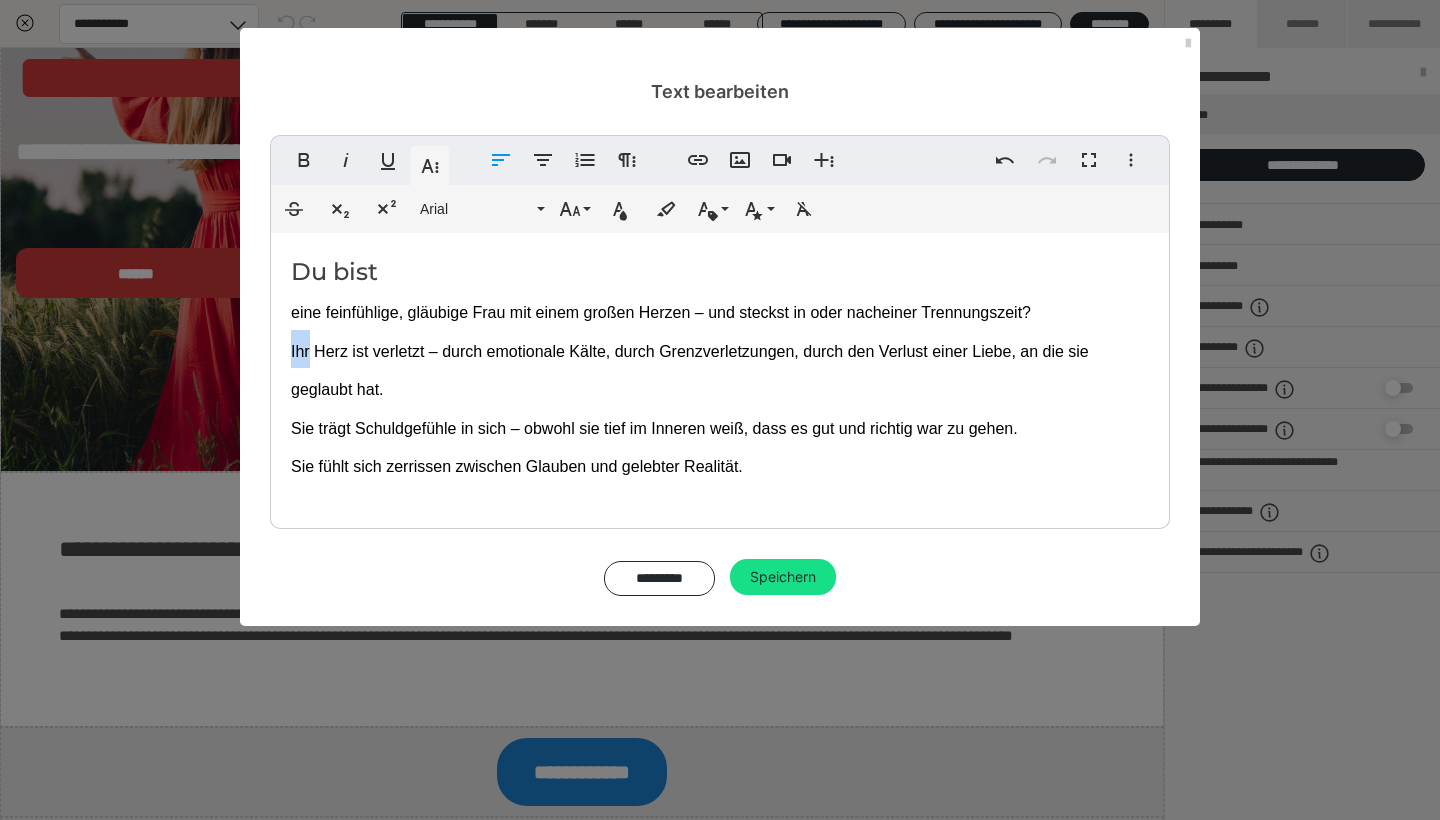 click on "Ihr Herz ist verletzt – durch emotionale Kälte, durch Grenzverletzungen, durch den Verlust einer Liebe, an die sie geglaubt hat." at bounding box center [692, 370] 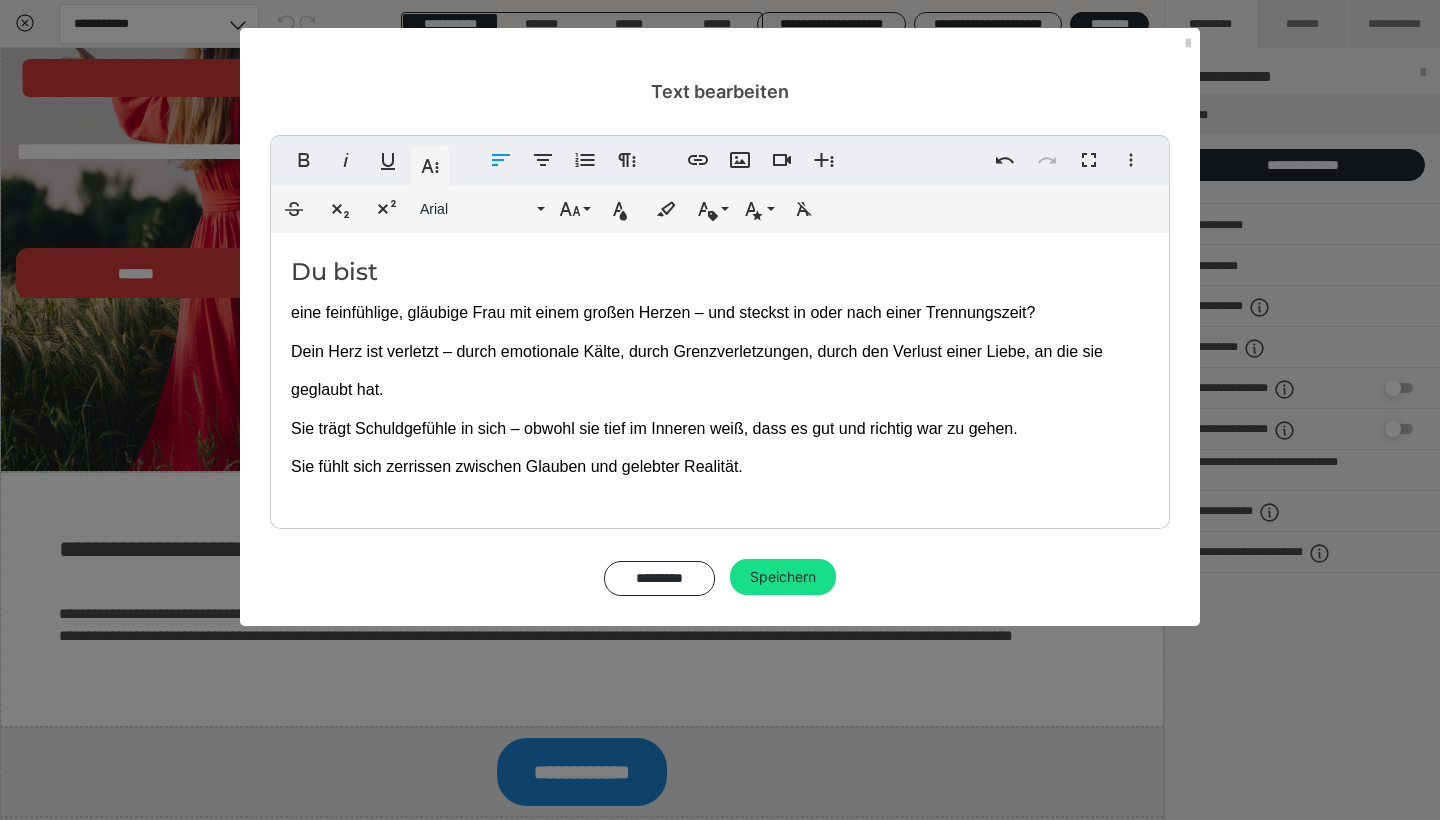click on "Dein Herz ist verletzt – durch emotionale Kälte, durch Grenzverletzungen, durch den Verlust einer Liebe, an die sie geglaubt hat." at bounding box center (699, 370) 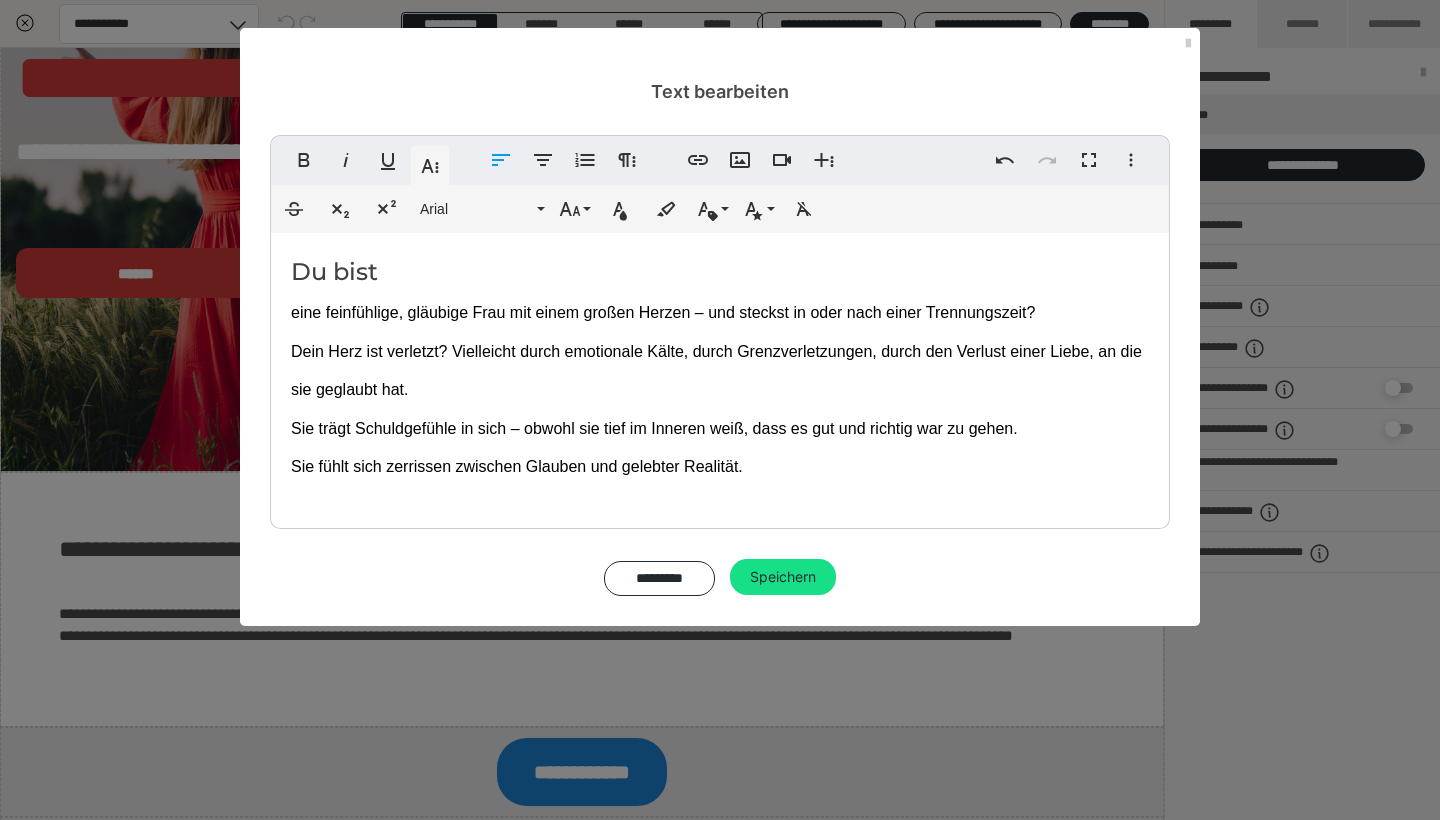 click on "Dein Herz ist verletzt? Vielleicht durch emotionale Kälte, durch Grenzverletzungen, durch den Verlust einer Liebe, an die sie geglaubt hat." at bounding box center (718, 370) 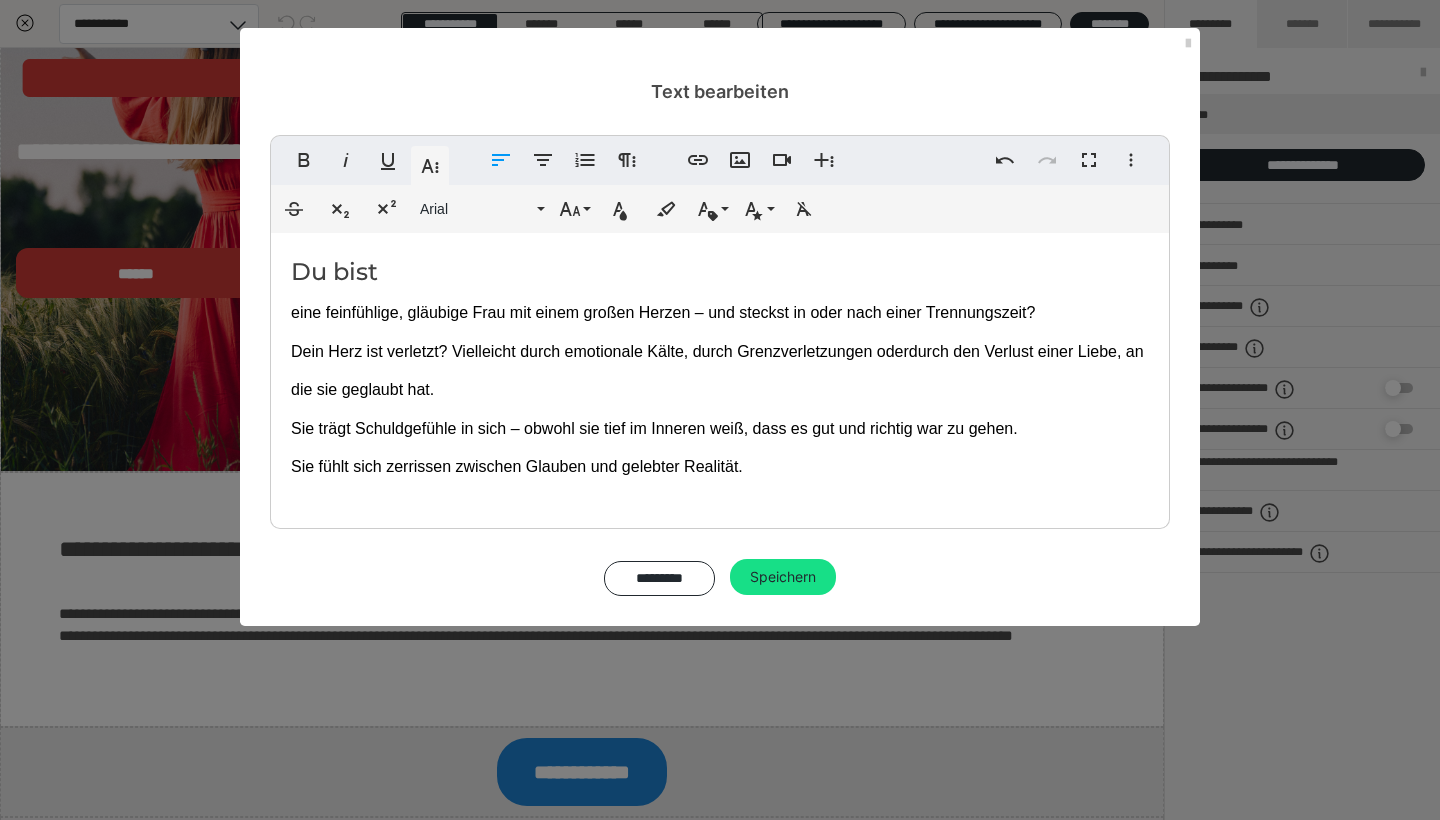 click on "Dein Herz ist verletzt? Vielleicht durch emotionale Kälte, durch Grenzverletzungen oder  durch den Verlust einer Liebe, an die sie geglaubt hat." at bounding box center [719, 370] 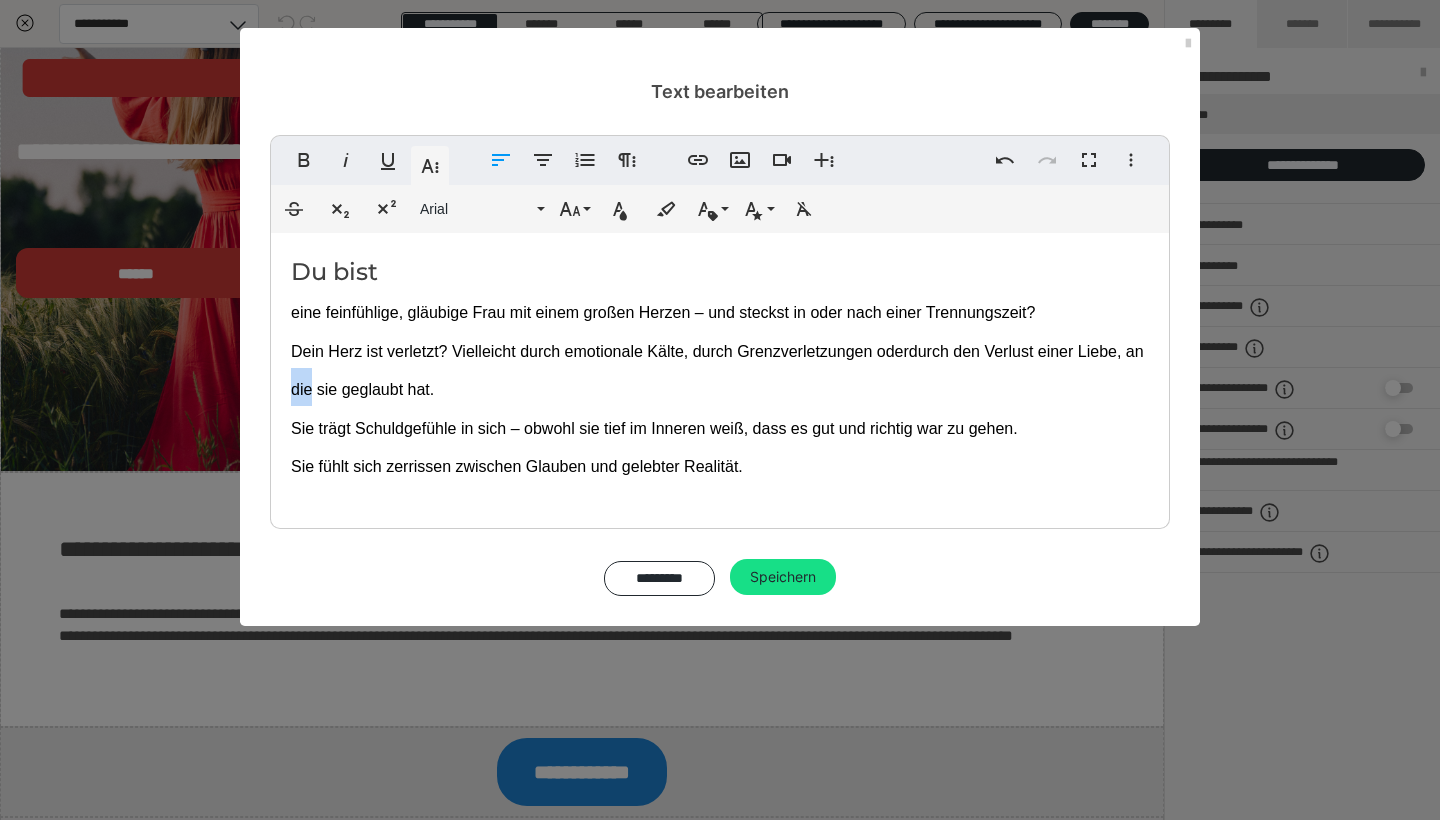 click on "Dein Herz ist verletzt? Vielleicht durch emotionale Kälte, durch Grenzverletzungen oder  durch den Verlust einer Liebe, an die sie geglaubt hat." at bounding box center [719, 370] 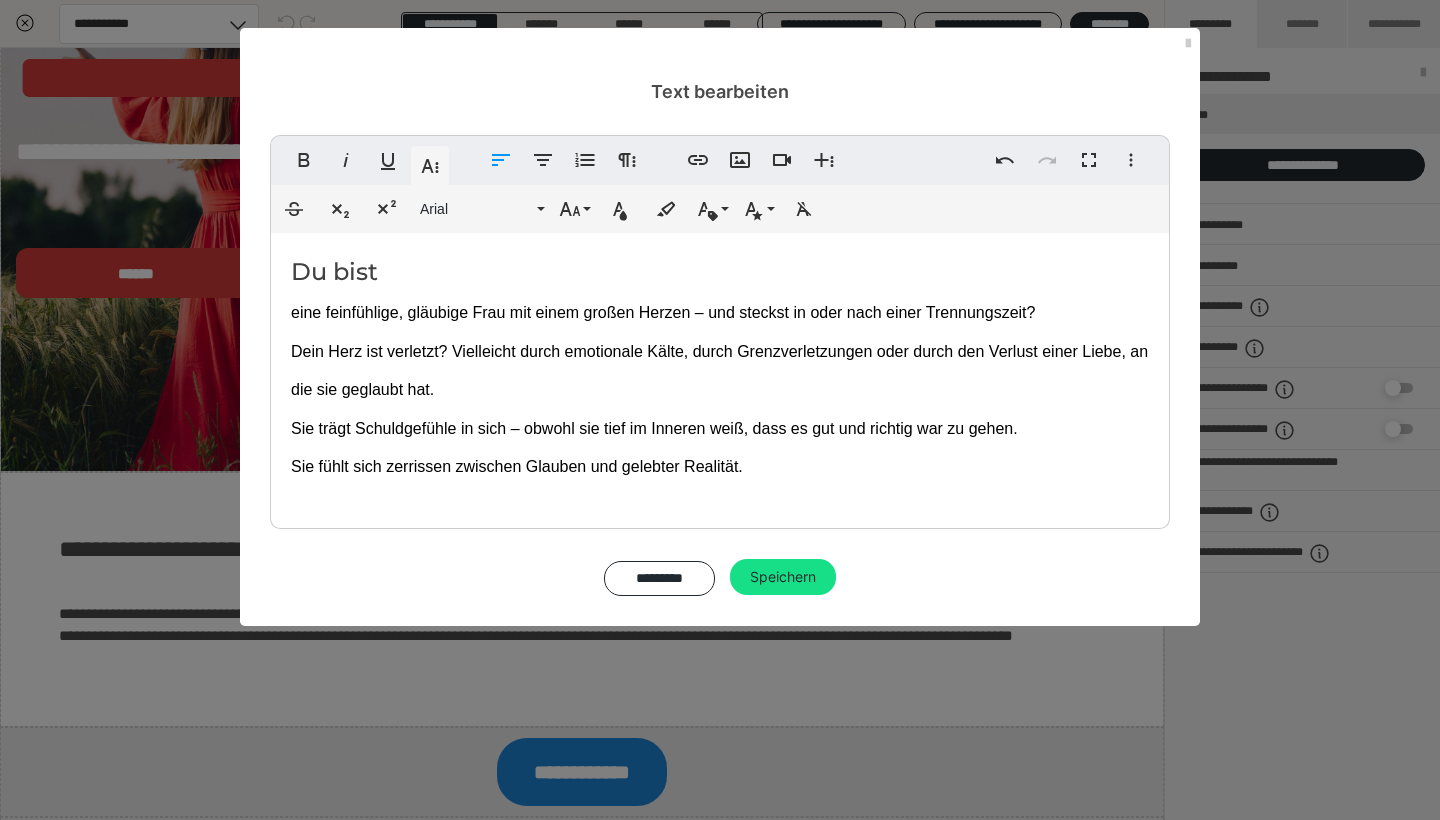 click on "Dein Herz ist verletzt? Vielleicht durch emotionale Kälte, durch Grenzverletzungen oder durch den Verlust einer Liebe, an die sie geglaubt hat." at bounding box center (722, 370) 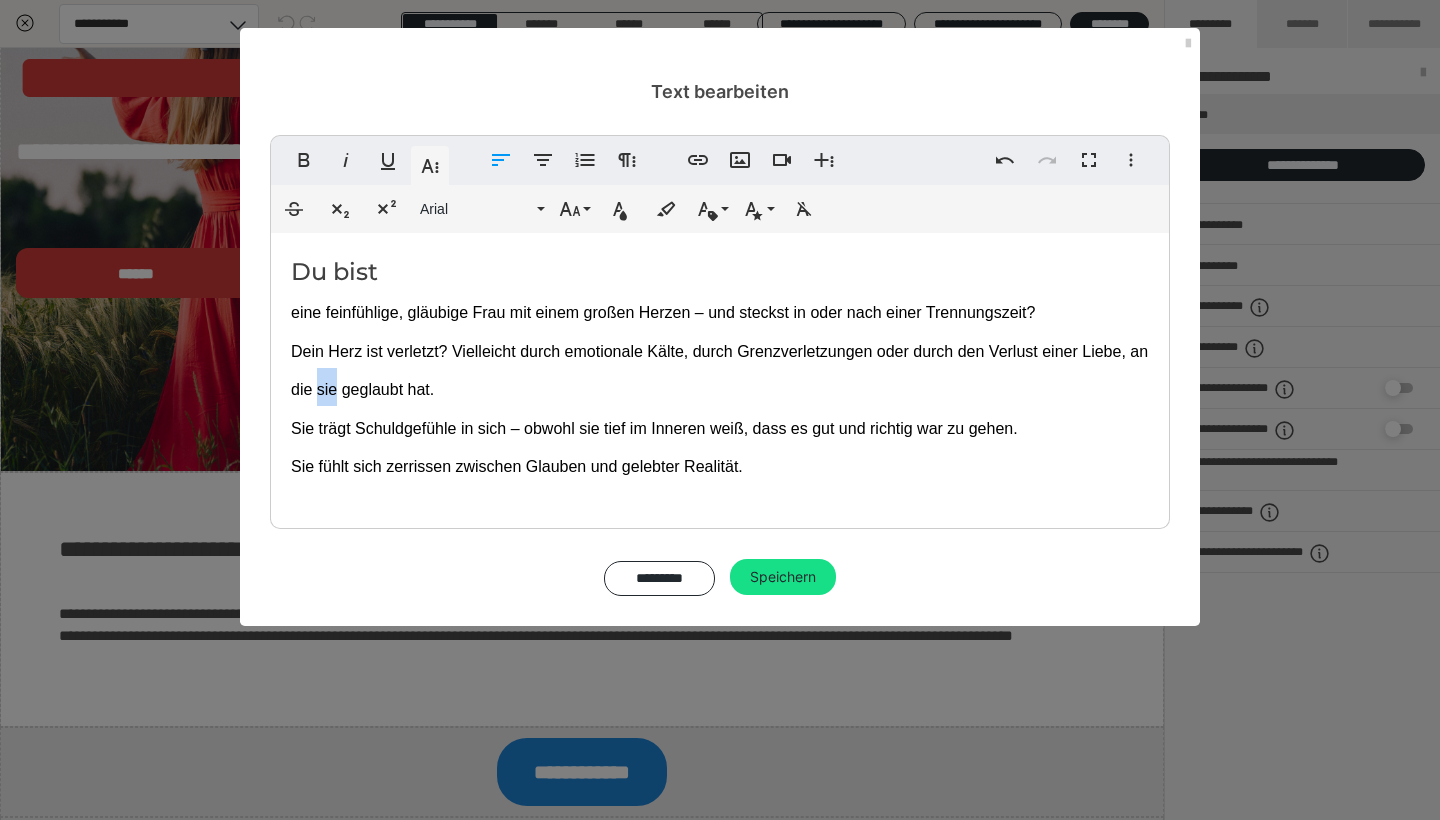 click on "Dein Herz ist verletzt? Vielleicht durch emotionale Kälte, durch Grenzverletzungen oder durch den Verlust einer Liebe, an die sie geglaubt hat." at bounding box center (722, 370) 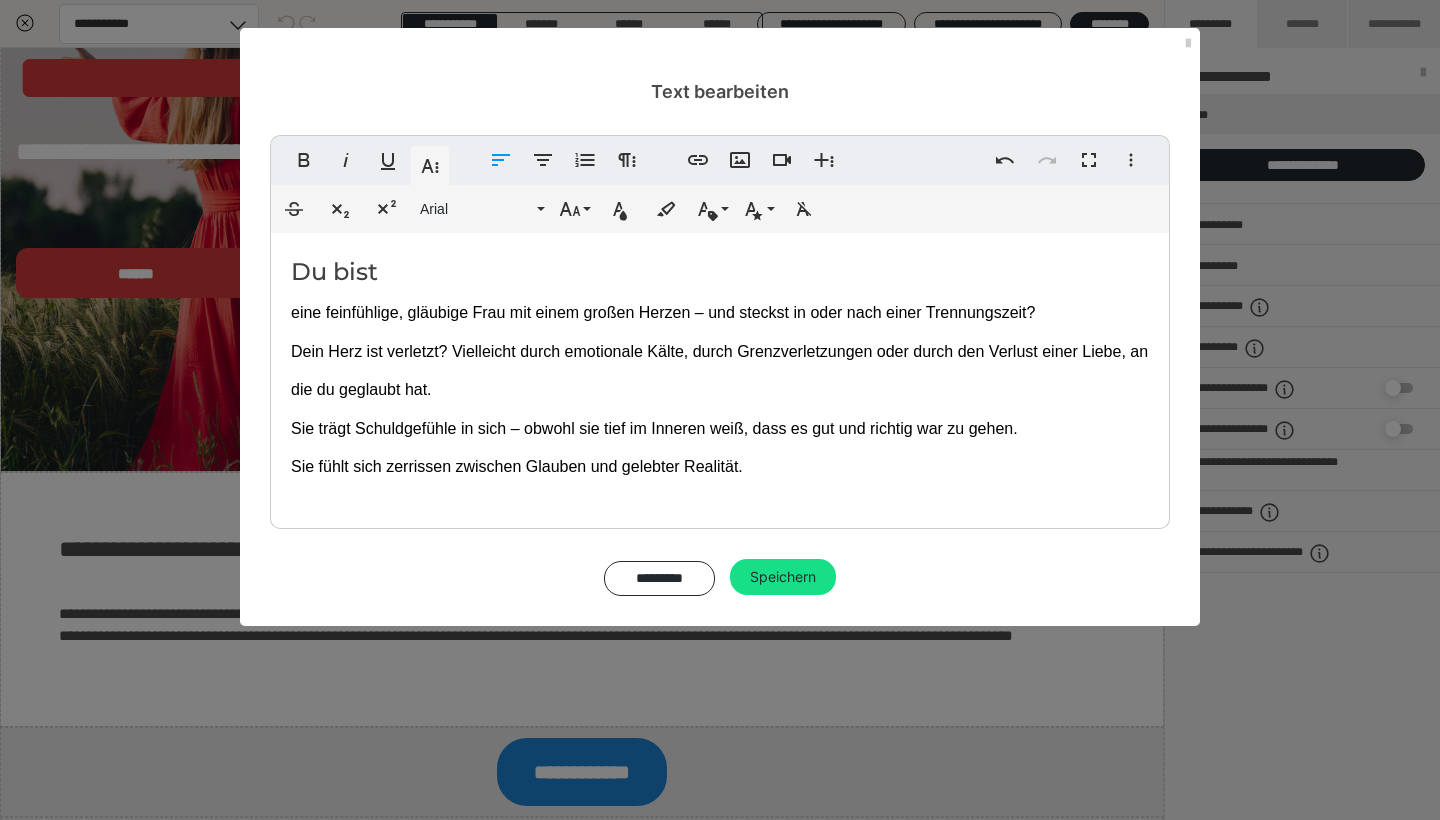click on "Dein Herz ist verletzt? Vielleicht durch emotionale Kälte, durch Grenzverletzungen oder durch den Verlust einer Liebe, an die du geglaubt hat." at bounding box center (722, 370) 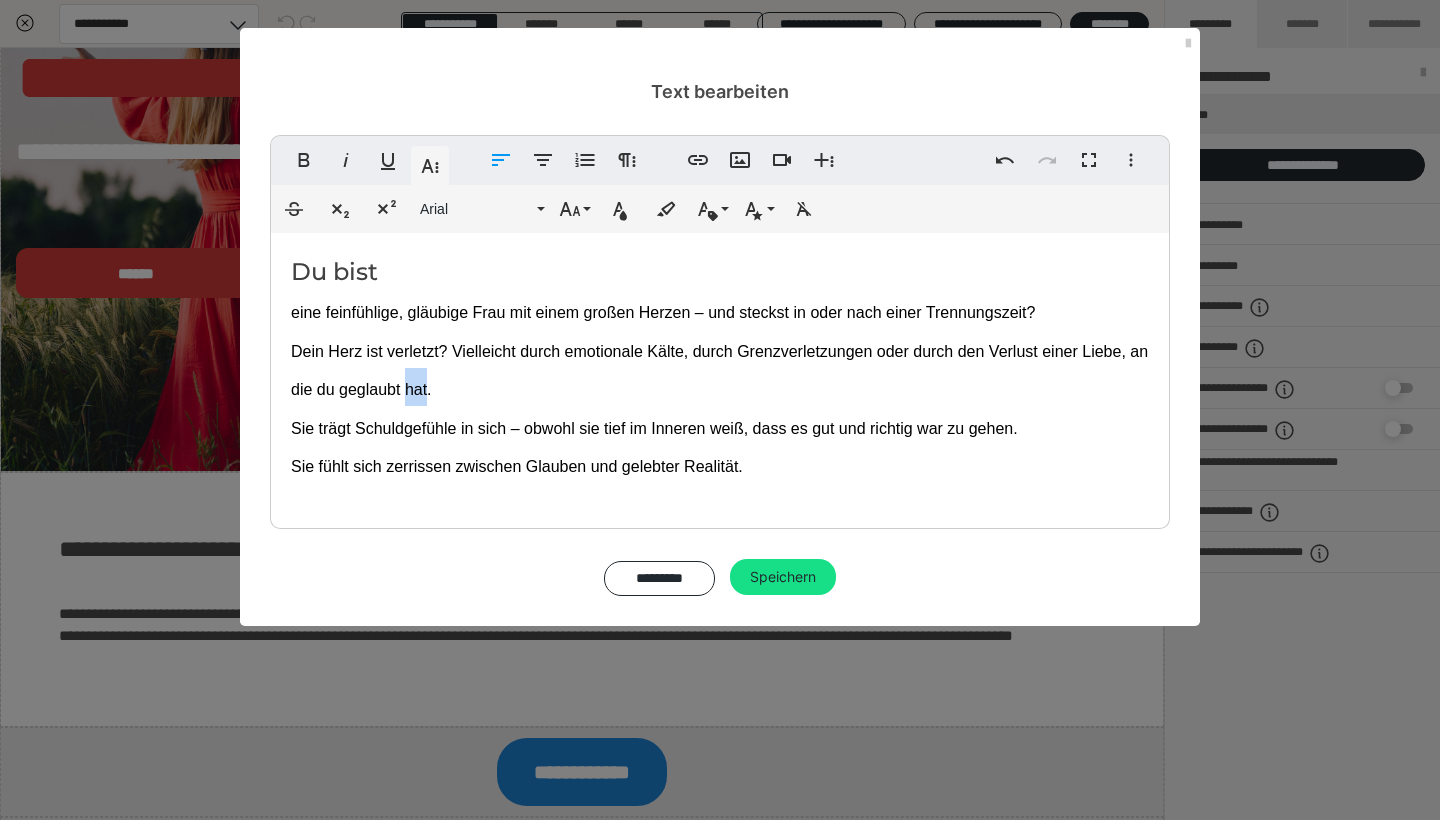 click on "Dein Herz ist verletzt? Vielleicht durch emotionale Kälte, durch Grenzverletzungen oder durch den Verlust einer Liebe, an die du geglaubt hat." at bounding box center [722, 370] 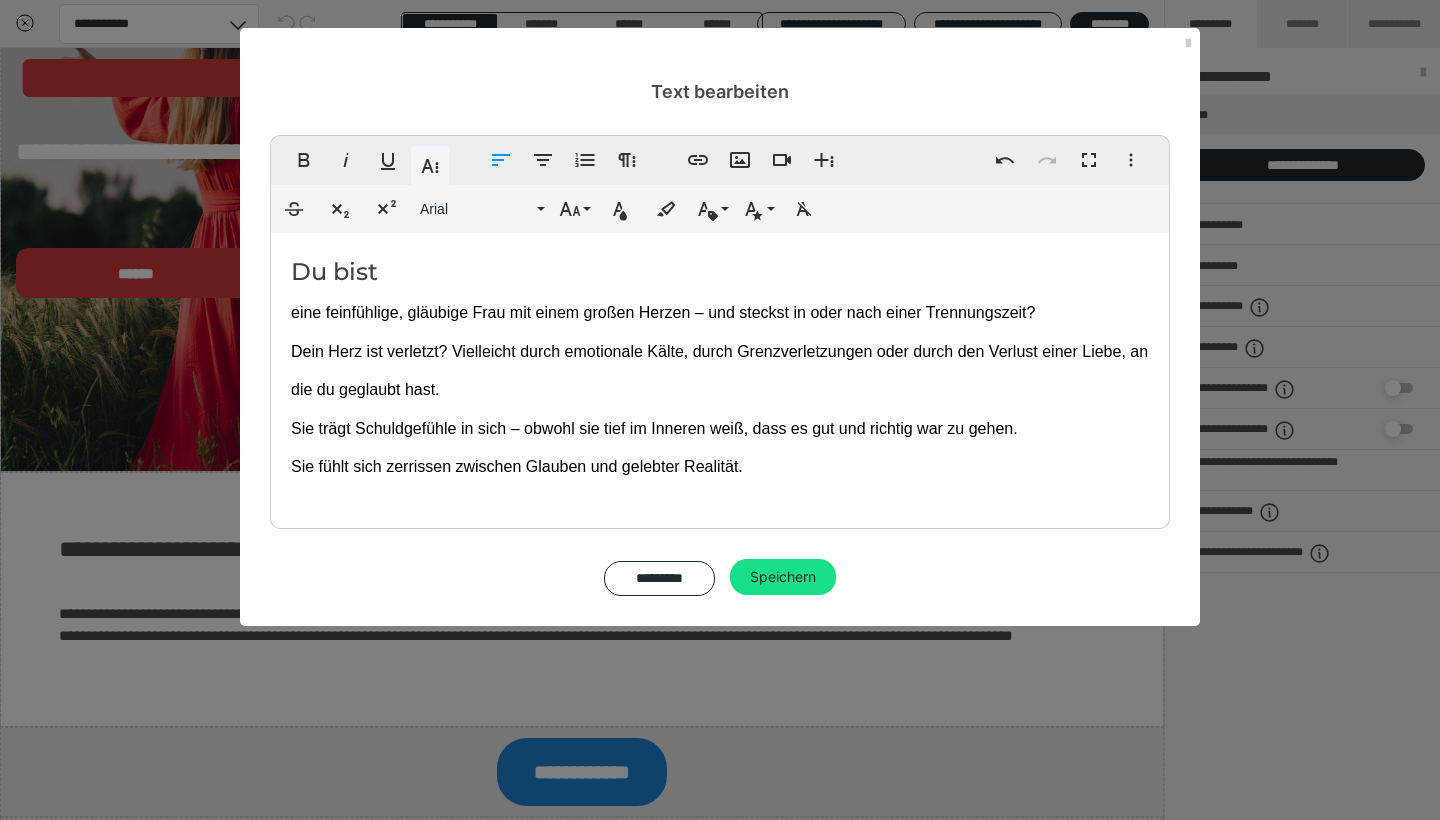 click on "eine feinfühlige, gläubige Frau mit einem großen Herzen – und steckst in oder nach einer Trennungszeit? Dein Herz ist verletzt? Vielleicht durch emotionale Kälte, durch Grenzverletzungen oder durch den Verlust einer Liebe, an die du geglaubt hast. Sie trägt Schuldgefühle in sich – obwohl sie tief im Inneren weiß, dass es gut und richtig war zu gehen. Sie fühlt sich zerrissen zwischen Glauben und gelebter Realität." at bounding box center [720, 387] 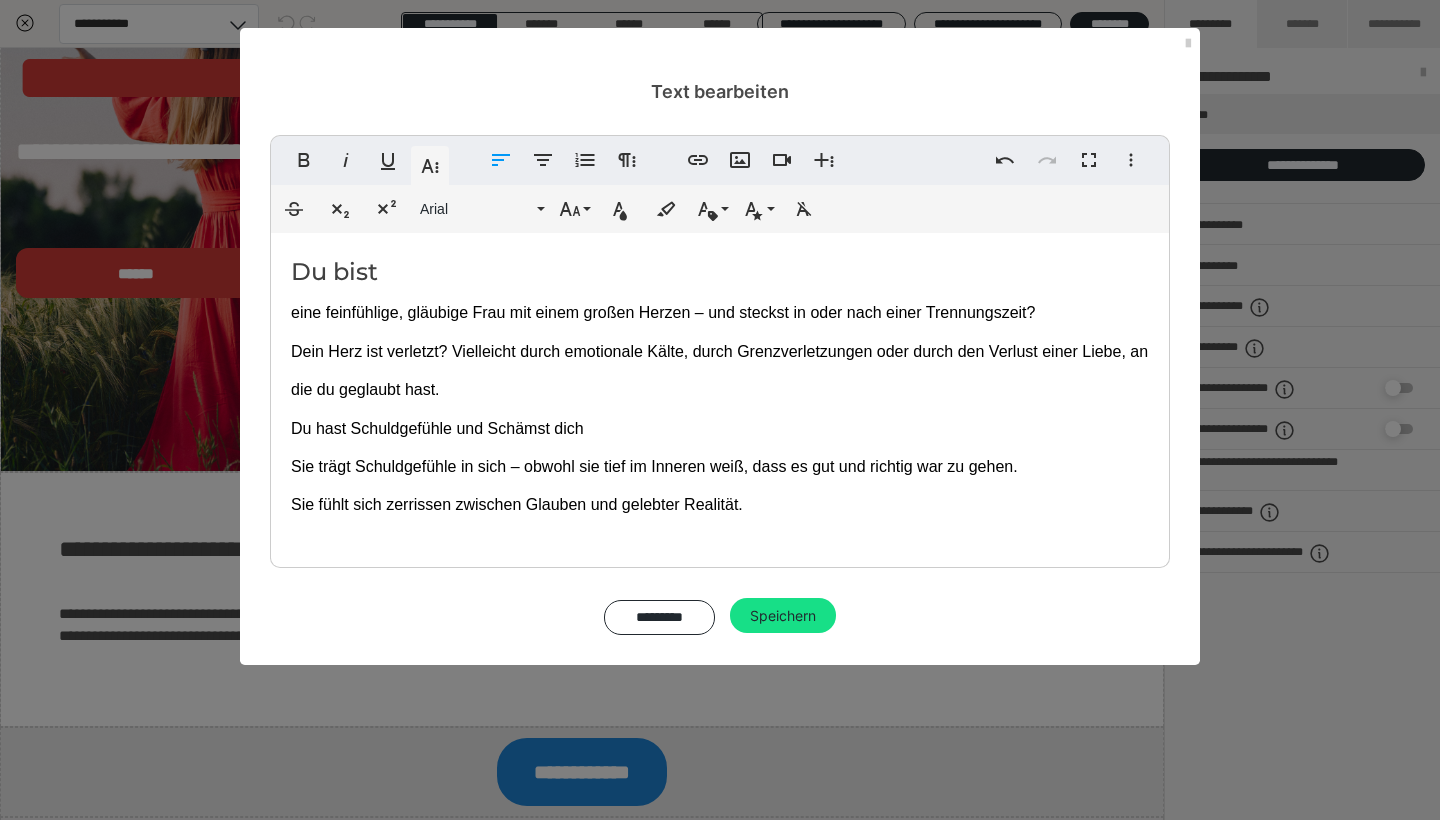 click on "Du hast Schuldgefühle und Schämst dich" at bounding box center (437, 428) 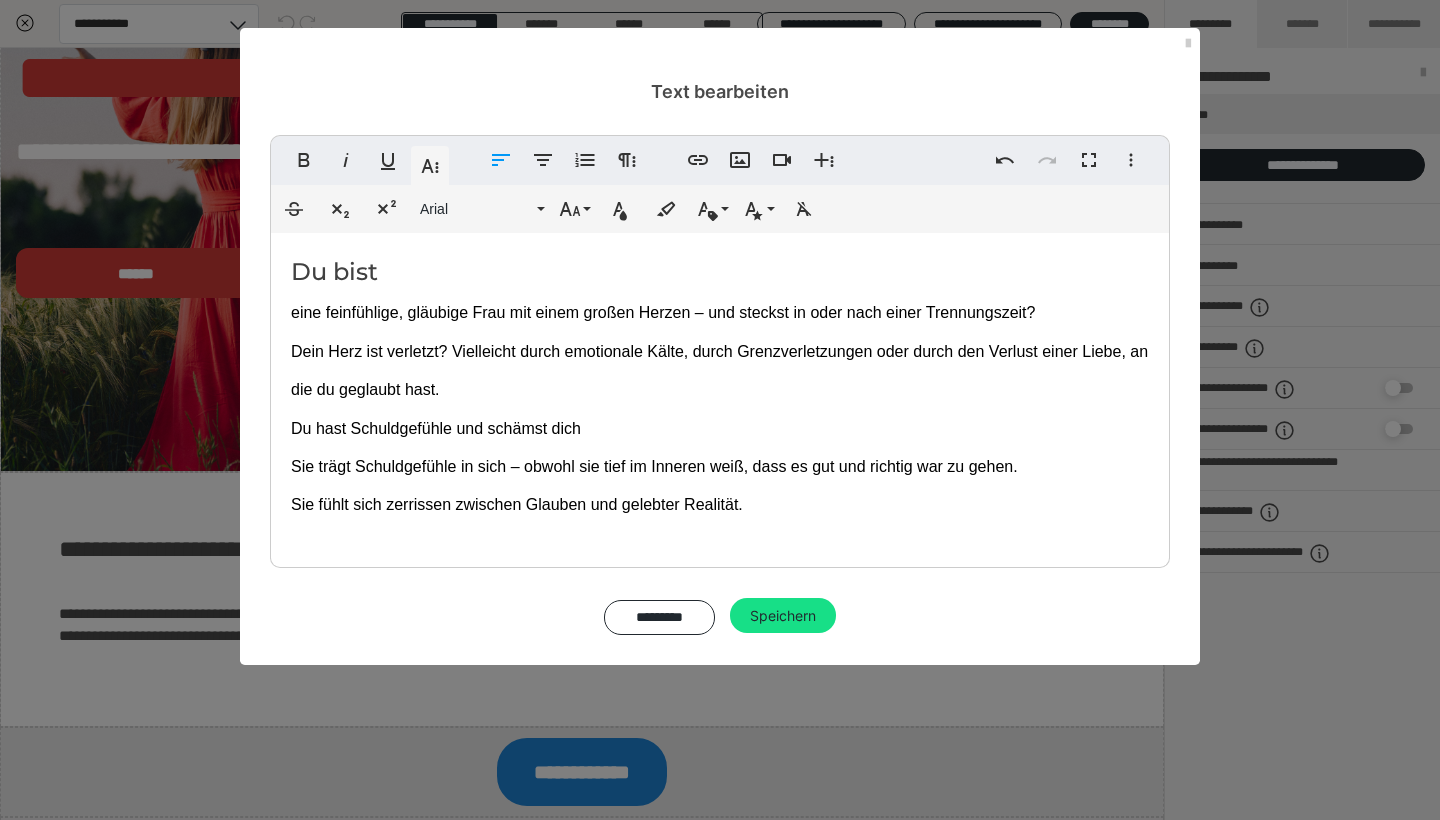 click on "Du hast Schuldgefühle und schämst dich" at bounding box center (436, 428) 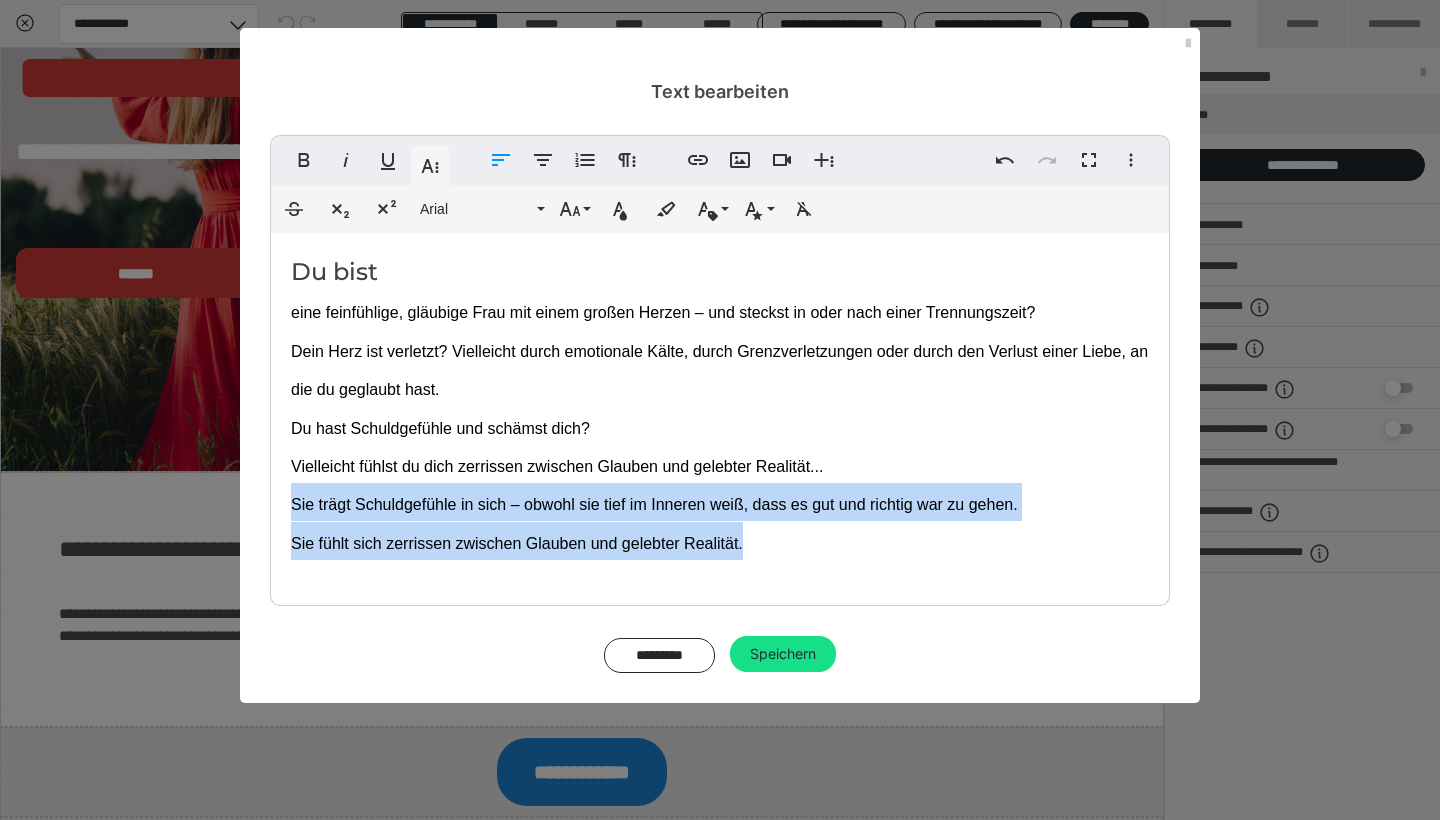 drag, startPoint x: 747, startPoint y: 543, endPoint x: 270, endPoint y: 503, distance: 478.67422 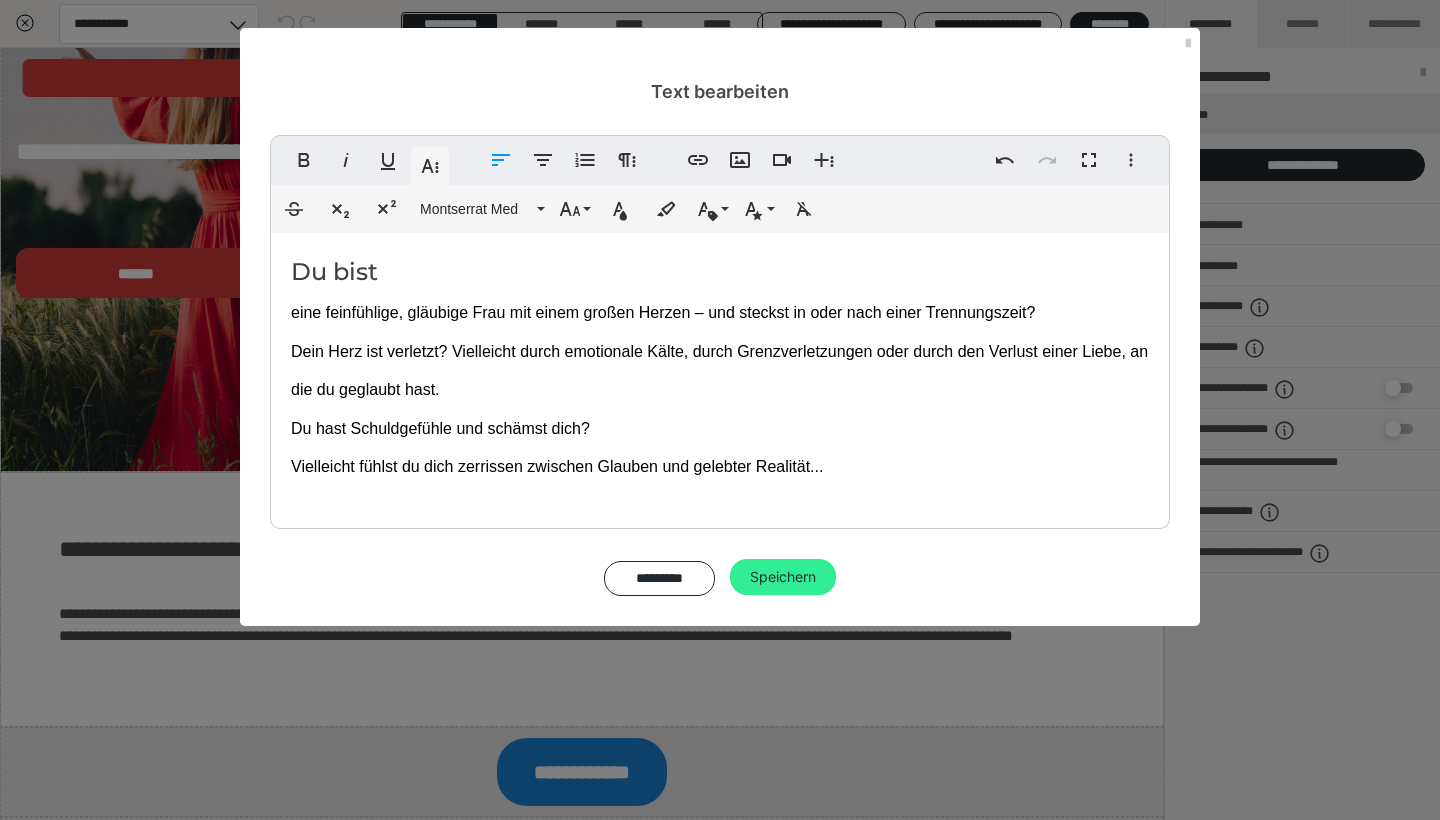 click on "Speichern" at bounding box center [783, 577] 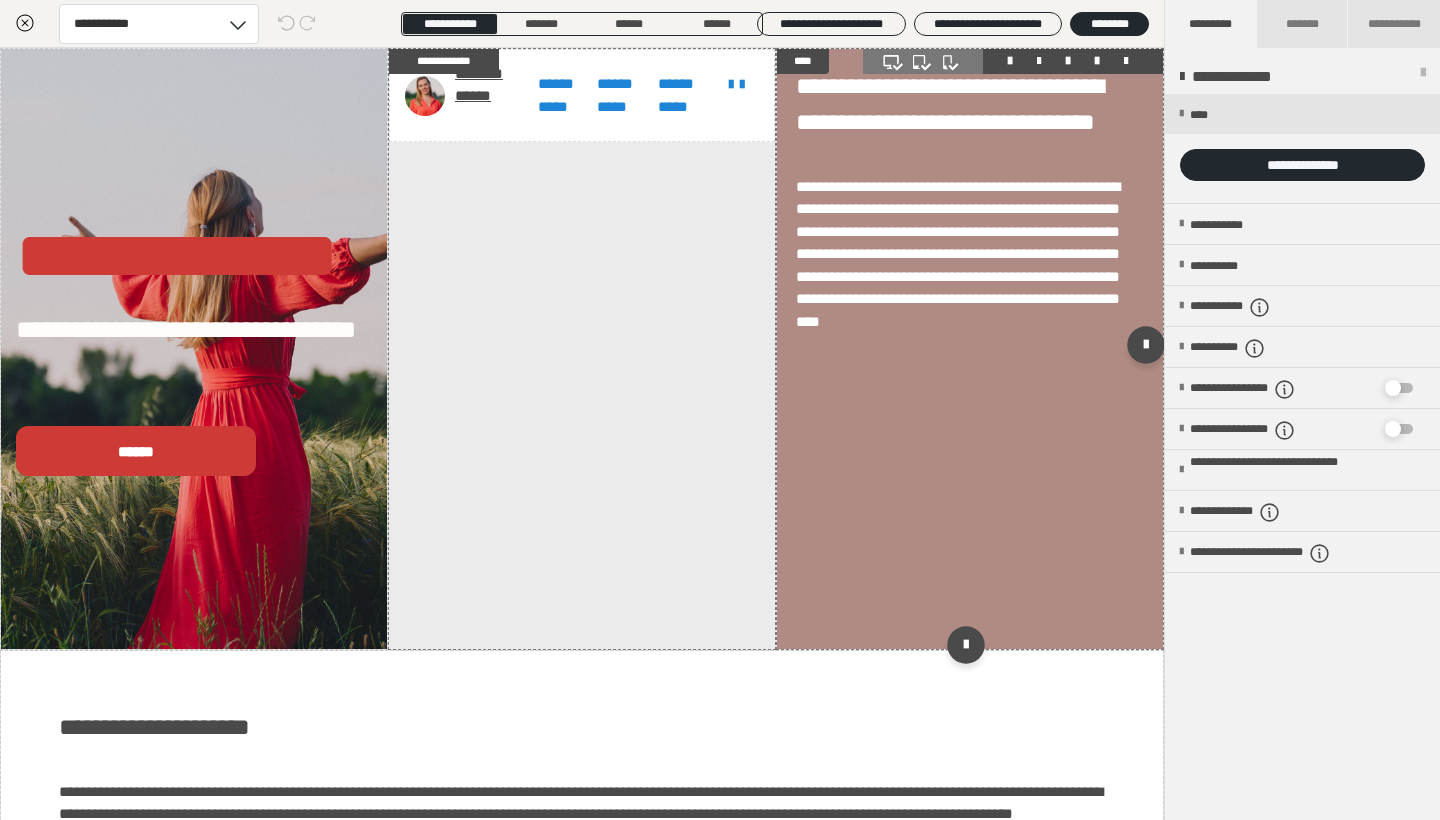 scroll, scrollTop: 0, scrollLeft: 0, axis: both 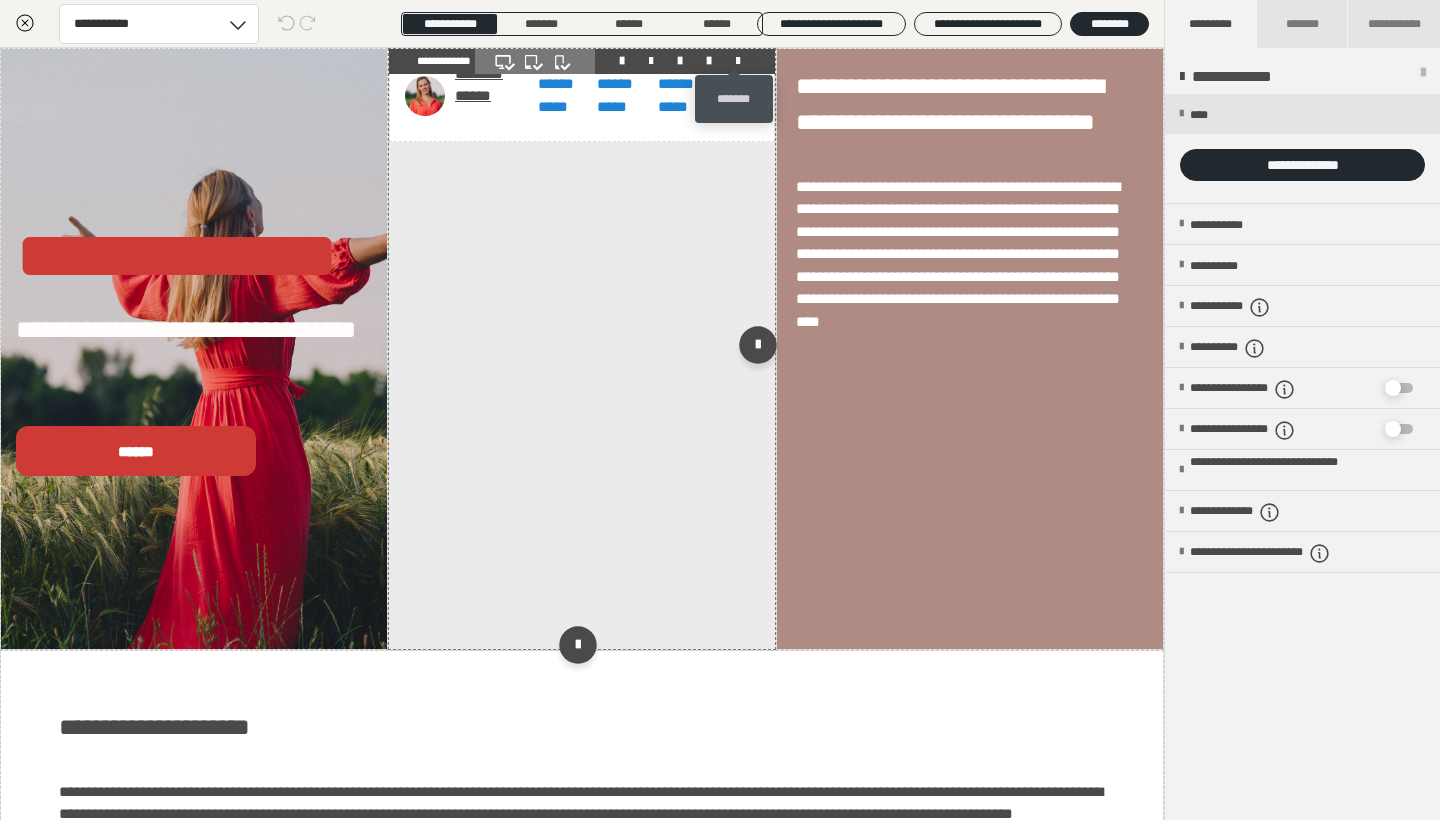 click at bounding box center [738, 61] 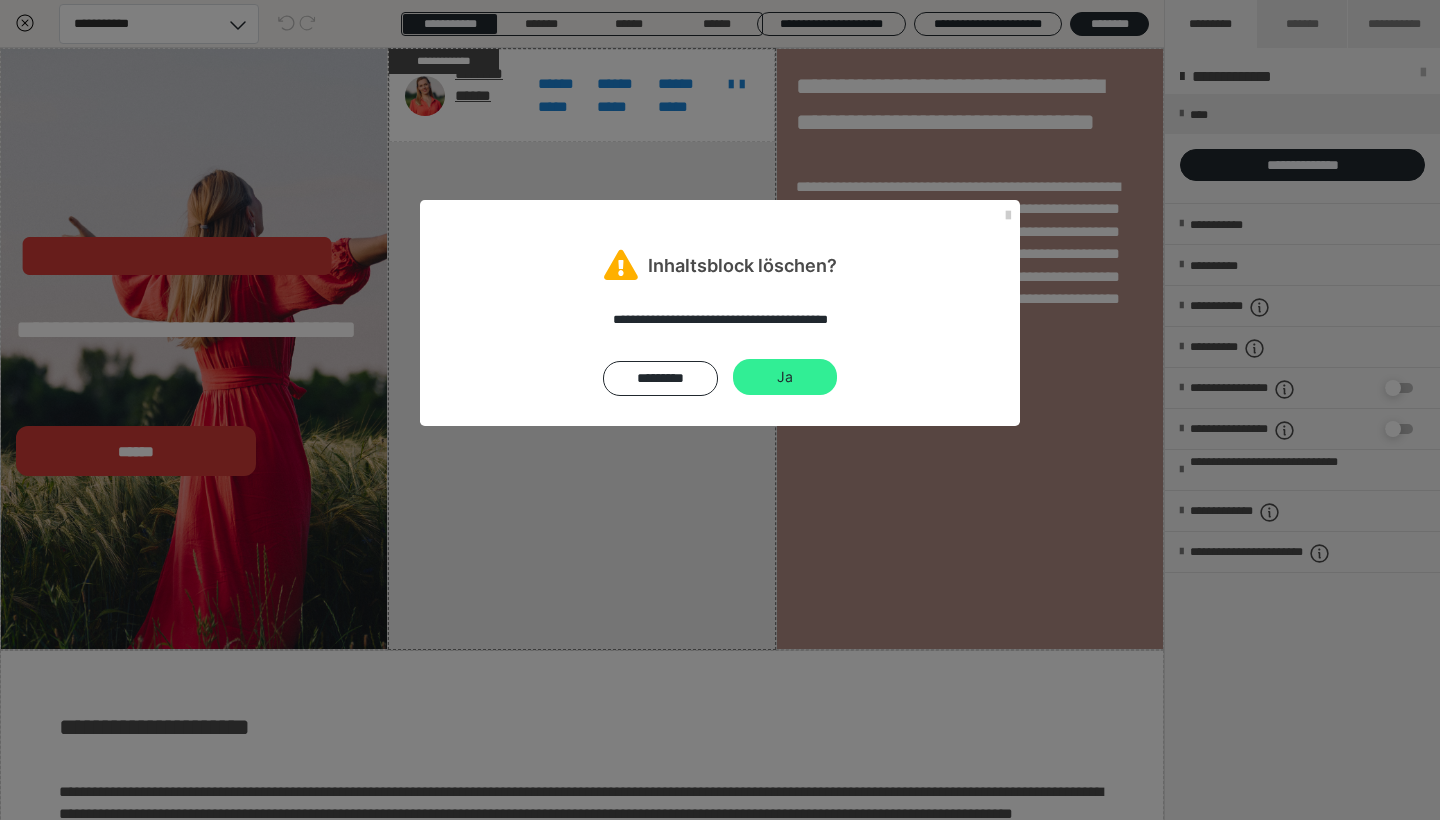 click on "Ja" at bounding box center [785, 377] 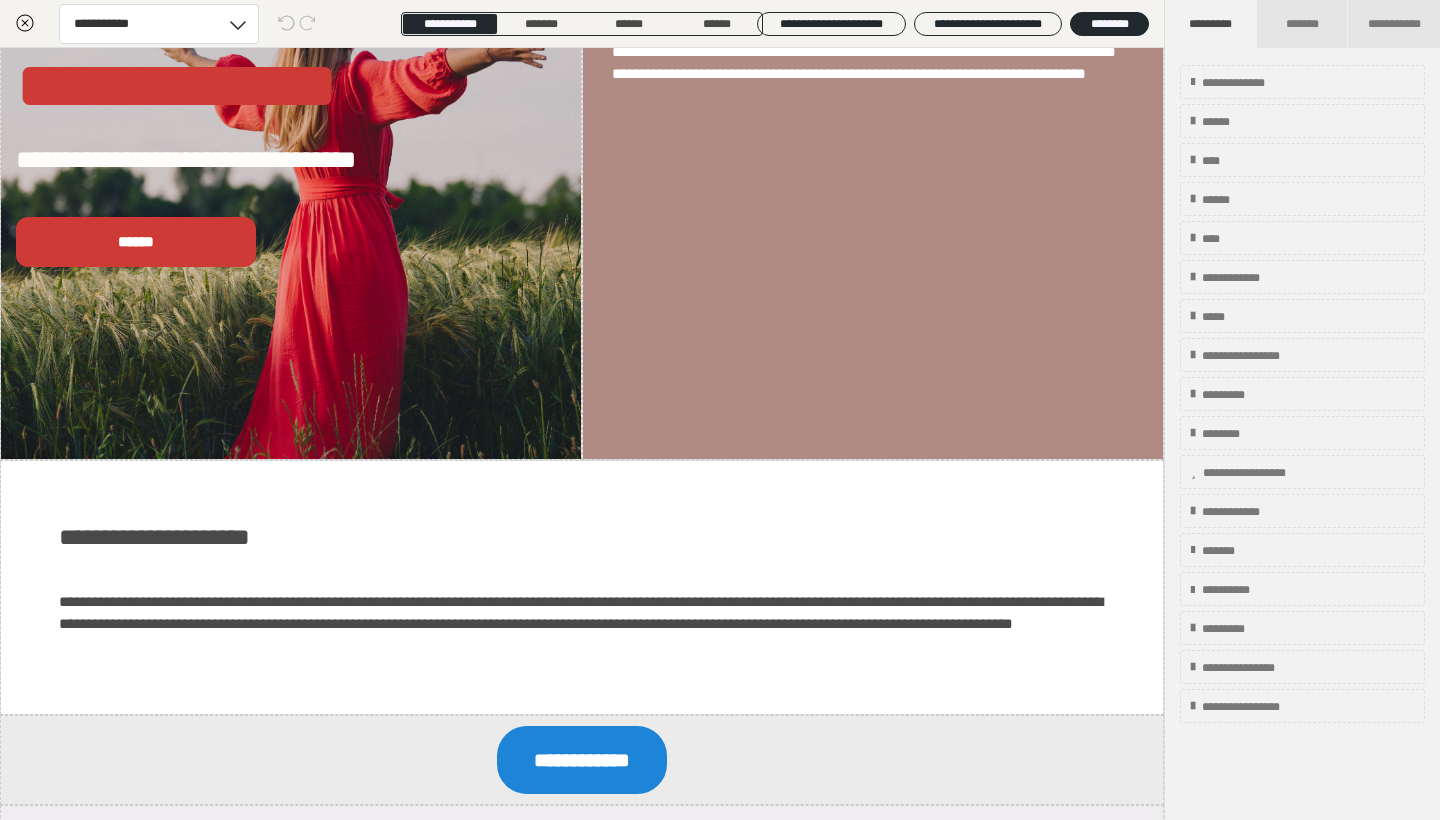 scroll, scrollTop: 228, scrollLeft: 0, axis: vertical 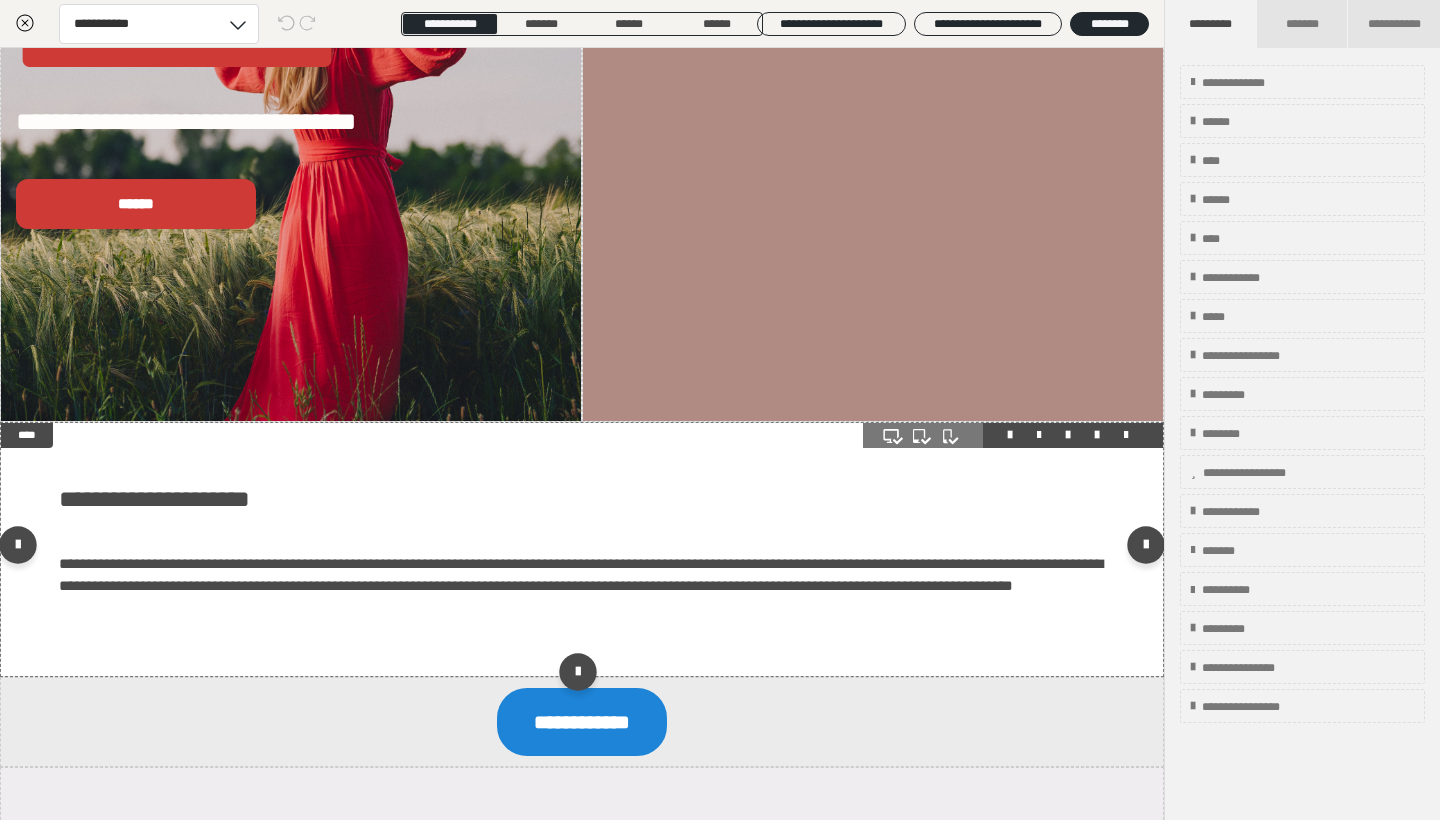 click on "**********" at bounding box center [582, 549] 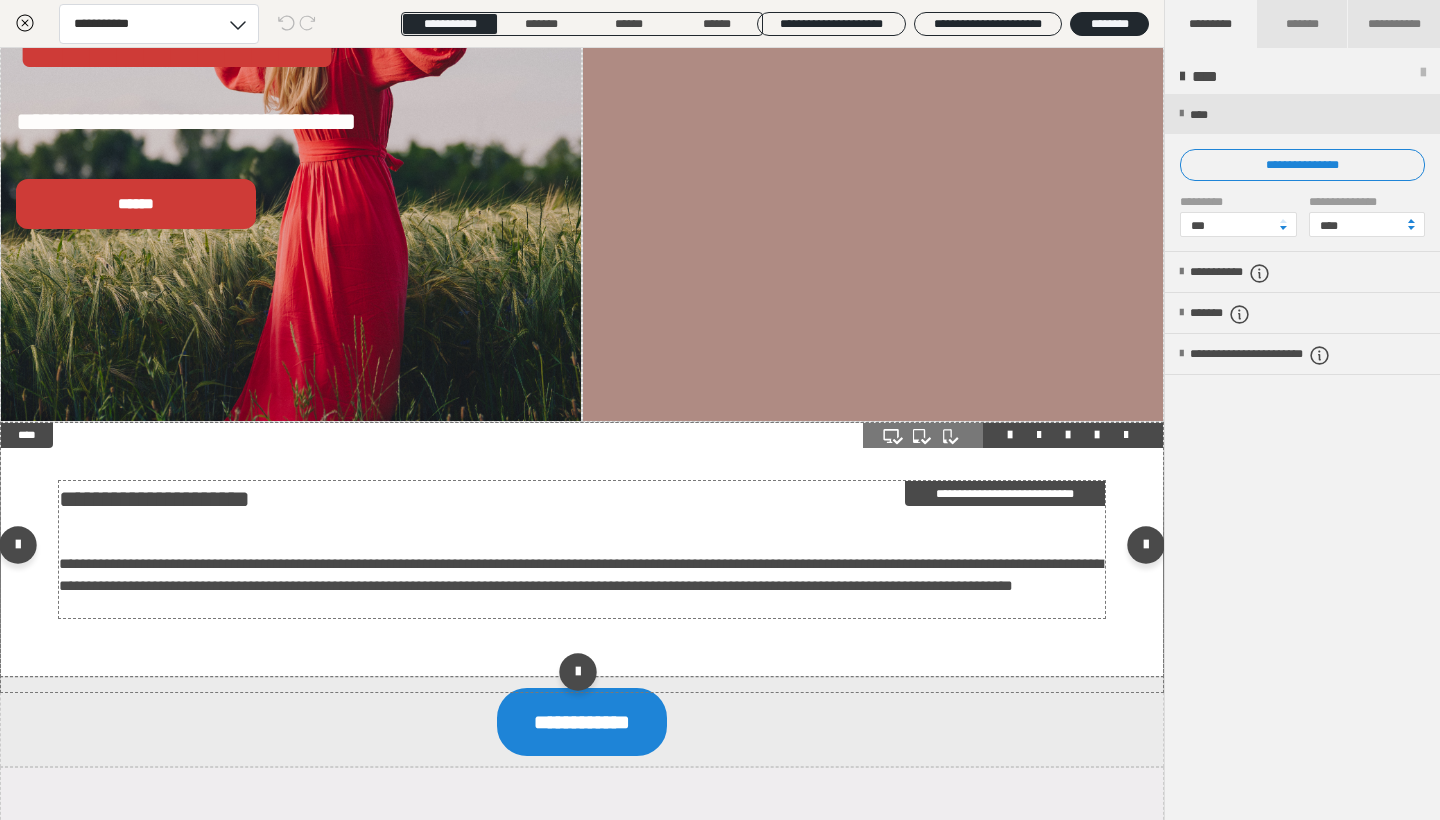 click on "**********" at bounding box center [582, 575] 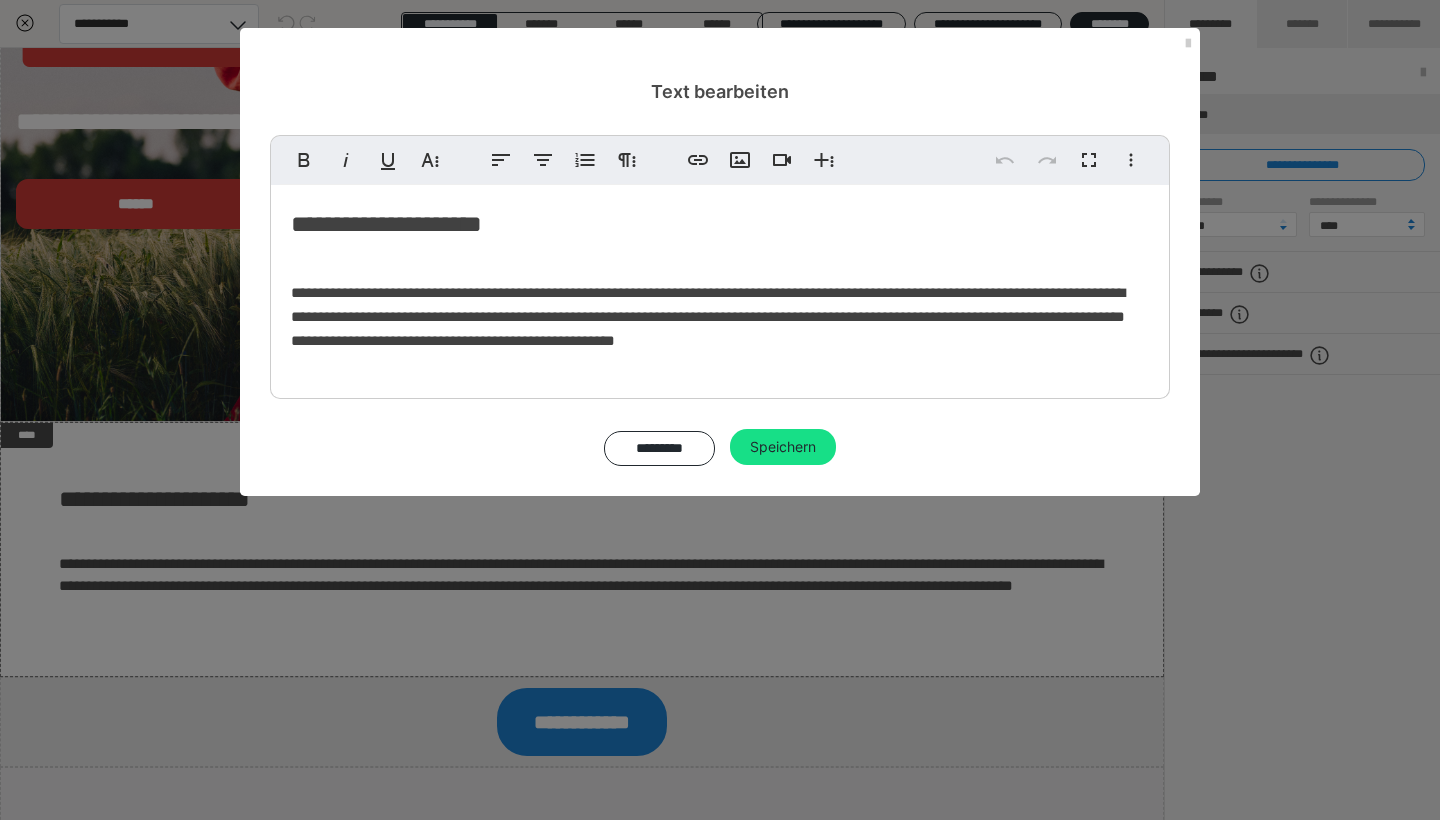 click on "**********" at bounding box center [720, 410] 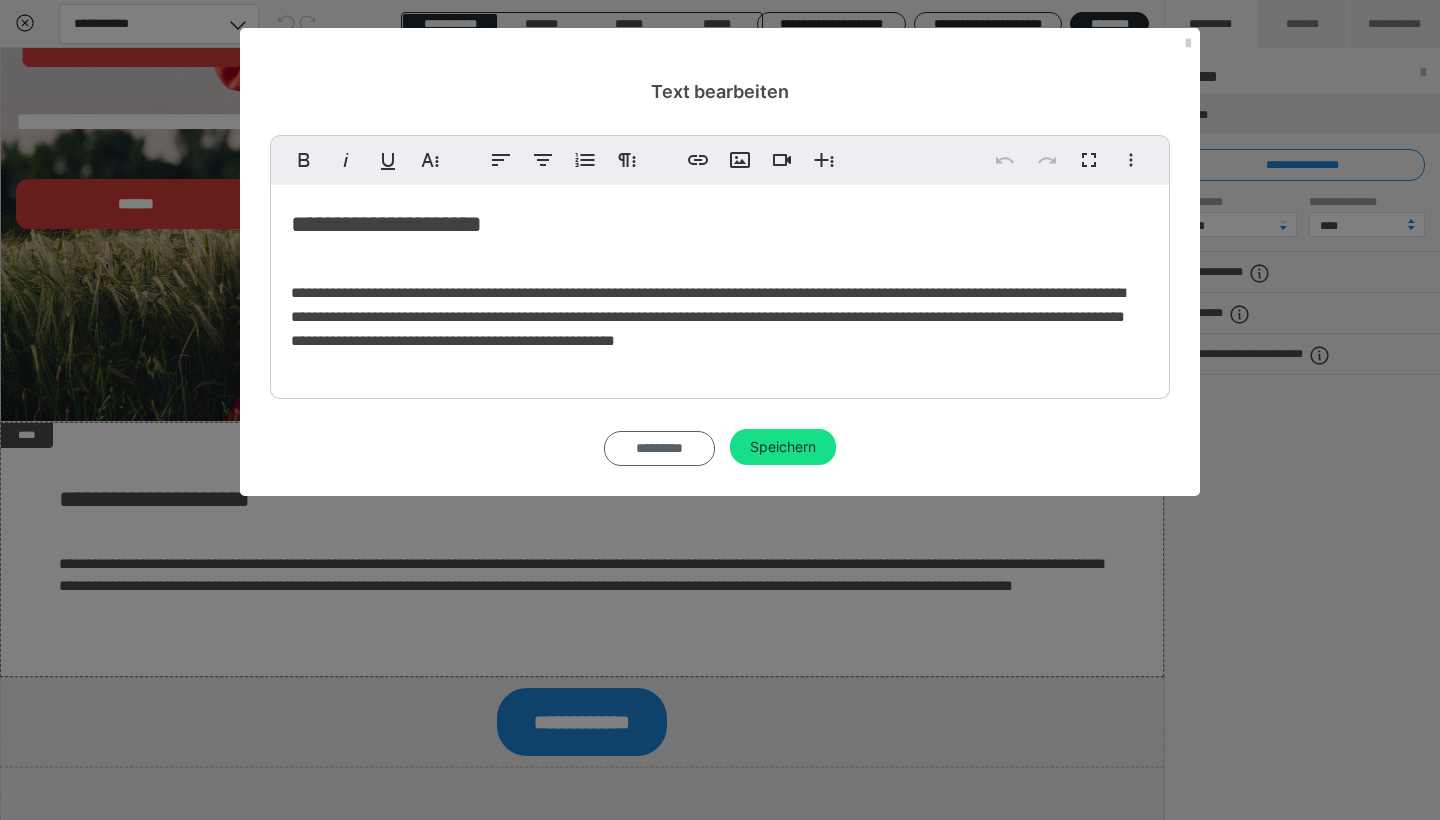 click on "*********" at bounding box center [659, 448] 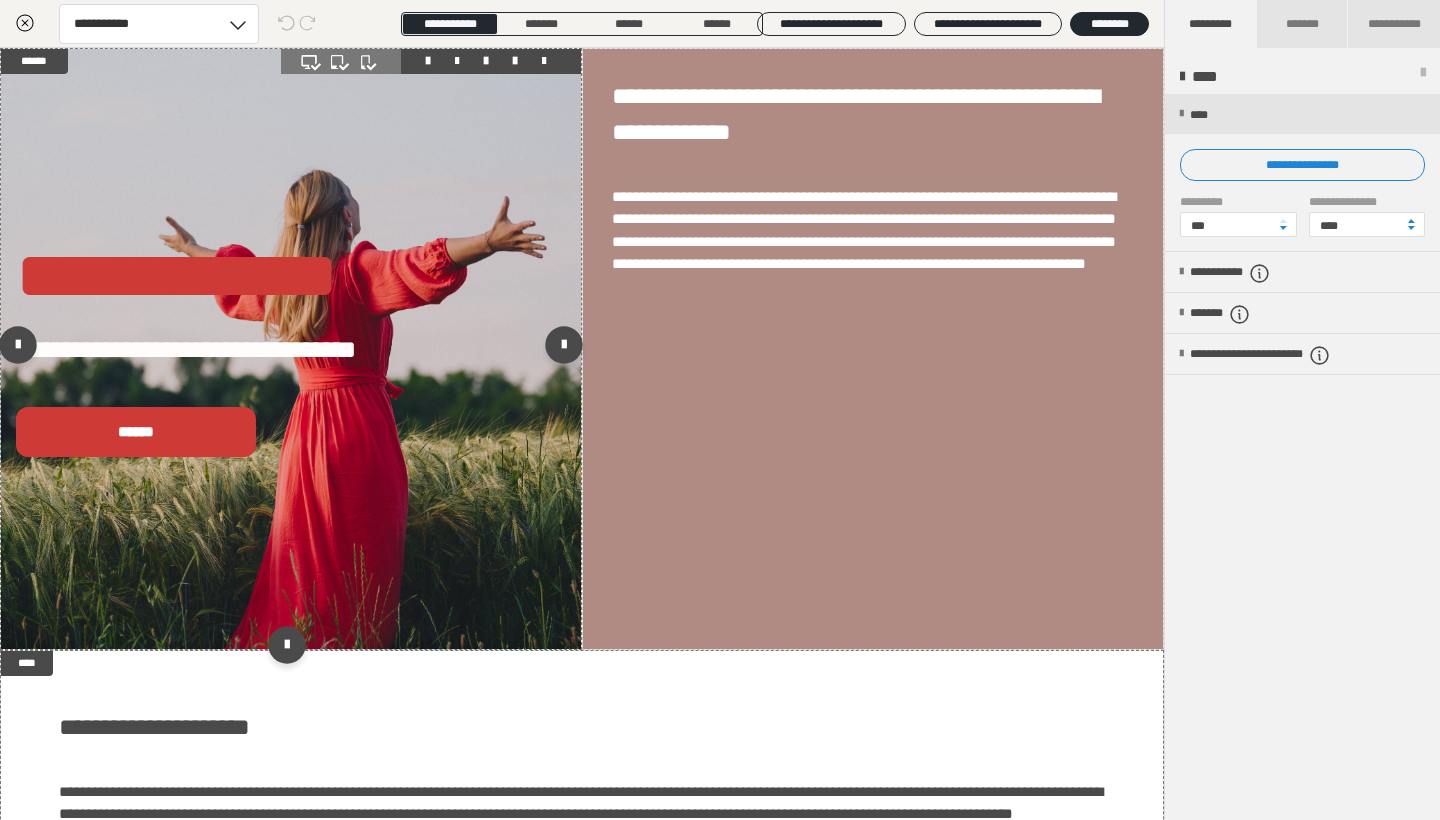 scroll, scrollTop: 0, scrollLeft: 0, axis: both 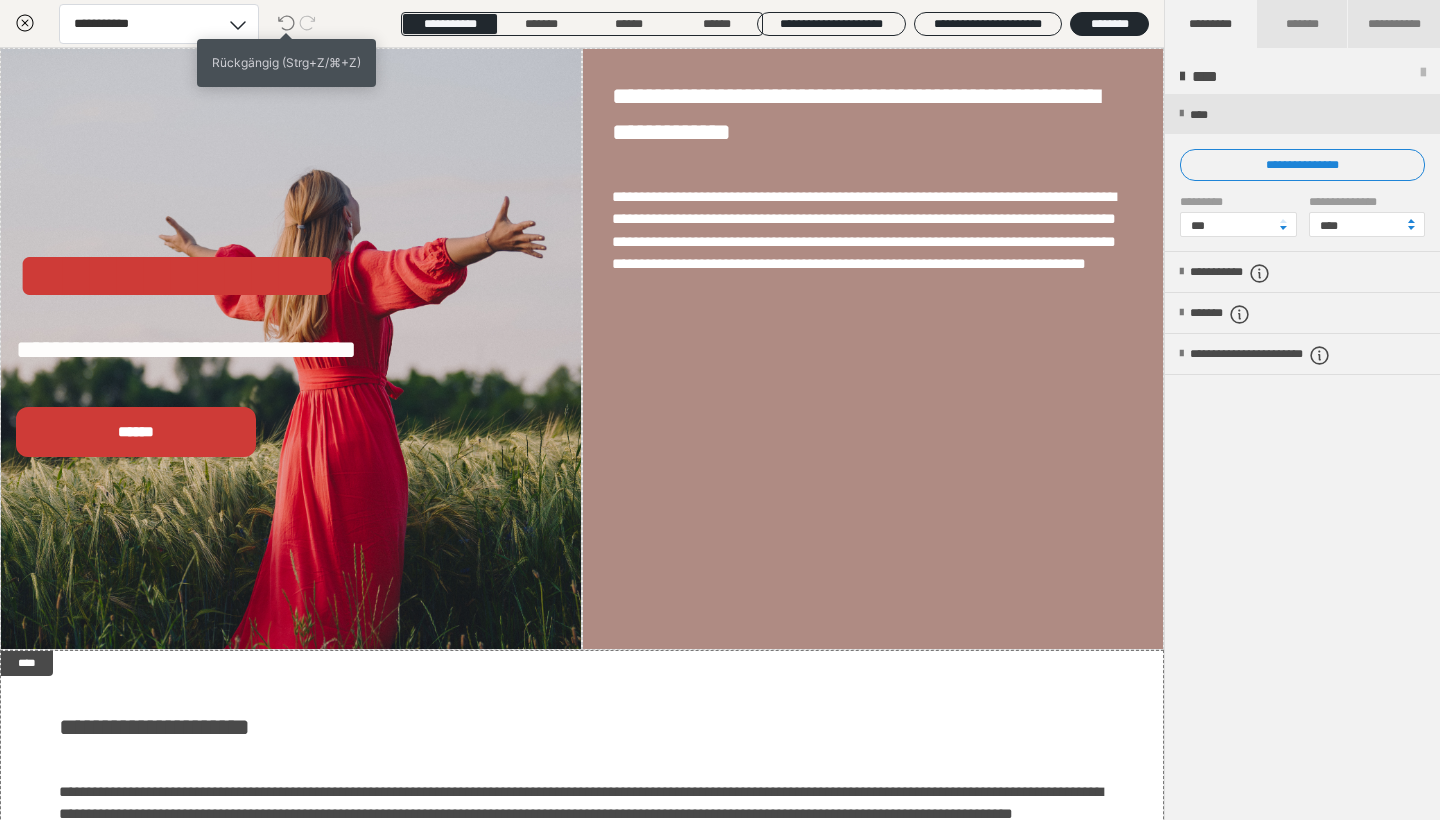 click 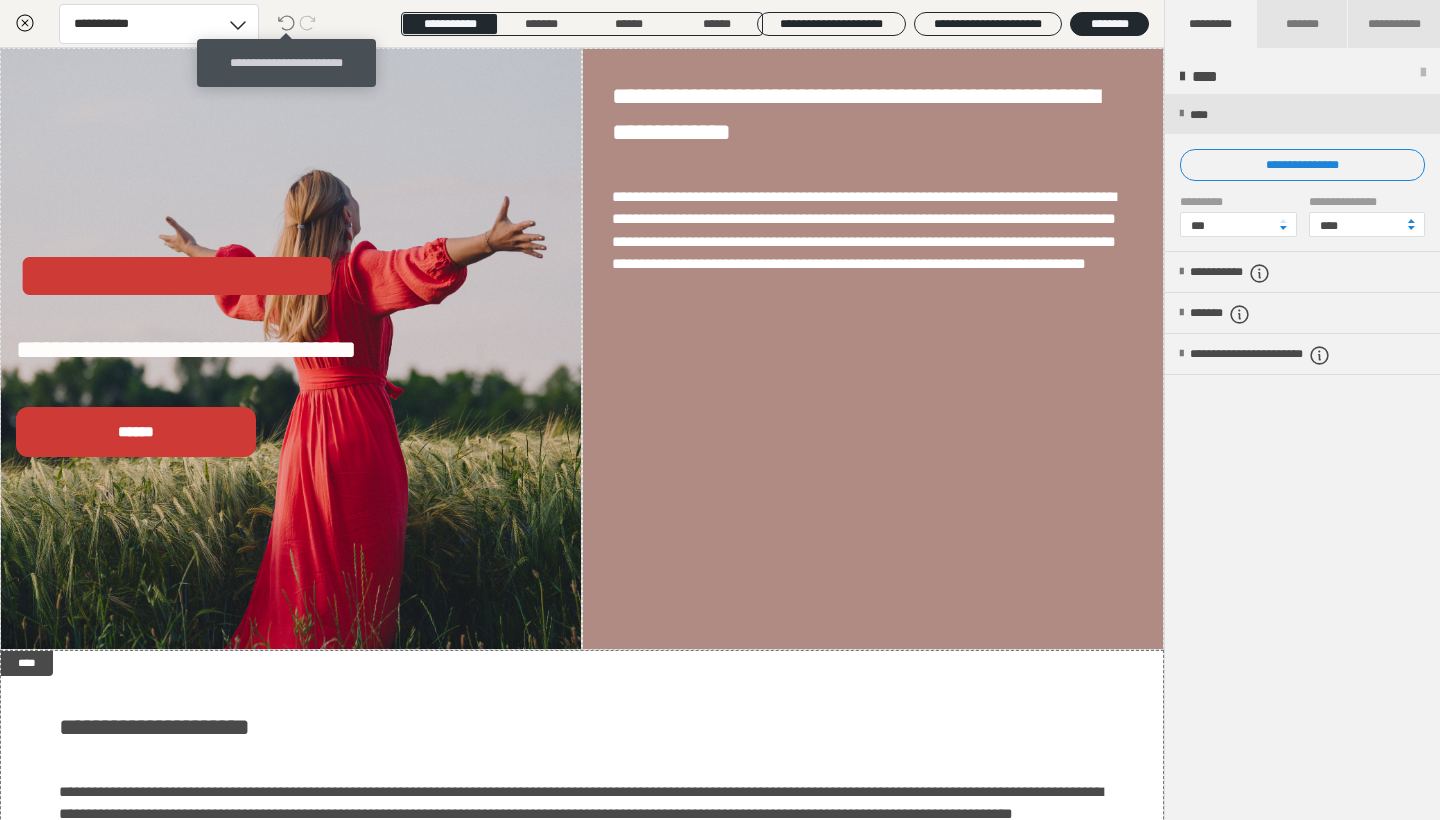 click 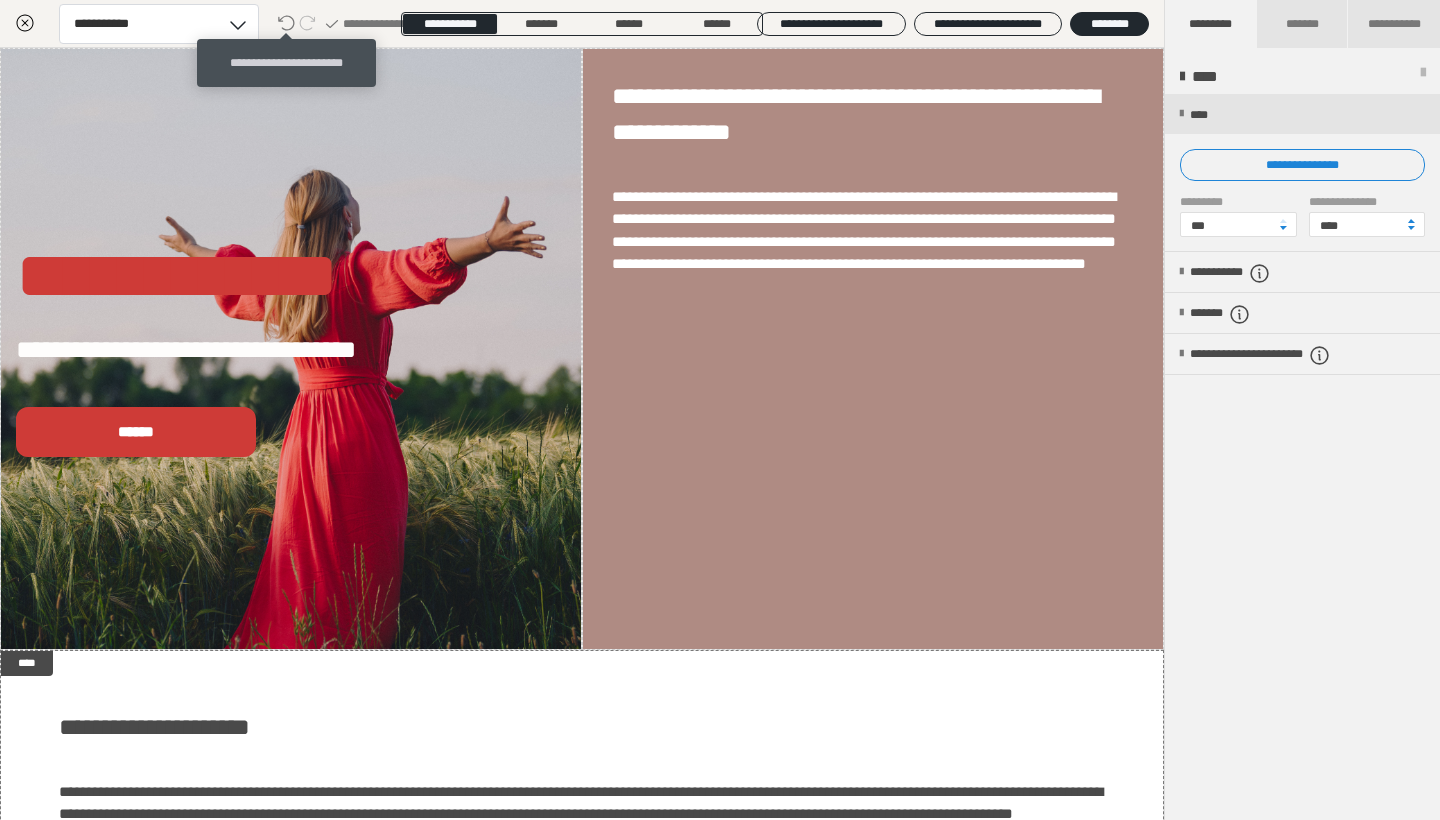 click 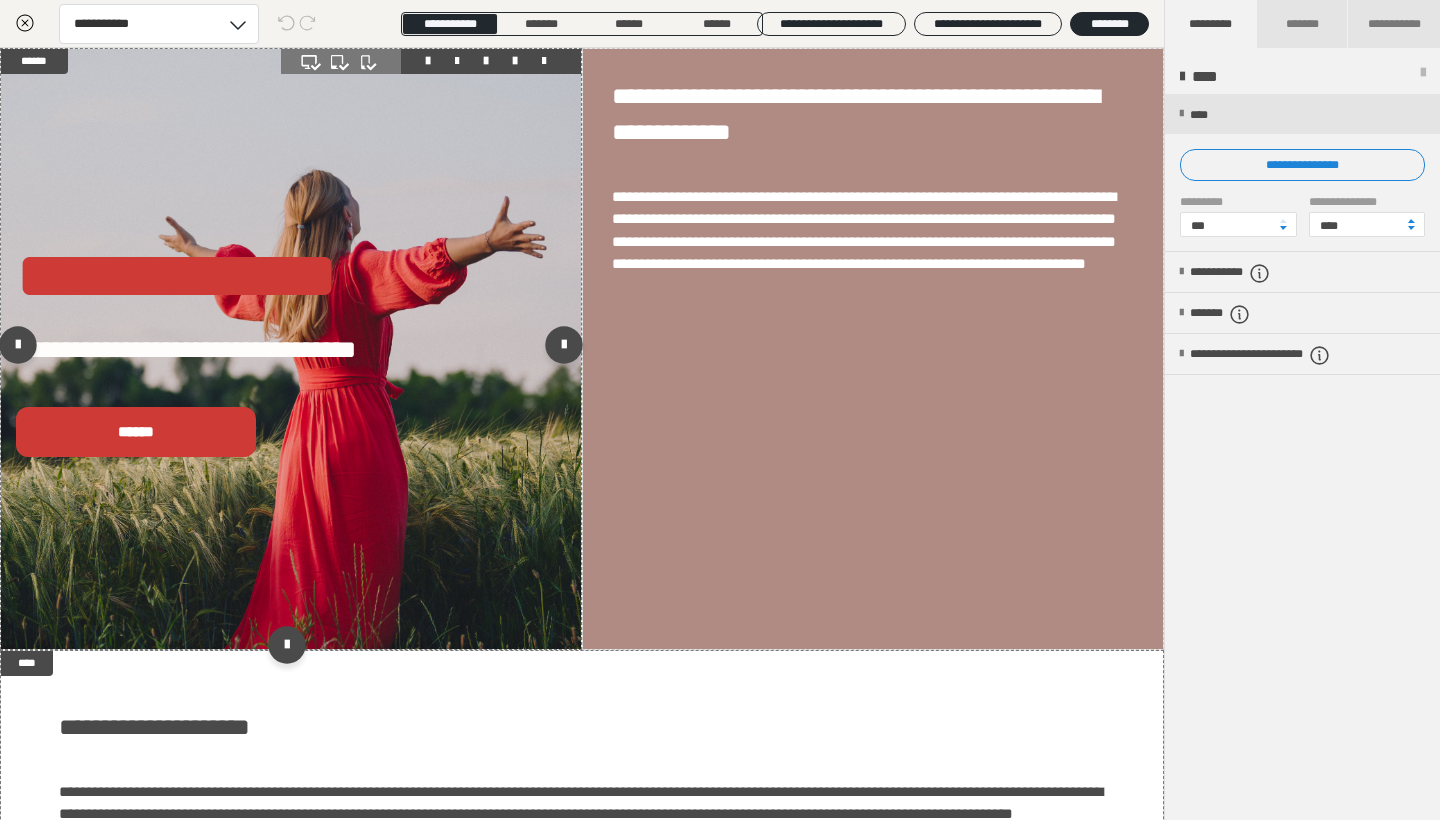 scroll, scrollTop: 0, scrollLeft: 0, axis: both 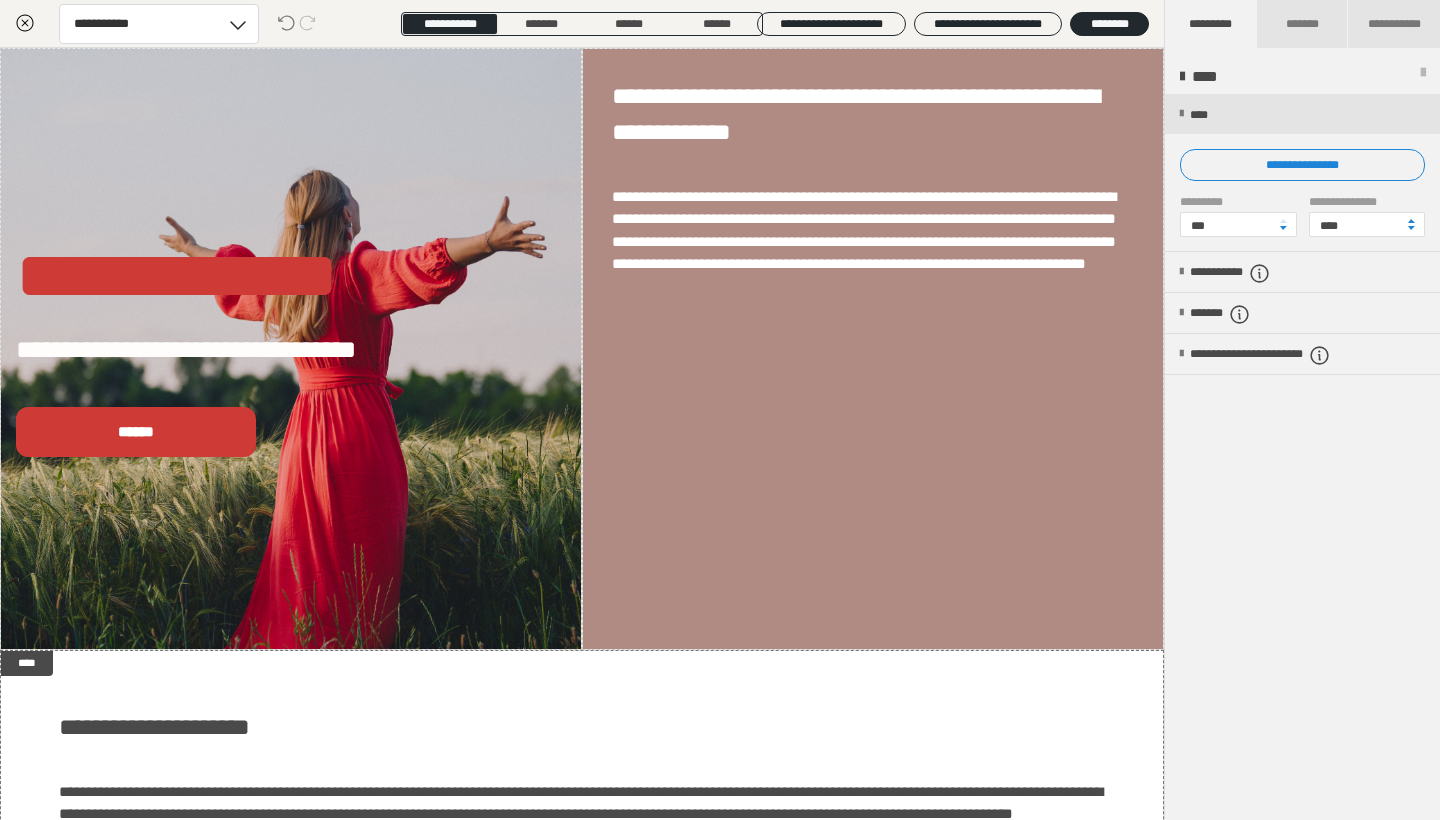 click 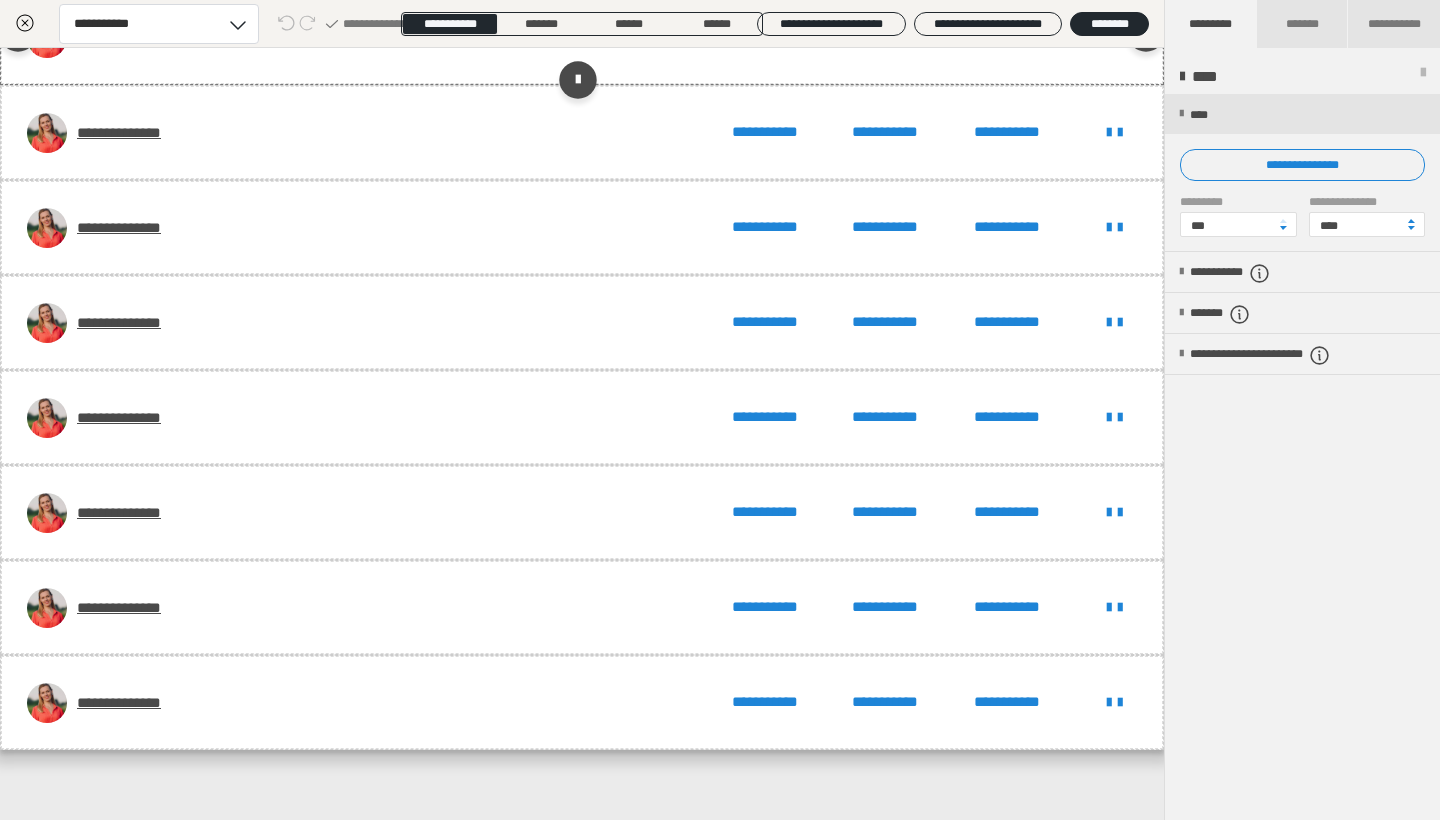 scroll, scrollTop: 1632, scrollLeft: 0, axis: vertical 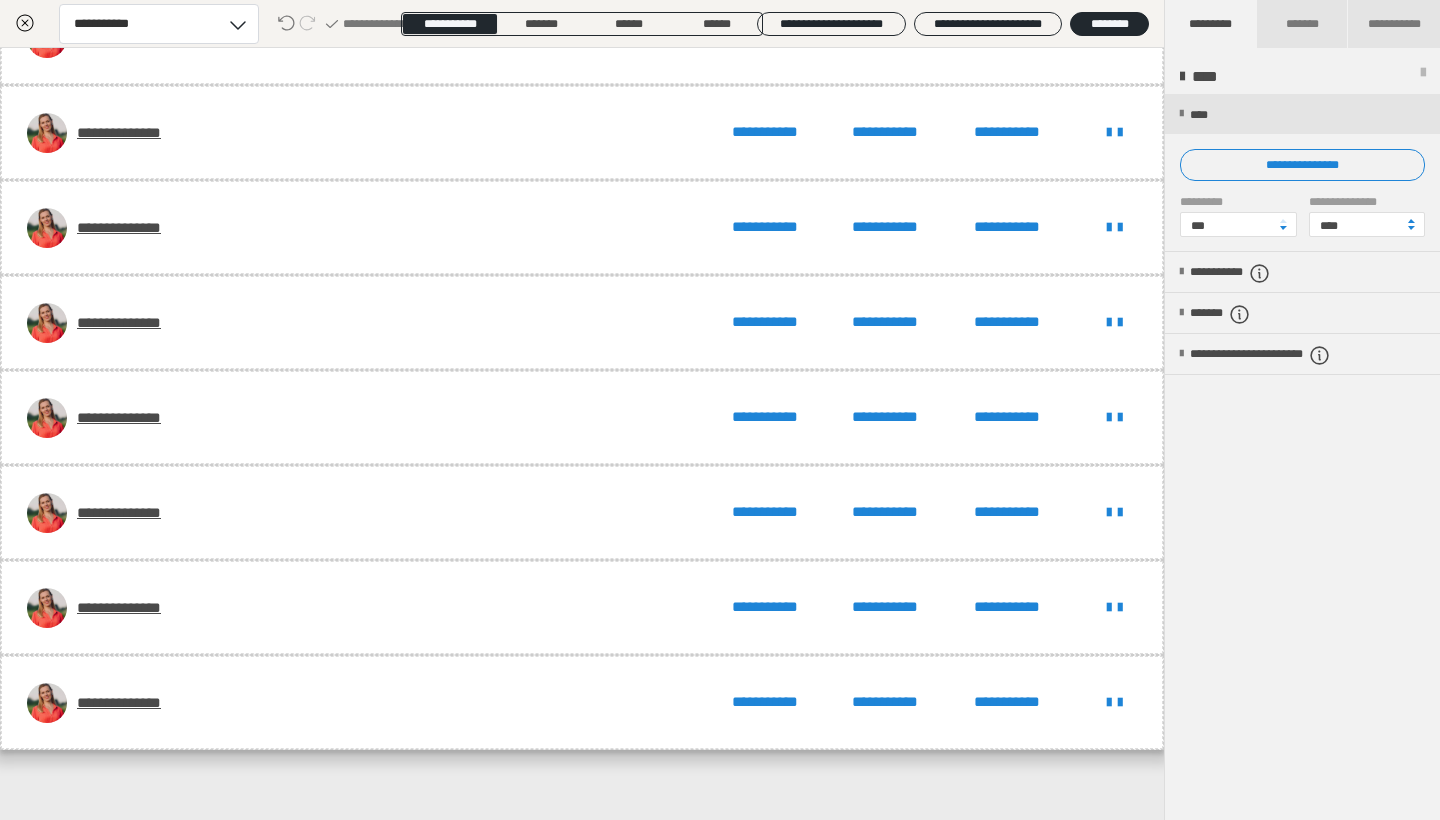 click 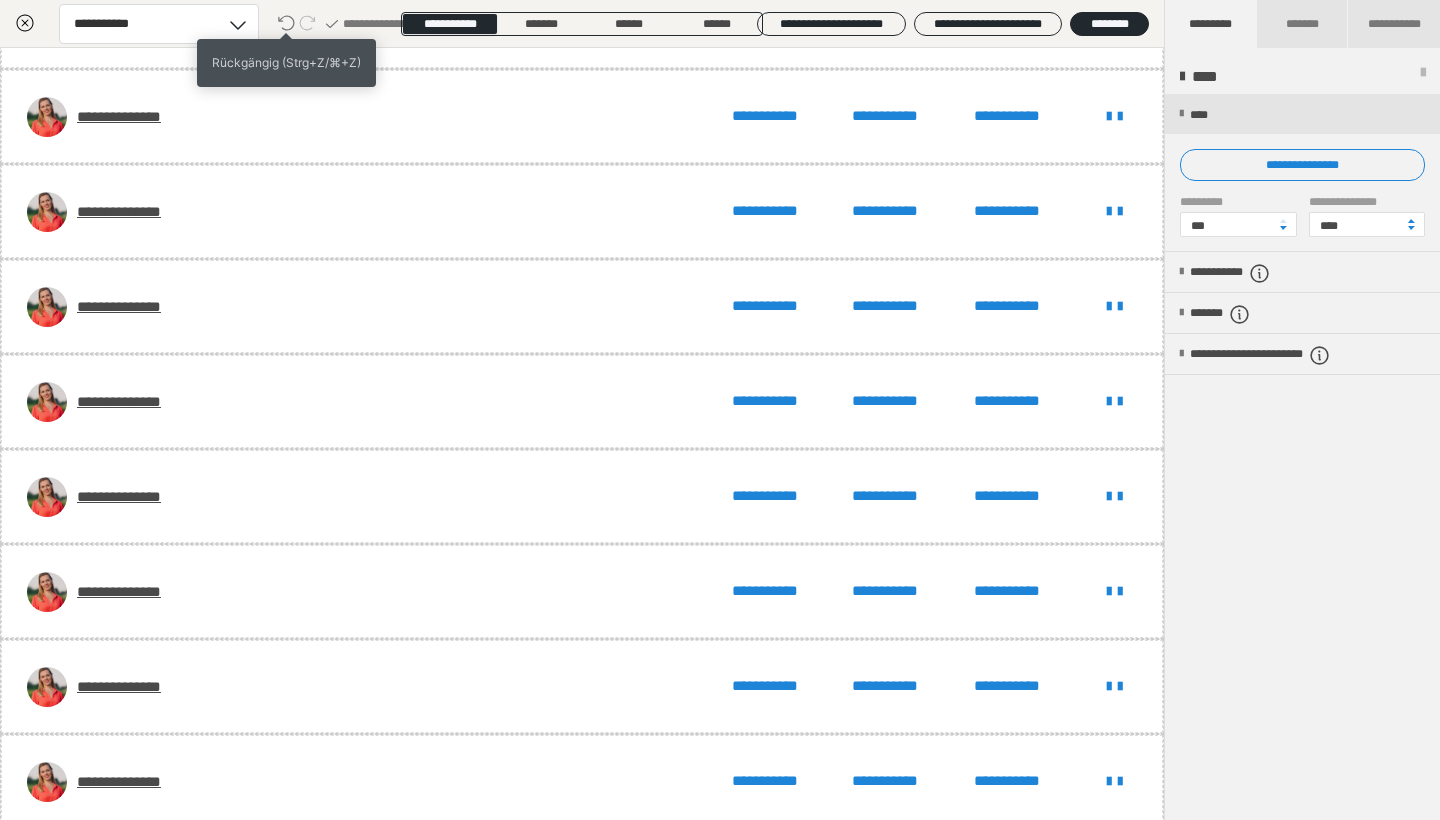 click 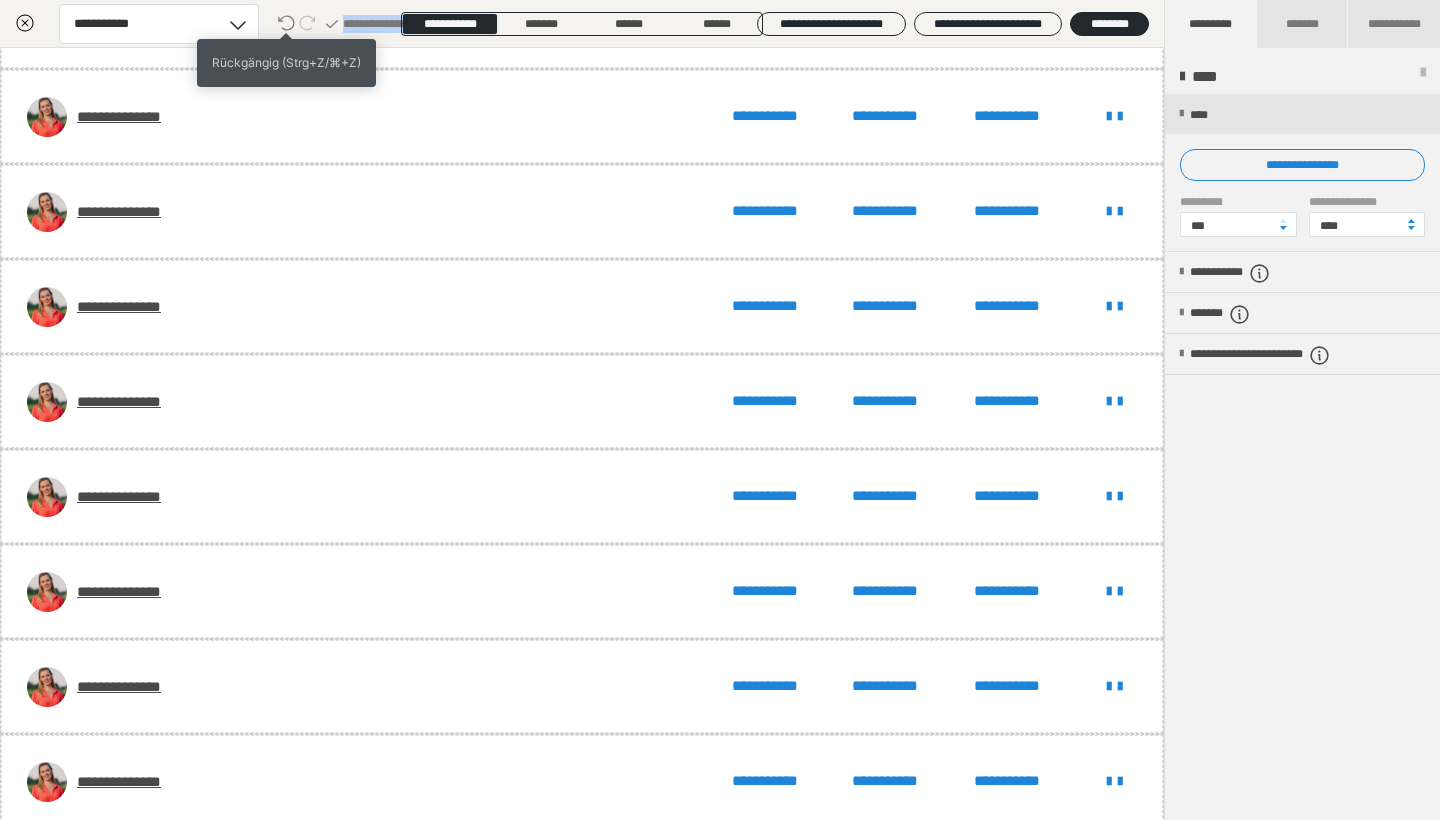 click 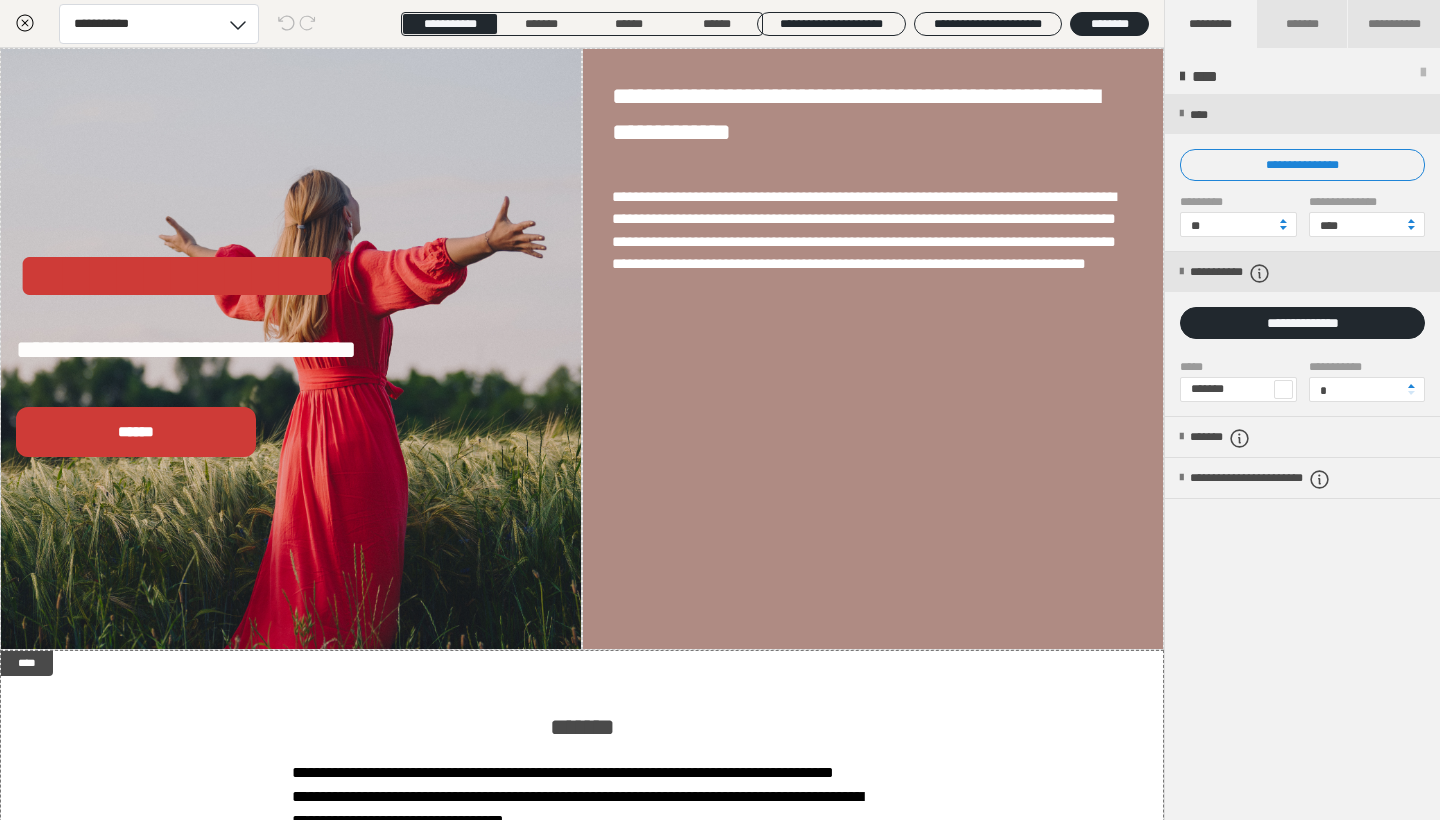 scroll, scrollTop: 0, scrollLeft: 0, axis: both 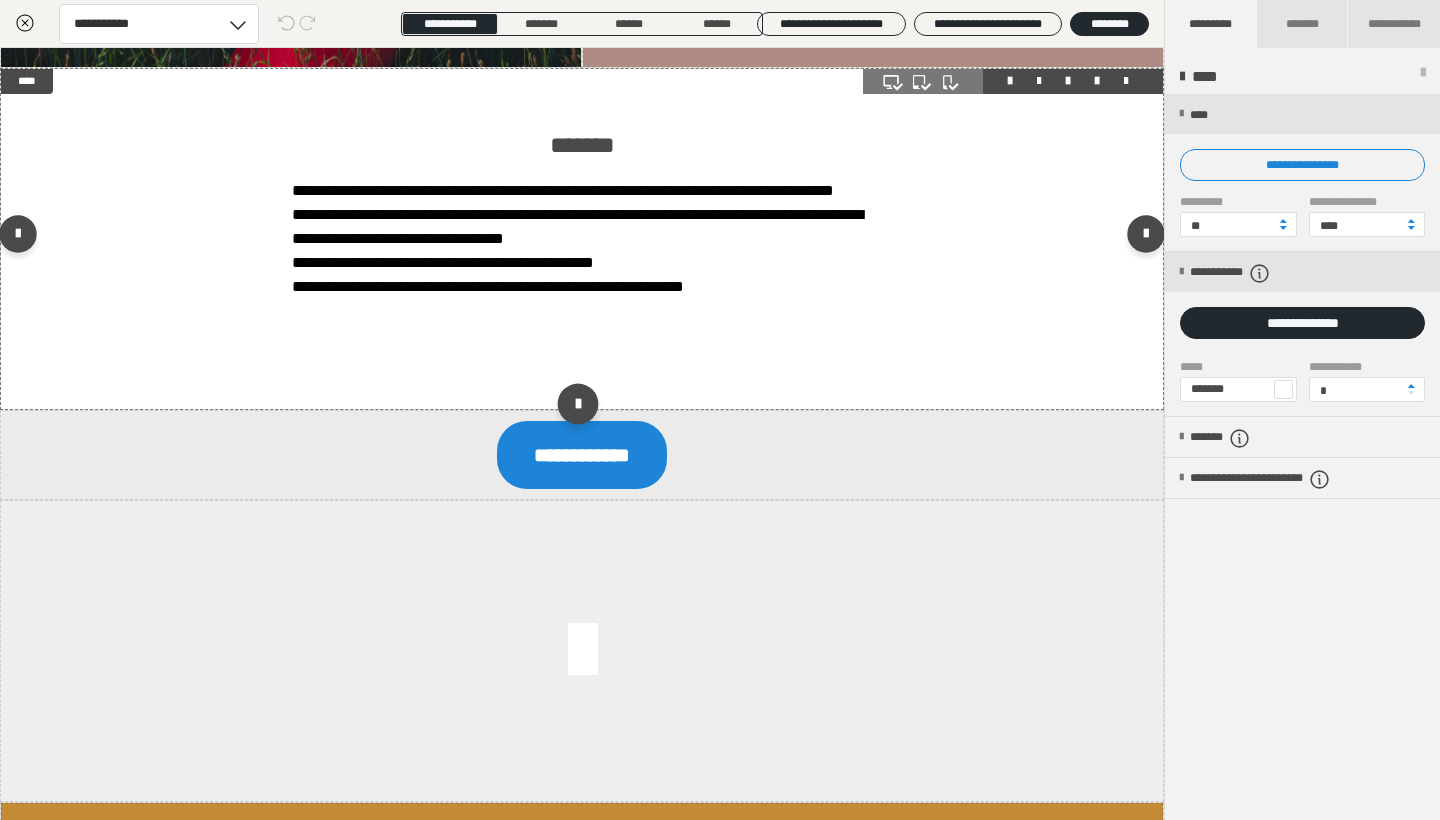 click at bounding box center [577, 404] 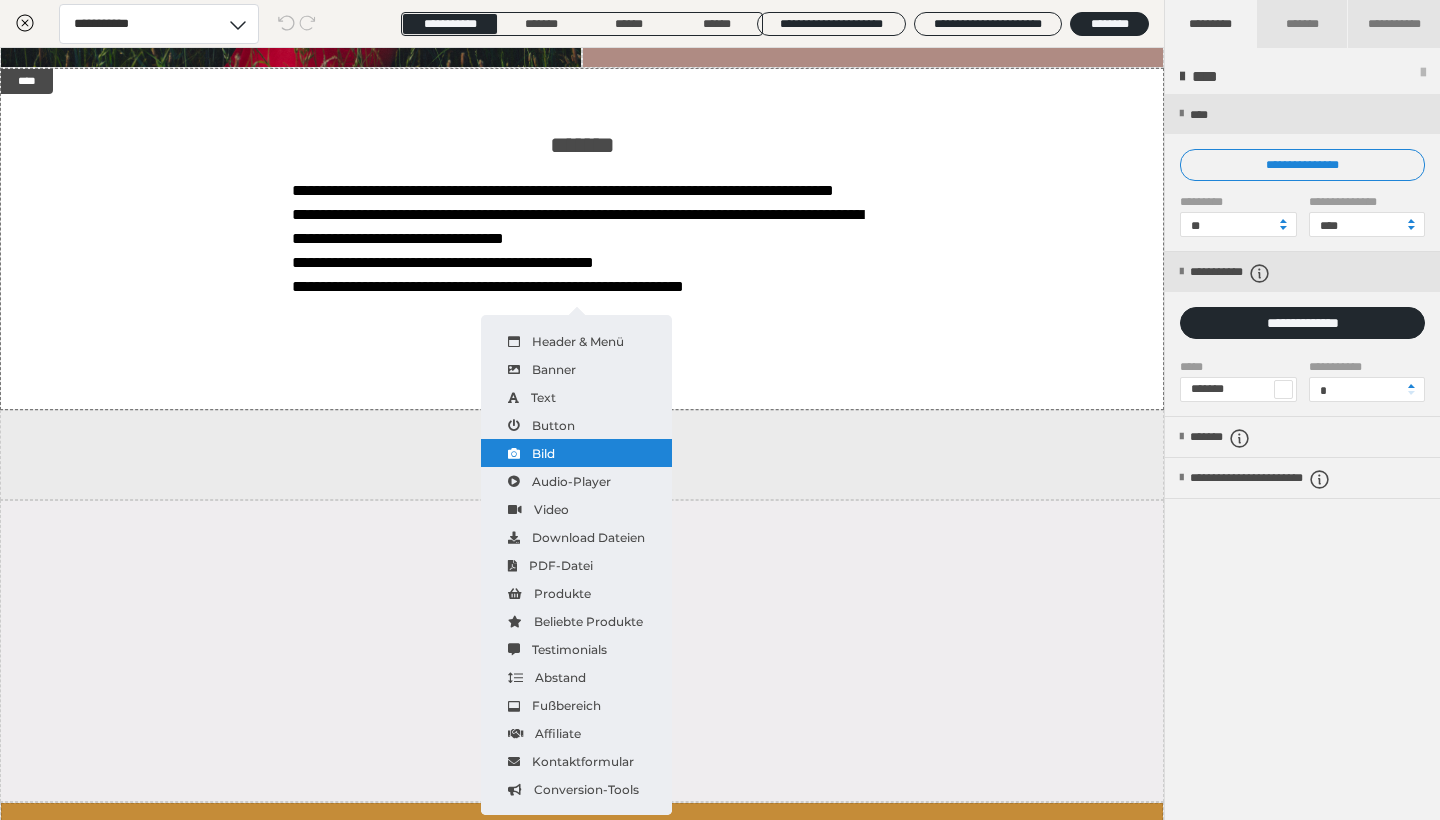 click on "Bild" at bounding box center (576, 453) 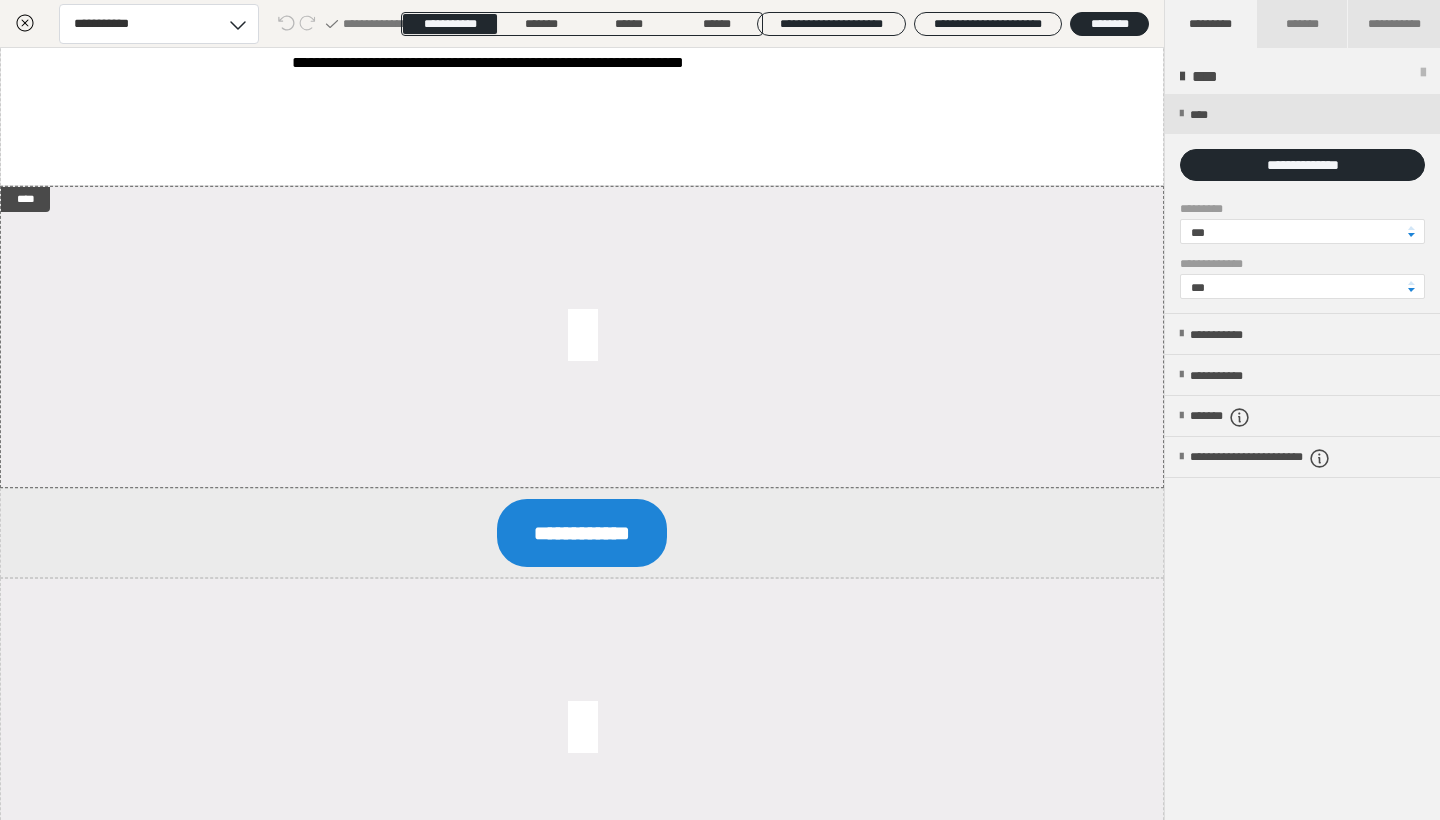 scroll, scrollTop: 810, scrollLeft: 0, axis: vertical 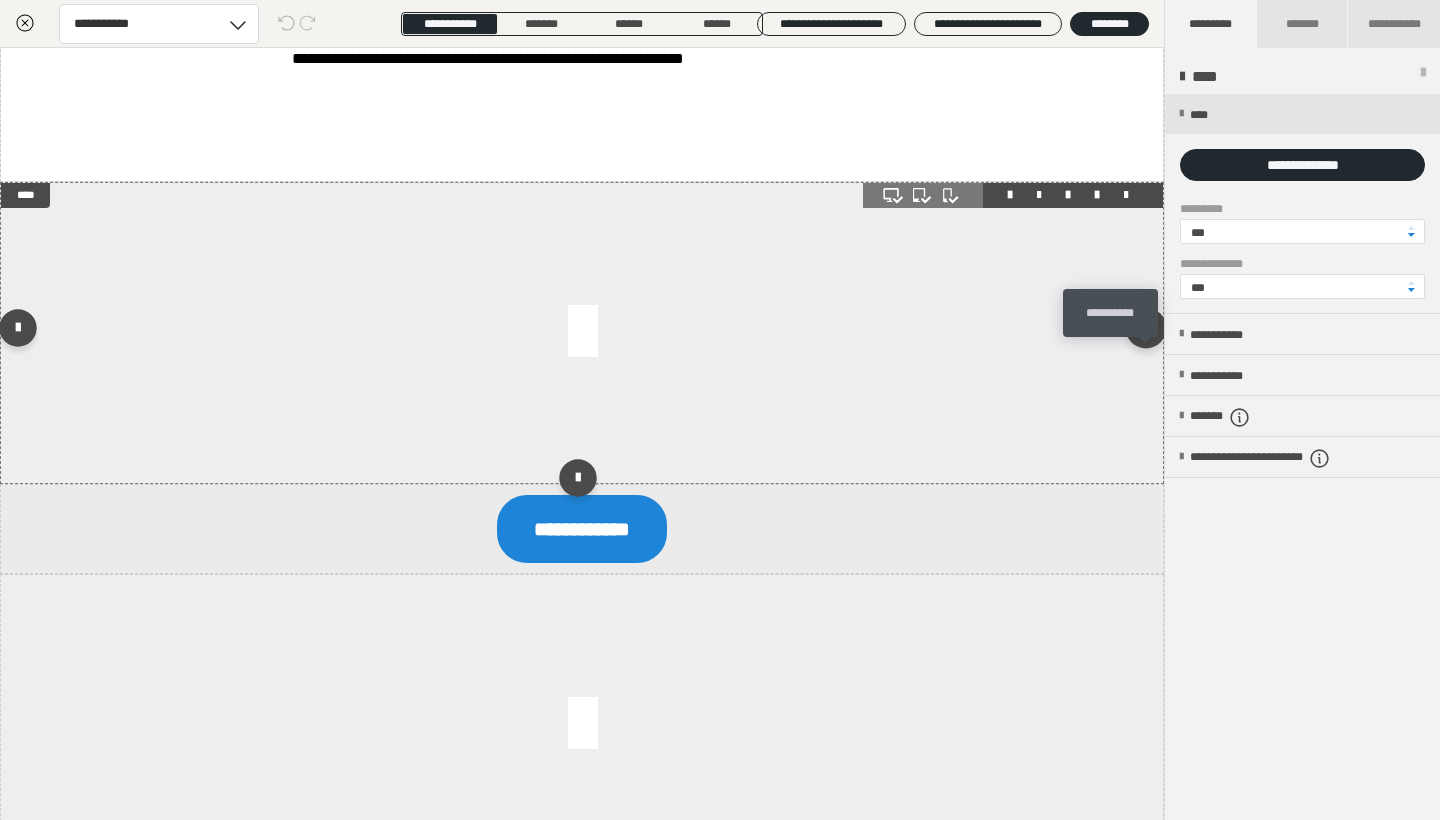 click at bounding box center [1146, 328] 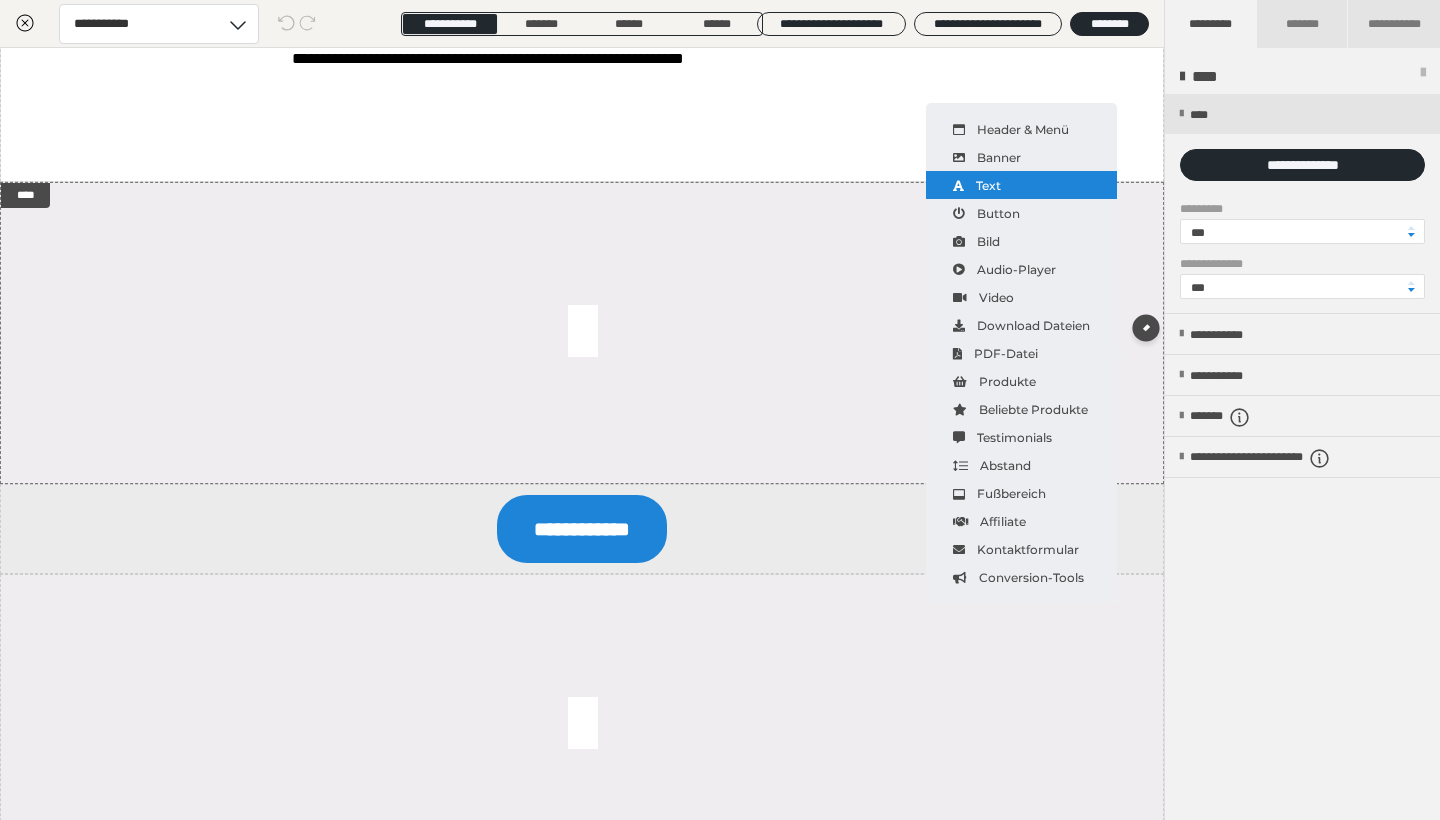 click on "Text" at bounding box center (1021, 185) 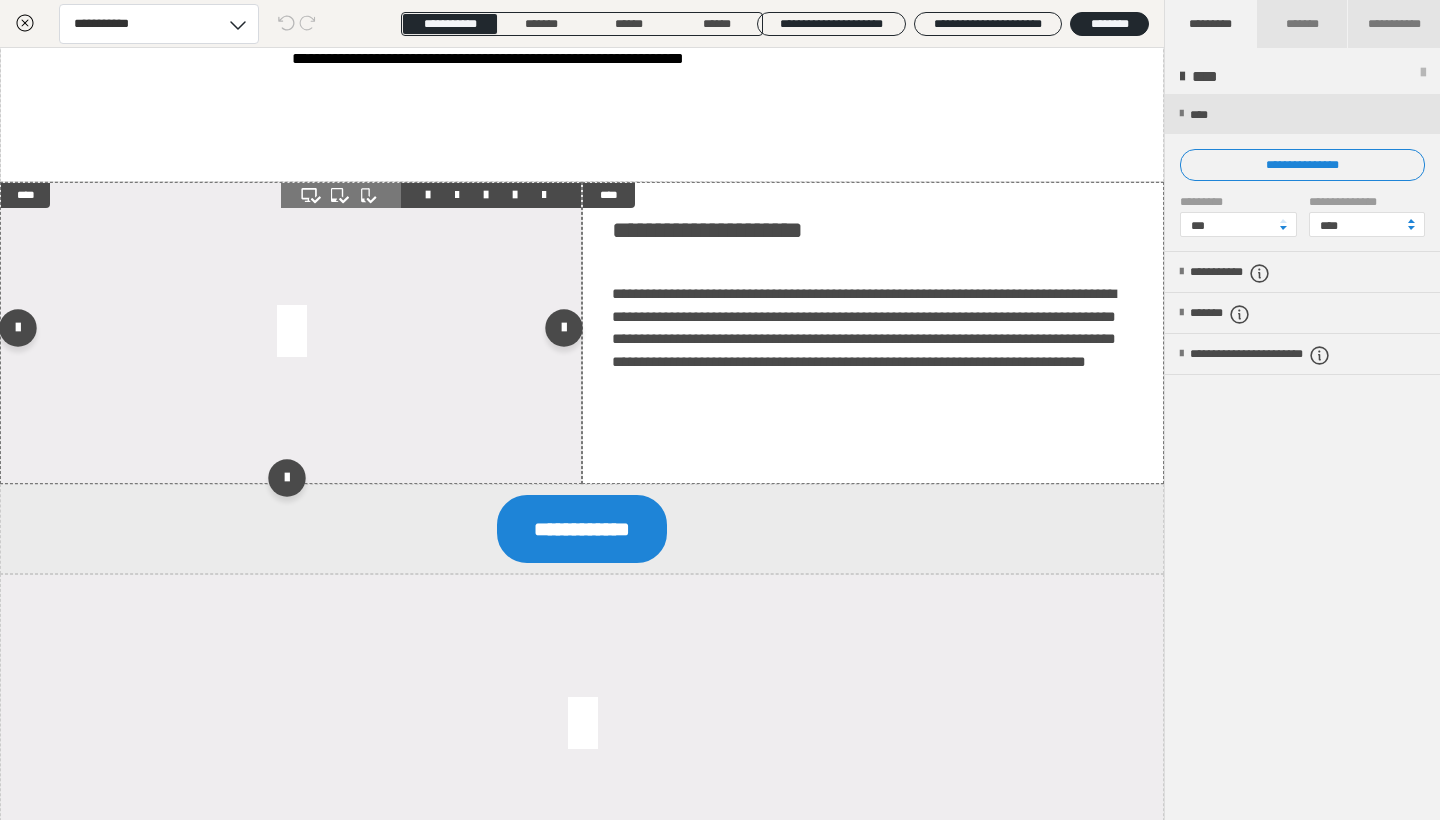 click at bounding box center [291, 333] 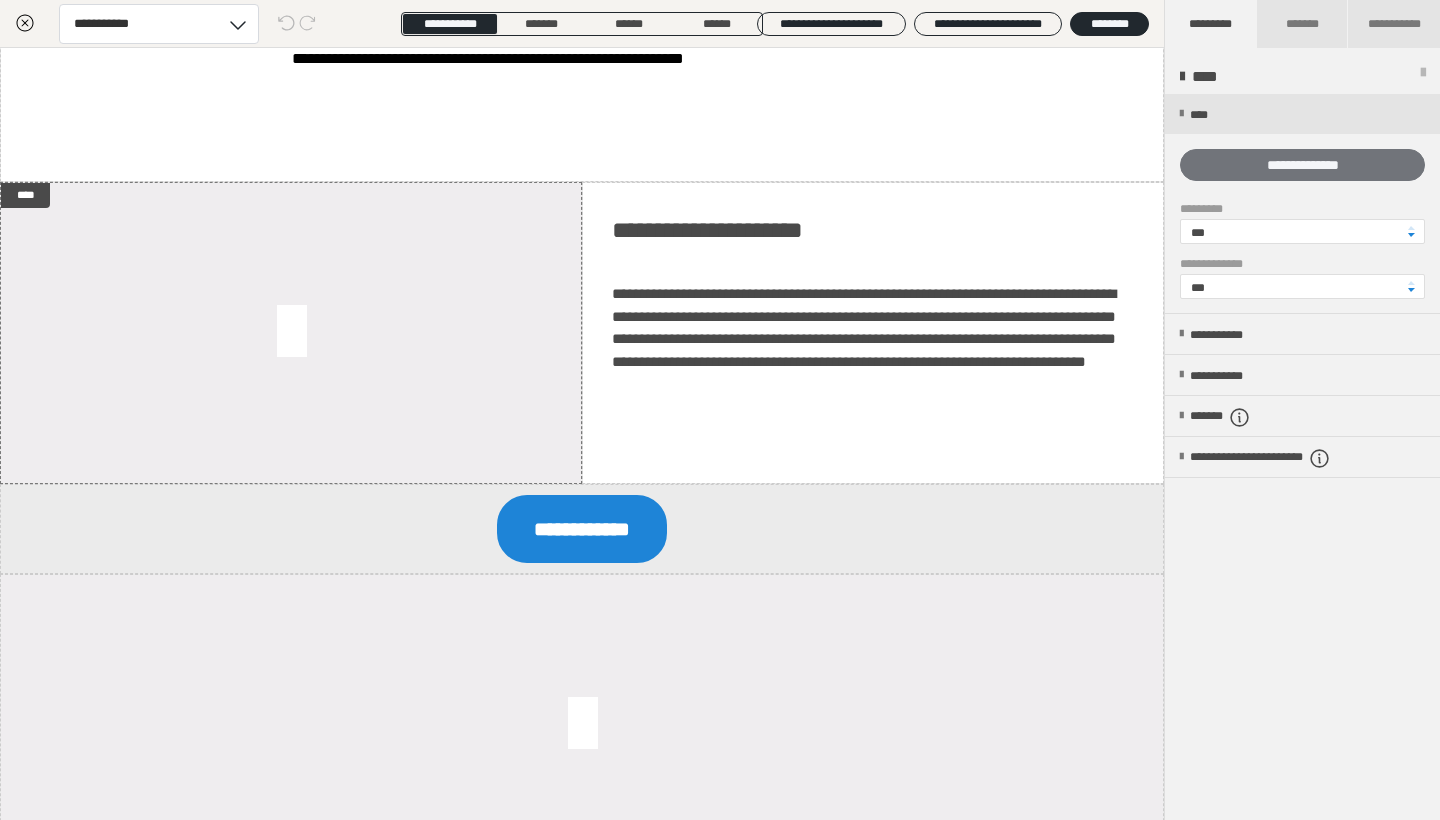 click on "**********" at bounding box center [1302, 165] 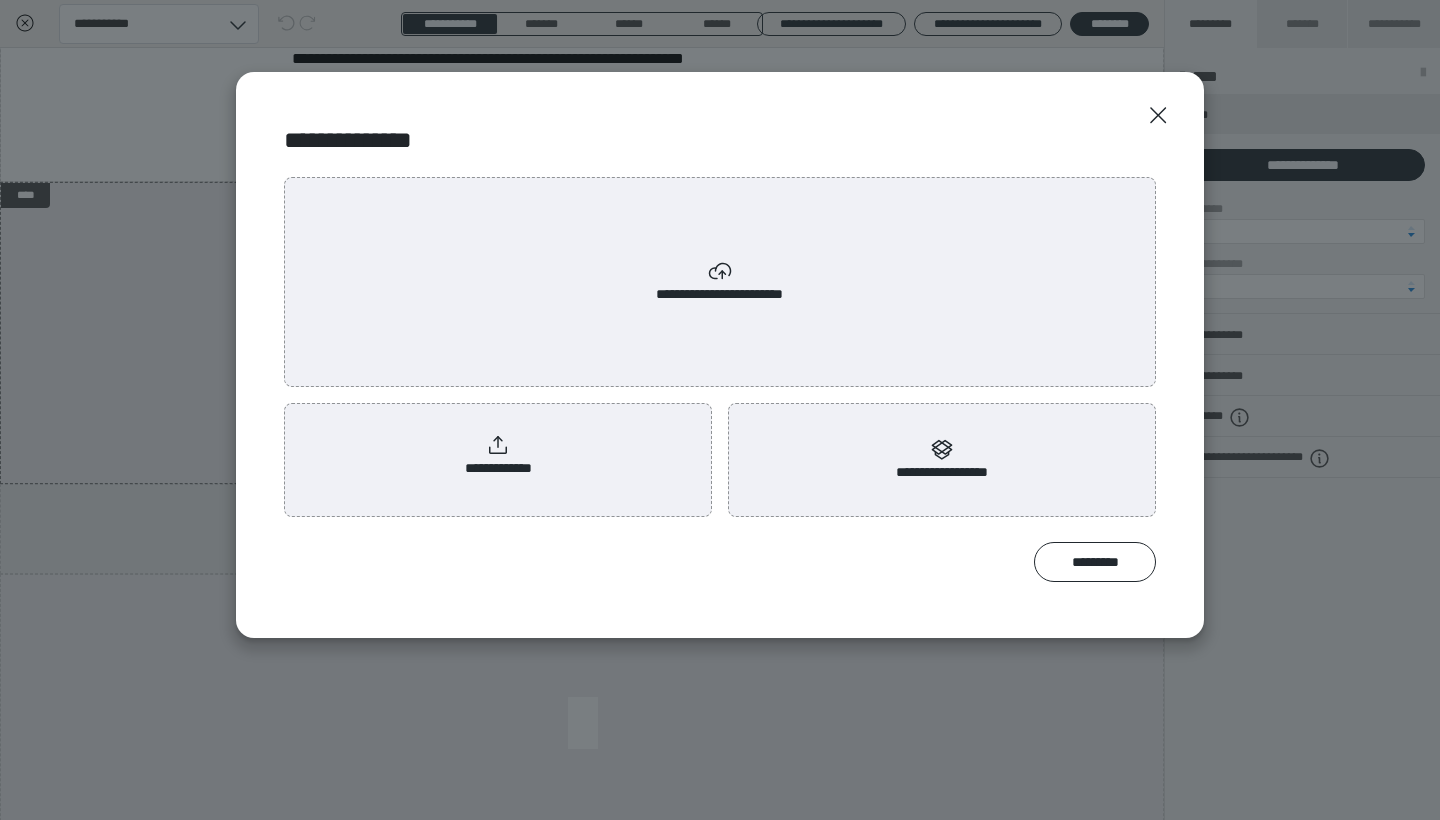 click 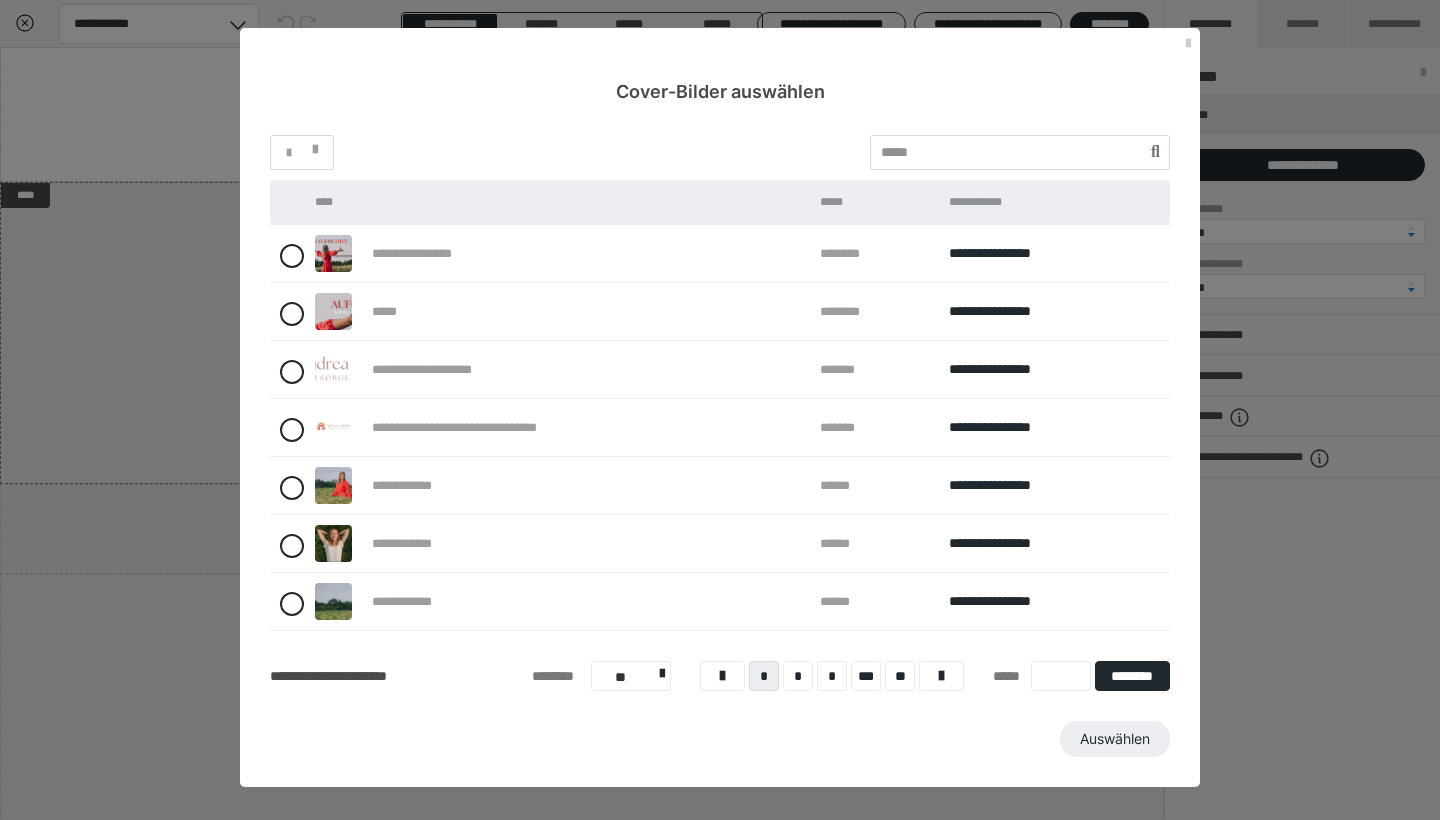 scroll, scrollTop: 173, scrollLeft: 0, axis: vertical 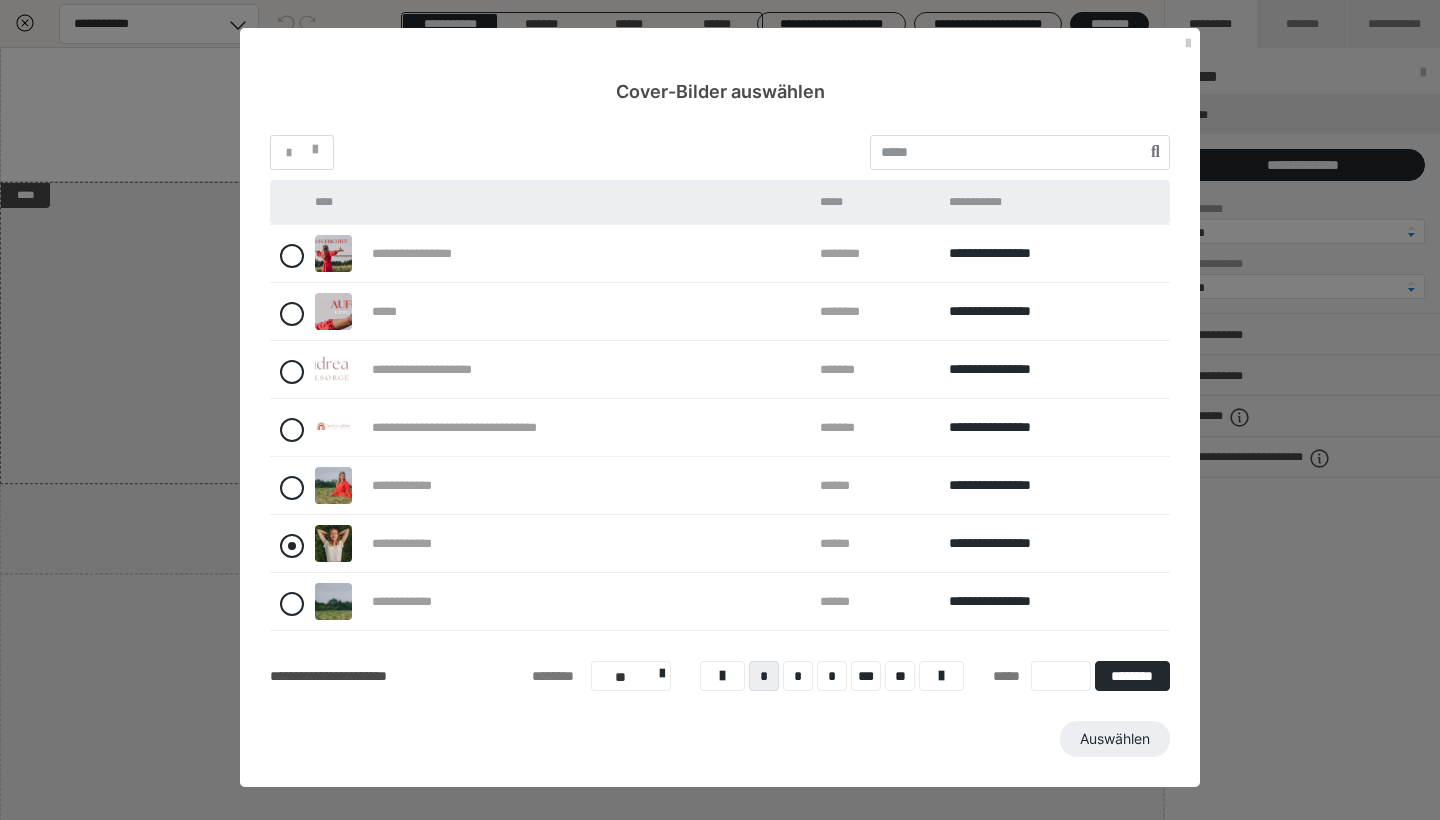 click at bounding box center (292, 546) 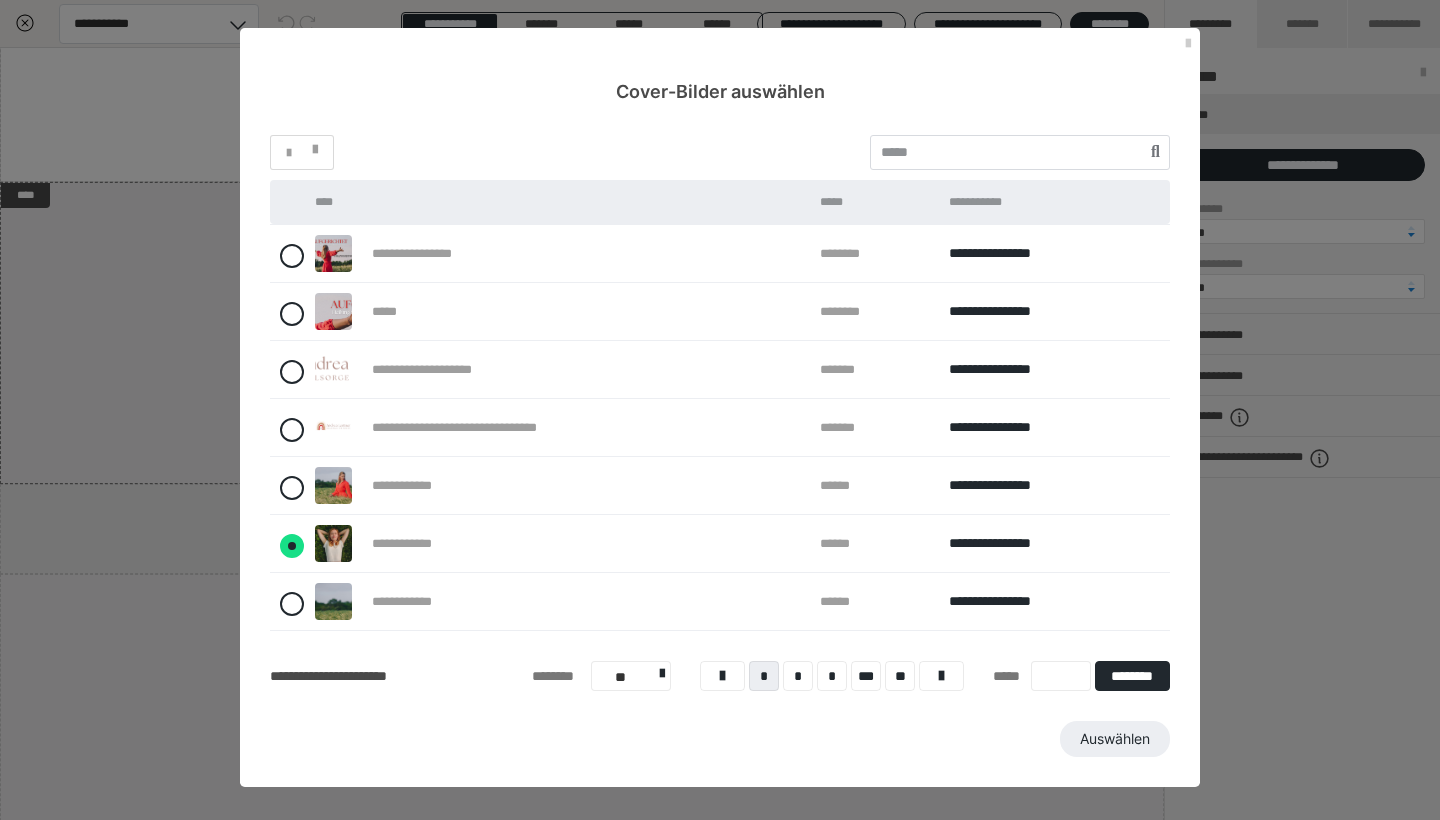 radio on "****" 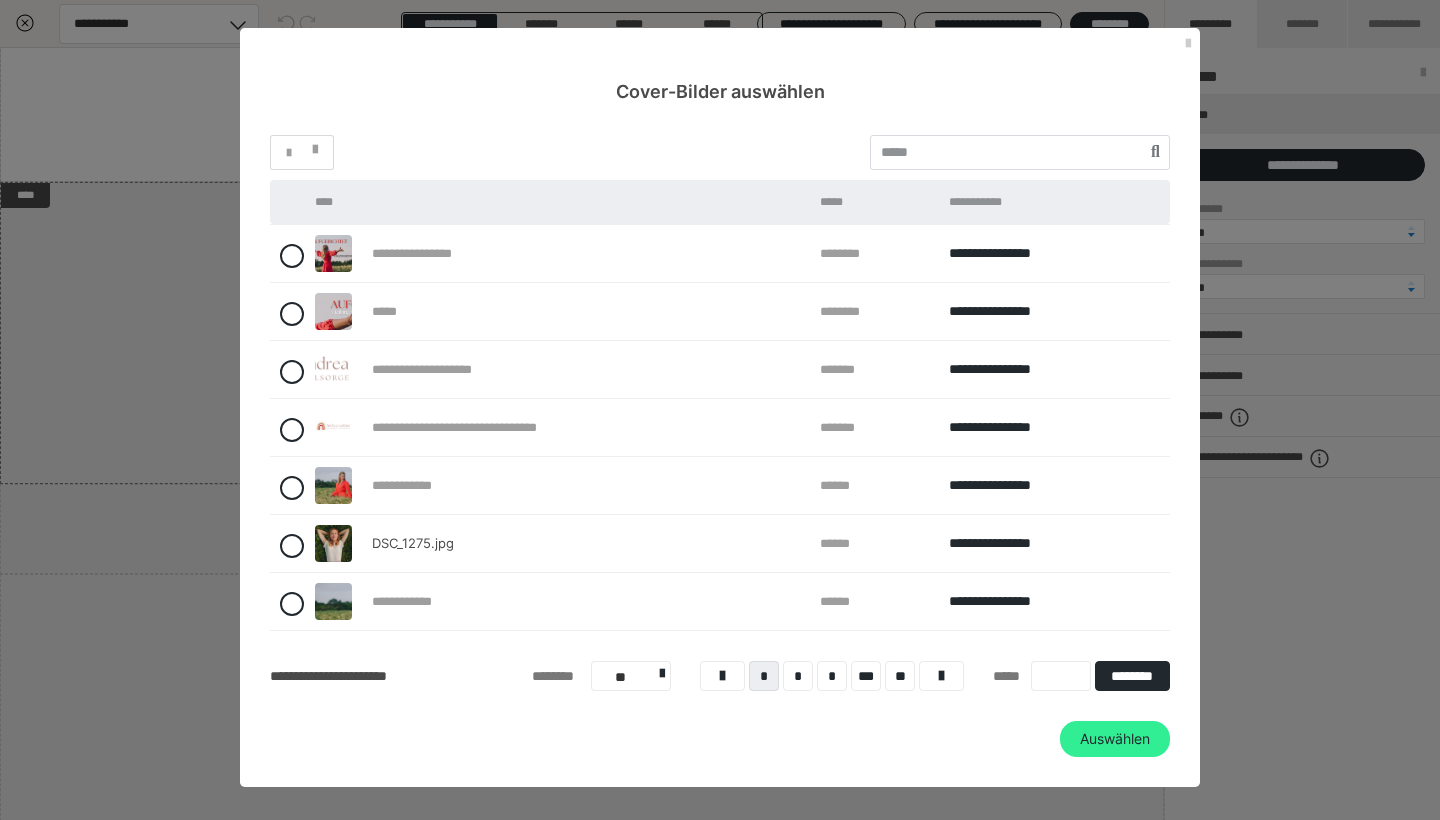 click on "Auswählen" at bounding box center (1115, 739) 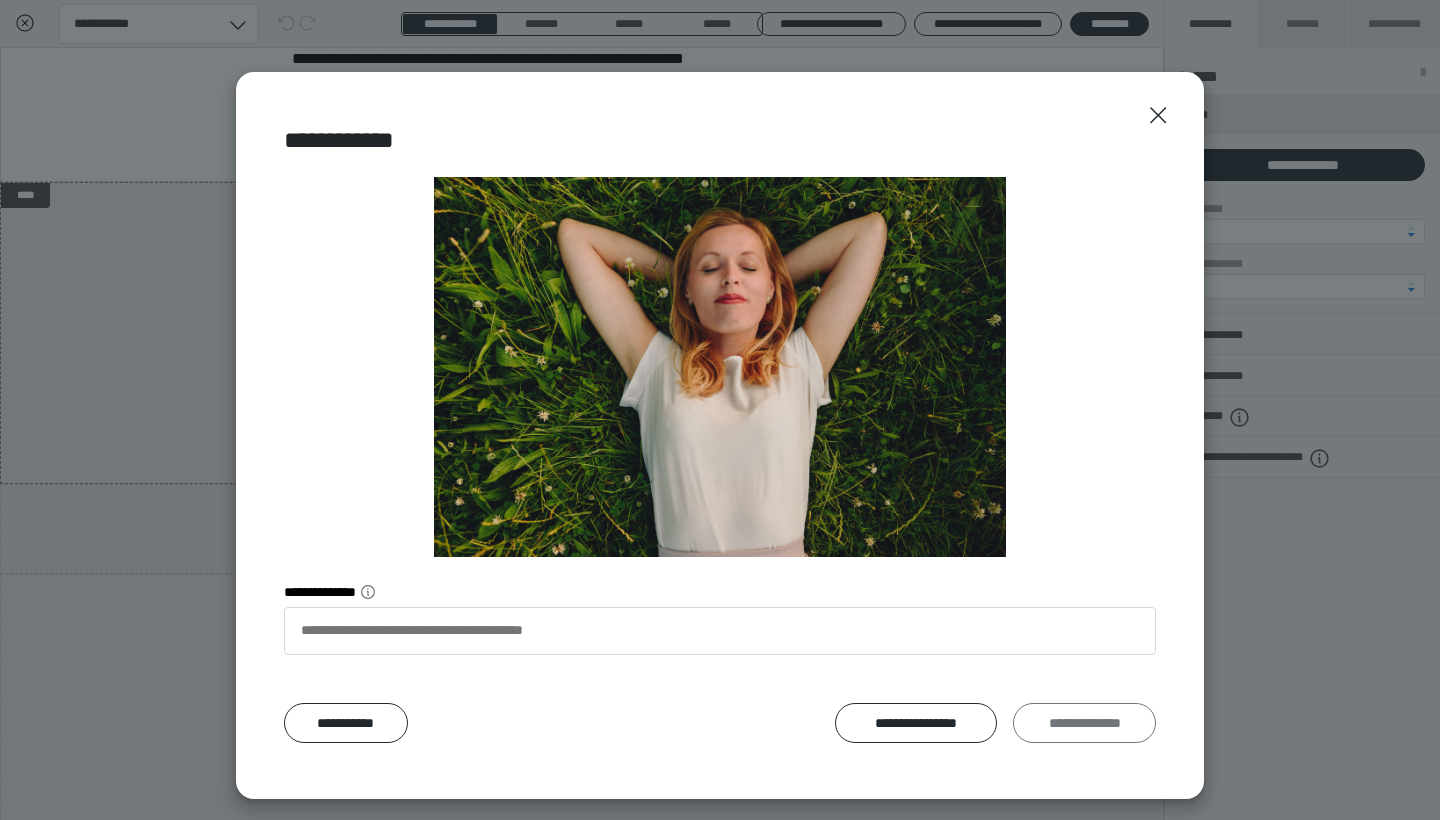 click on "**********" at bounding box center (1084, 723) 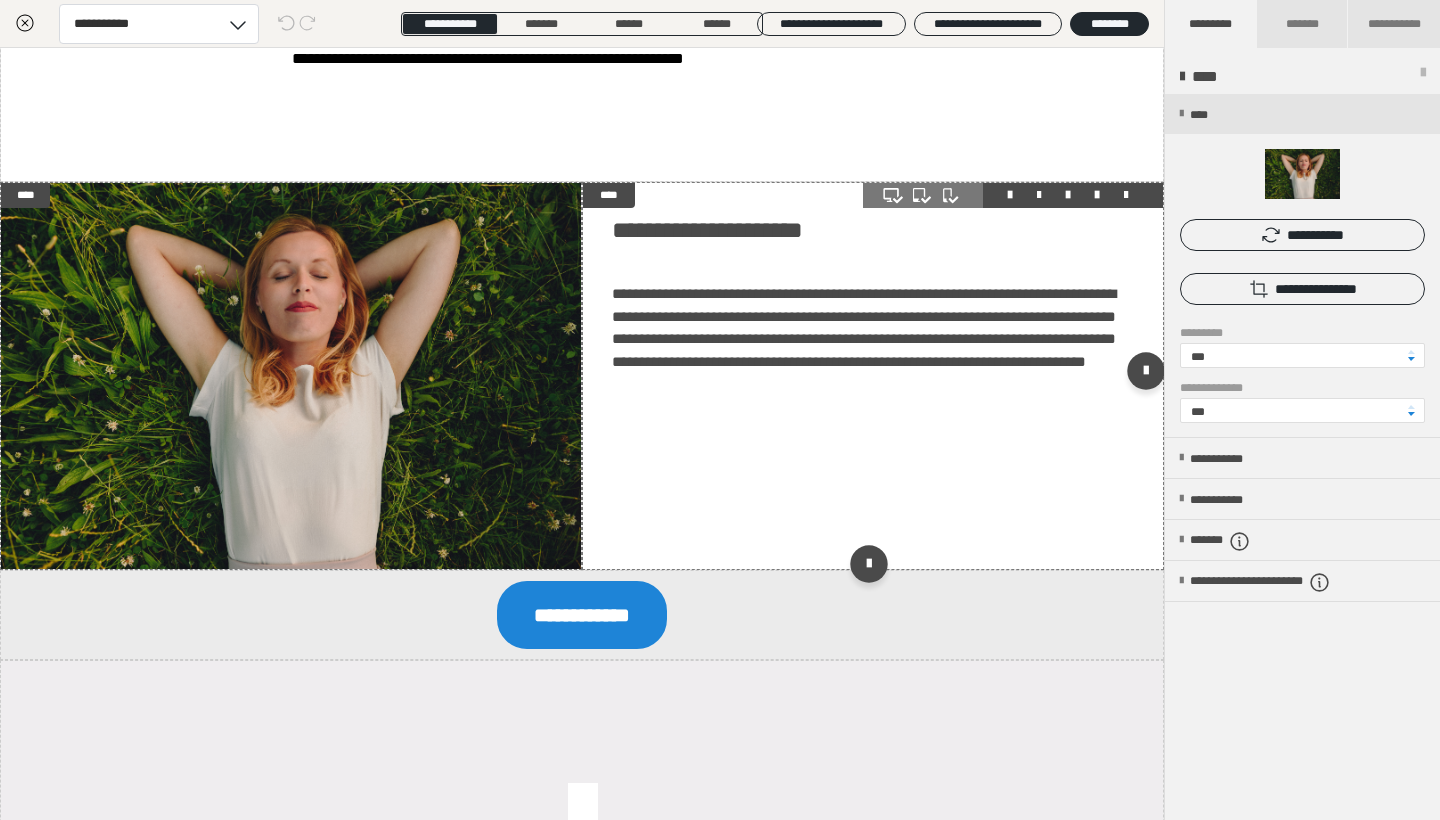 click on "**********" at bounding box center (873, 376) 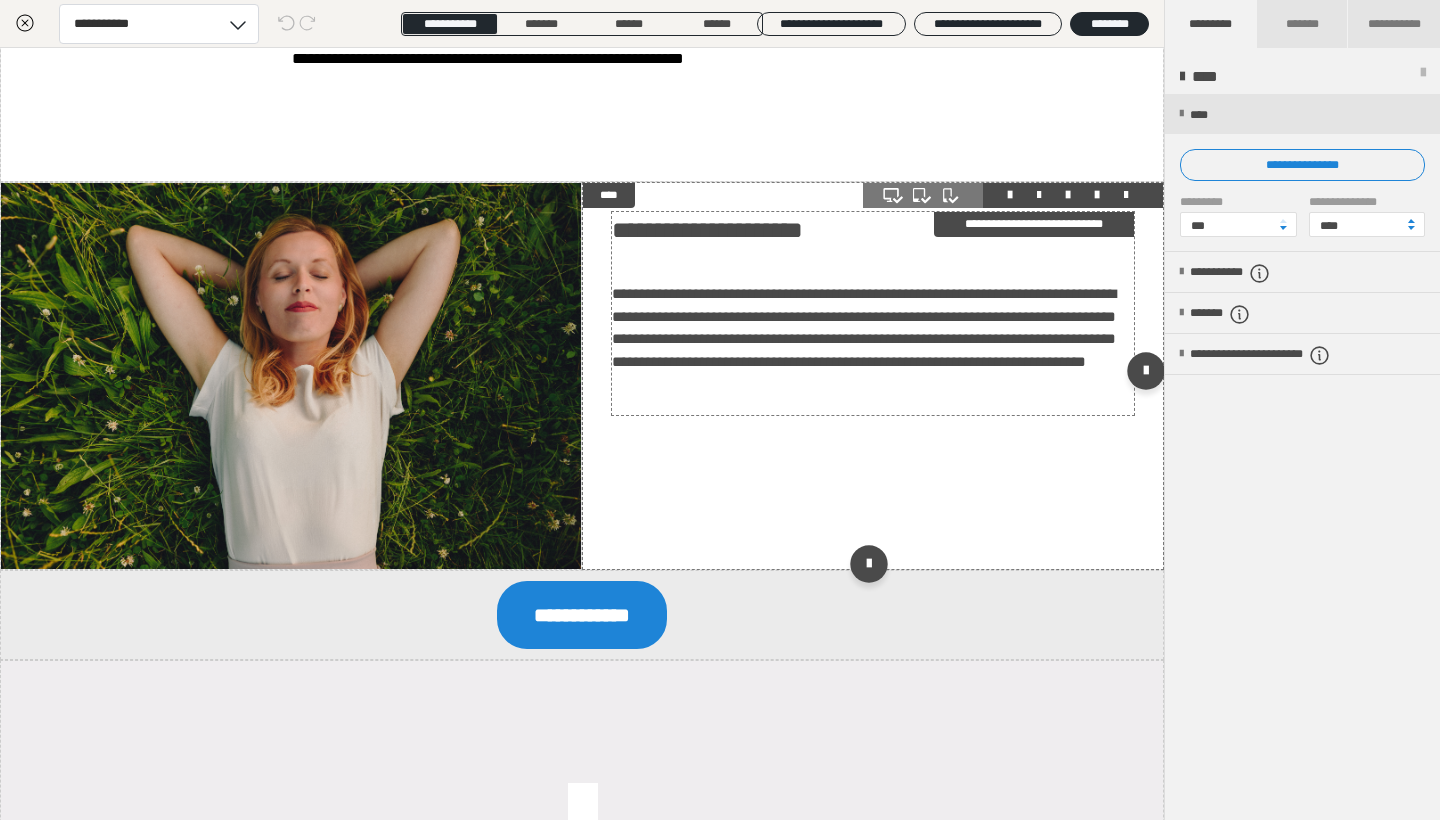 click on "**********" at bounding box center (873, 328) 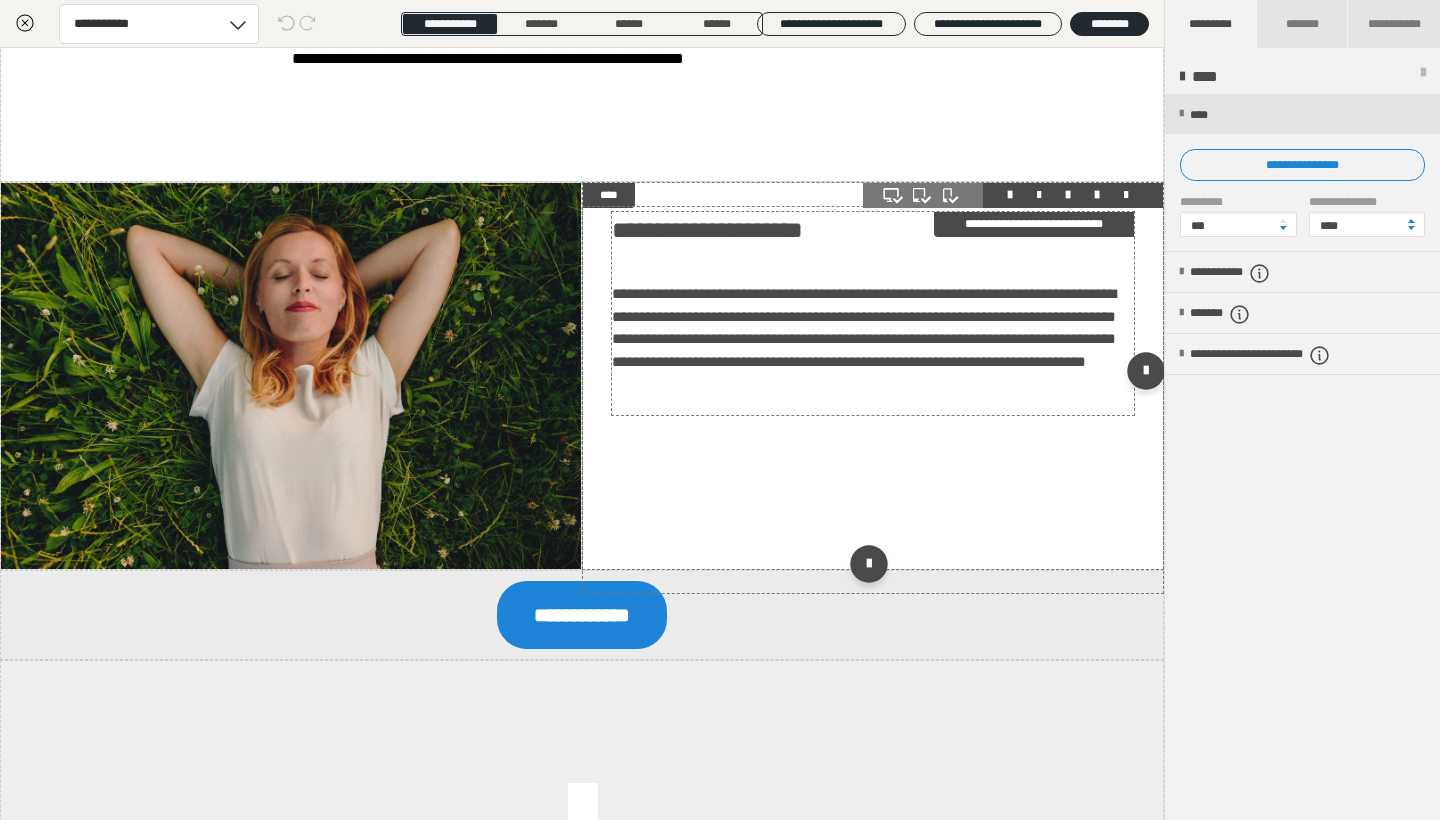 click on "**********" at bounding box center (873, 328) 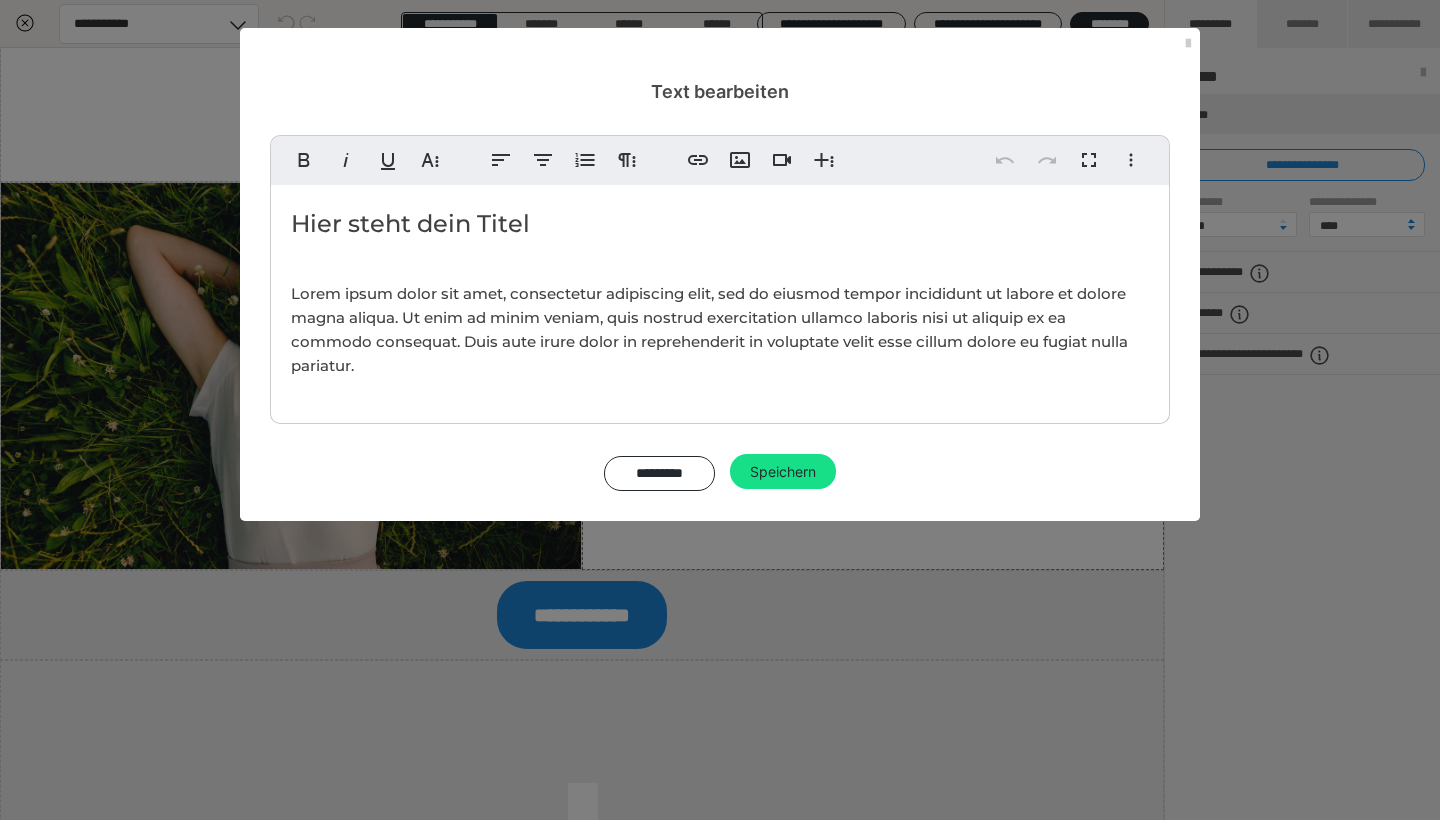 click on "Hier steht dein Titel Lorem ipsum dolor sit amet, consectetur adipiscing elit, sed do eiusmod tempor incididunt ut labore et dolore magna aliqua. Ut enim ad minim veniam, quis nostrud exercitation ullamco laboris nisi ut aliquip ex ea commodo consequat. Duis aute irure dolor in reprehenderit in voluptate velit esse cillum dolore eu fugiat nulla pariatur." at bounding box center (720, 299) 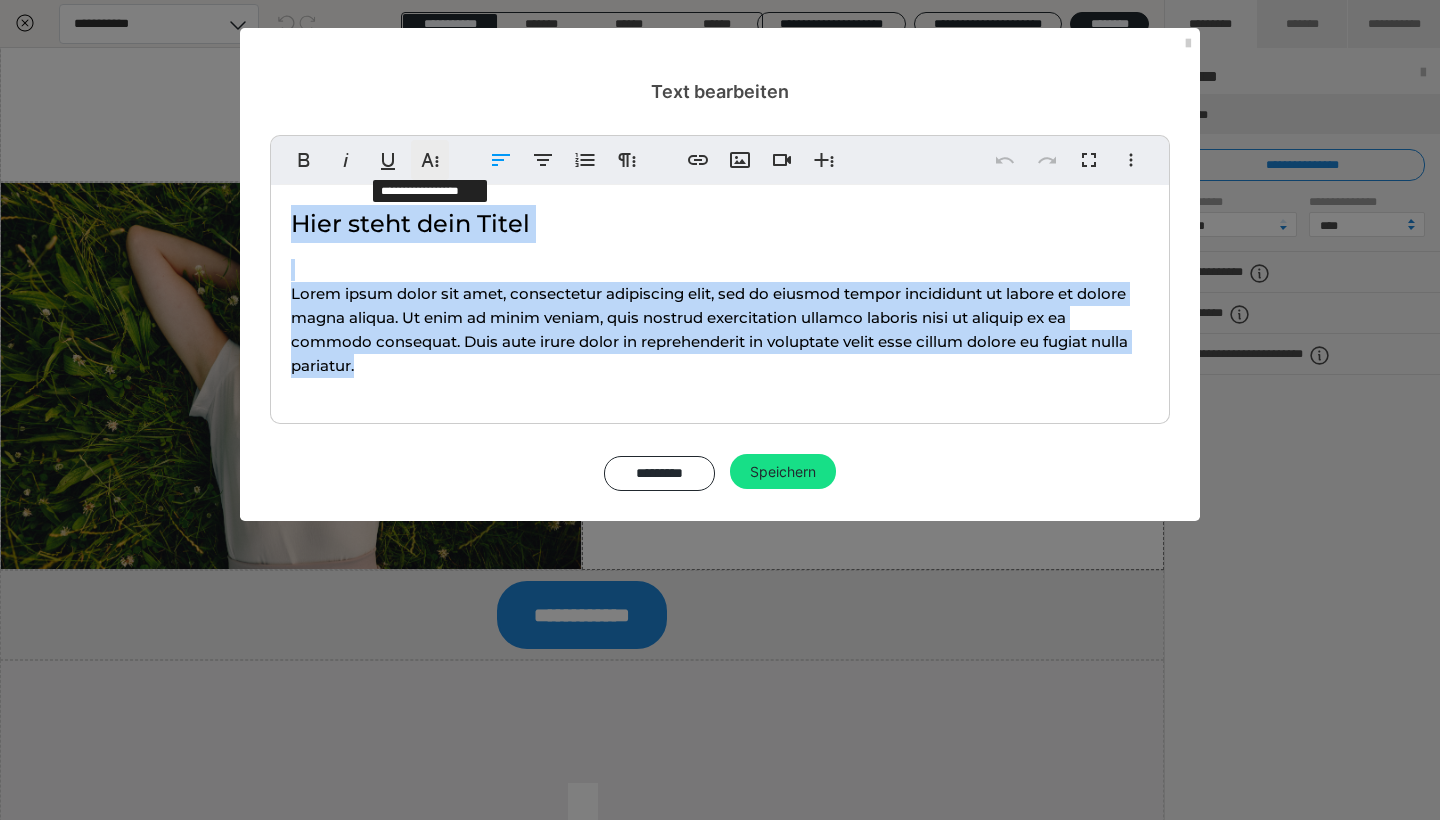 click 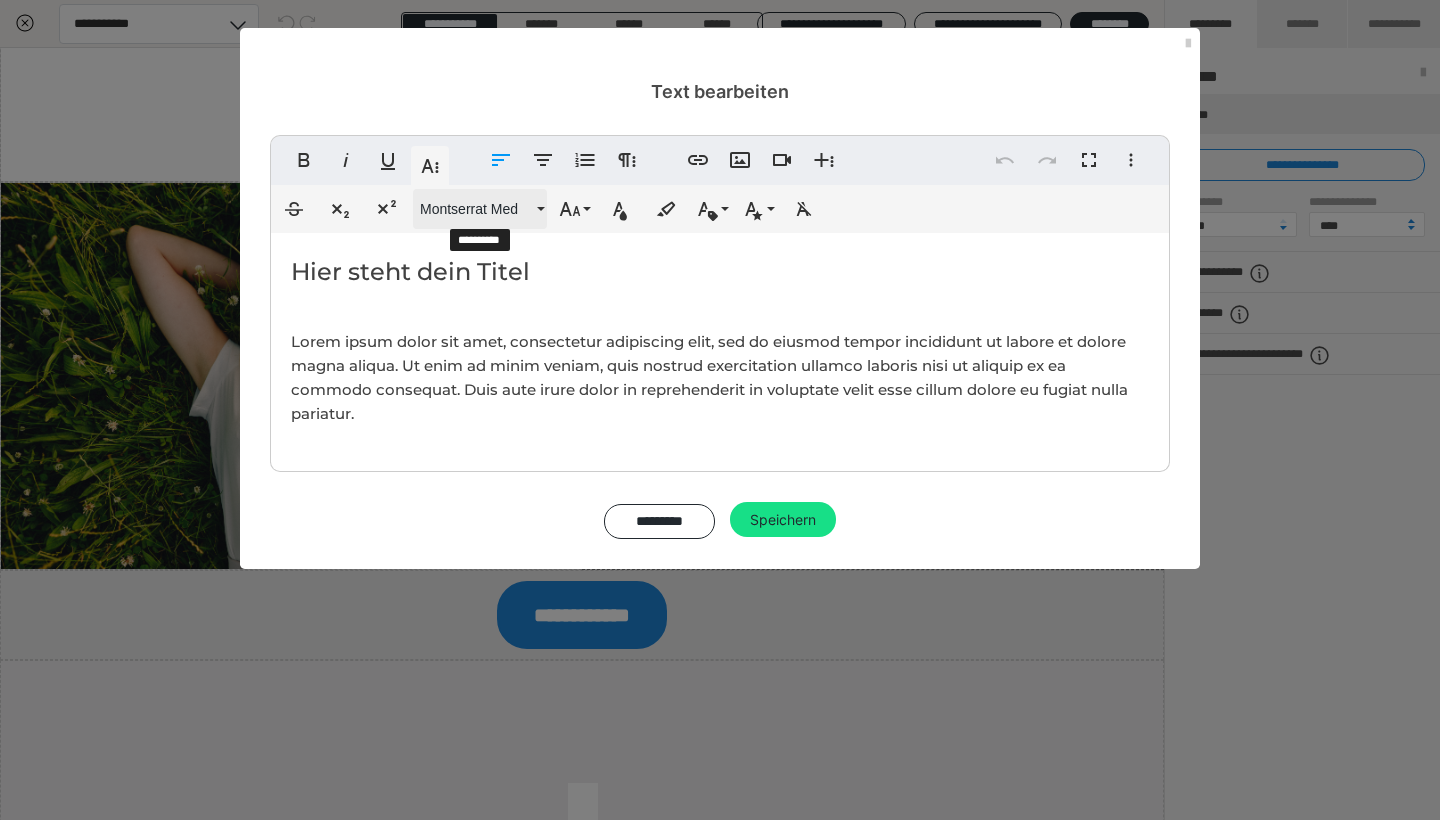 click on "Montserrat Med" at bounding box center [476, 209] 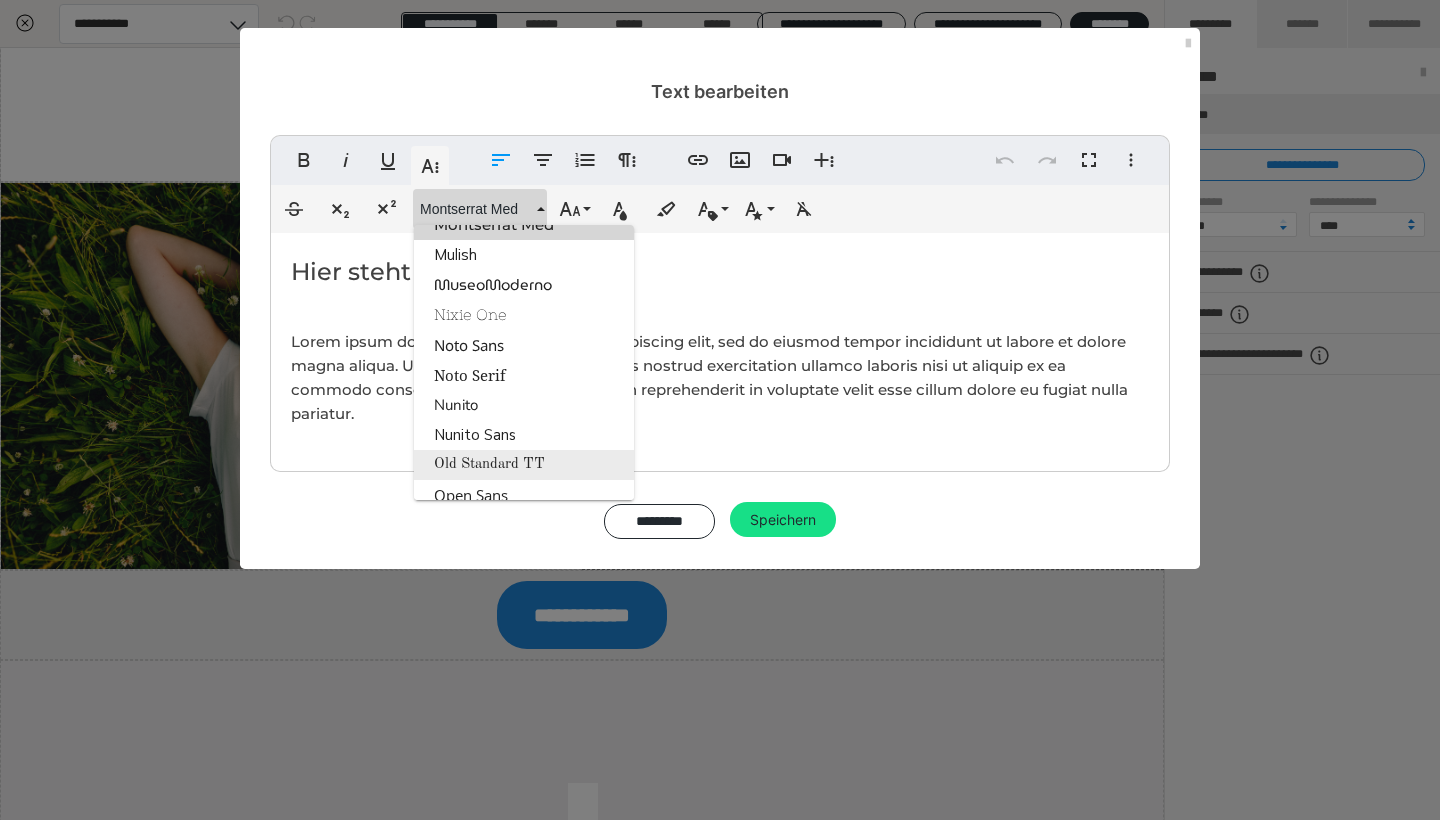 scroll, scrollTop: 2052, scrollLeft: 0, axis: vertical 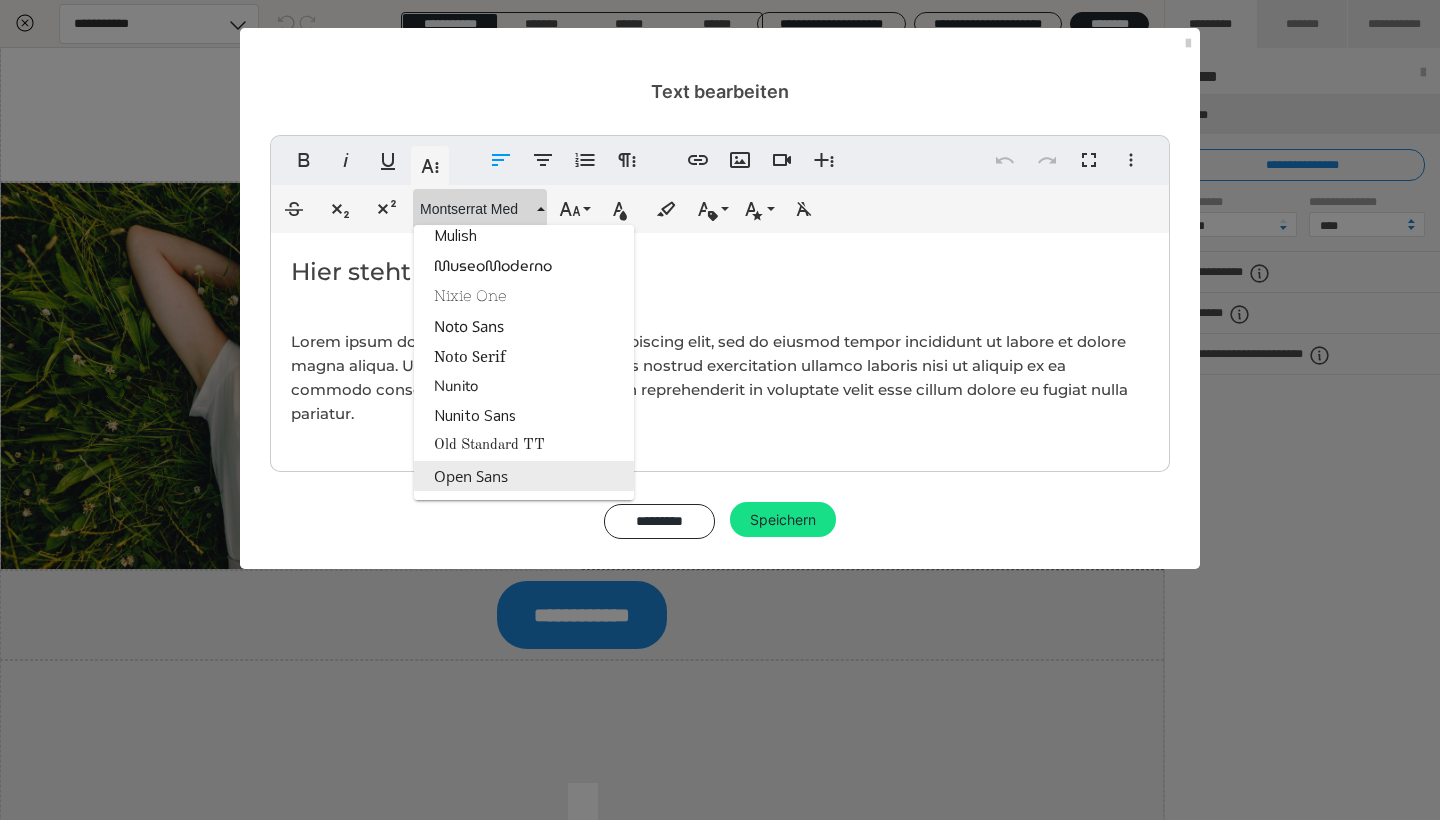 click on "Open Sans" at bounding box center (524, 476) 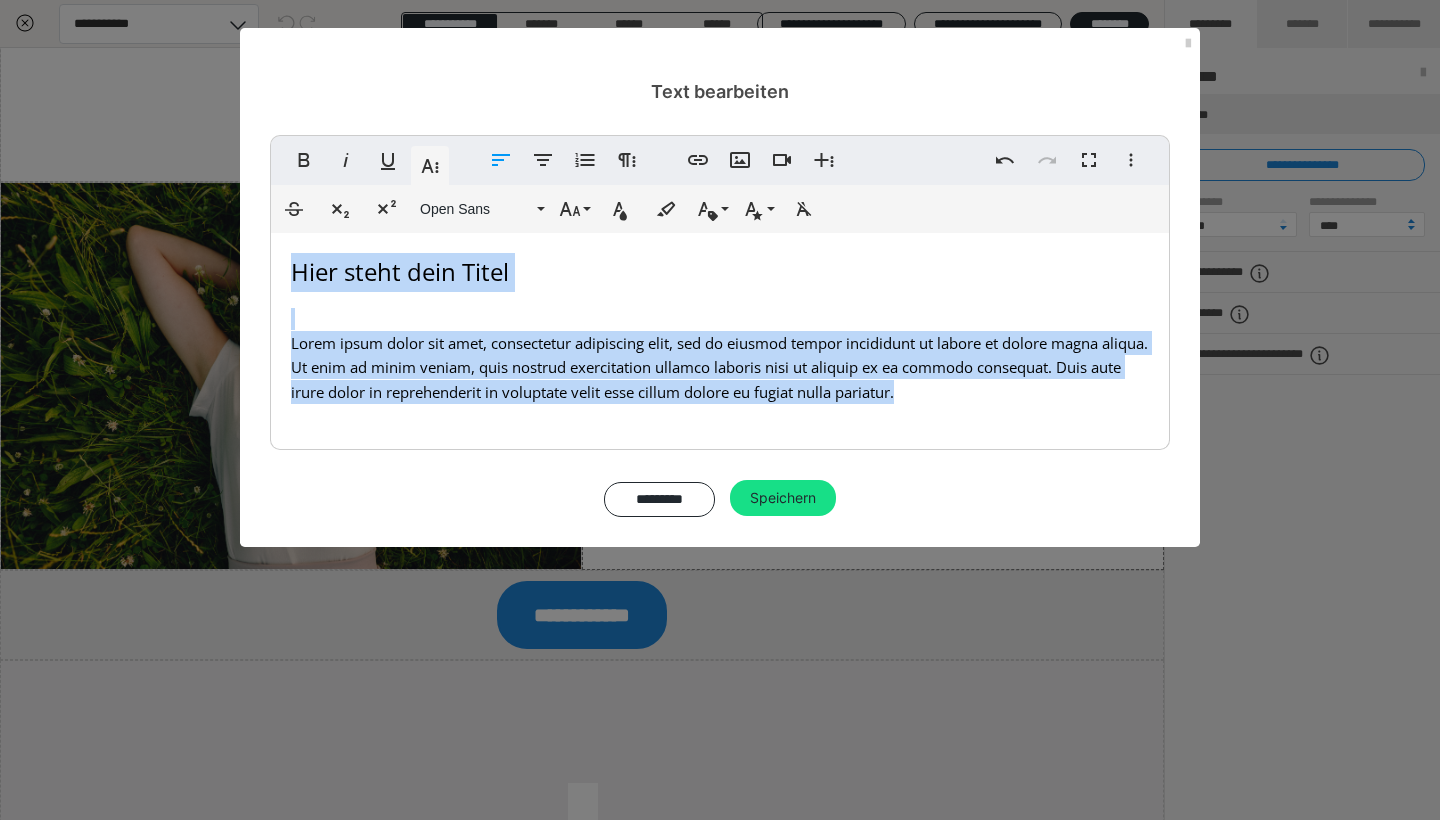 click on "Lorem ipsum dolor sit amet, consectetur adipiscing elit, sed do eiusmod tempor incididunt ut labore et dolore magna aliqua. Ut enim ad minim veniam, quis nostrud exercitation ullamco laboris nisi ut aliquip ex ea commodo consequat. Duis aute irure dolor in reprehenderit in voluptate velit esse cillum dolore eu fugiat nulla pariatur." at bounding box center [719, 367] 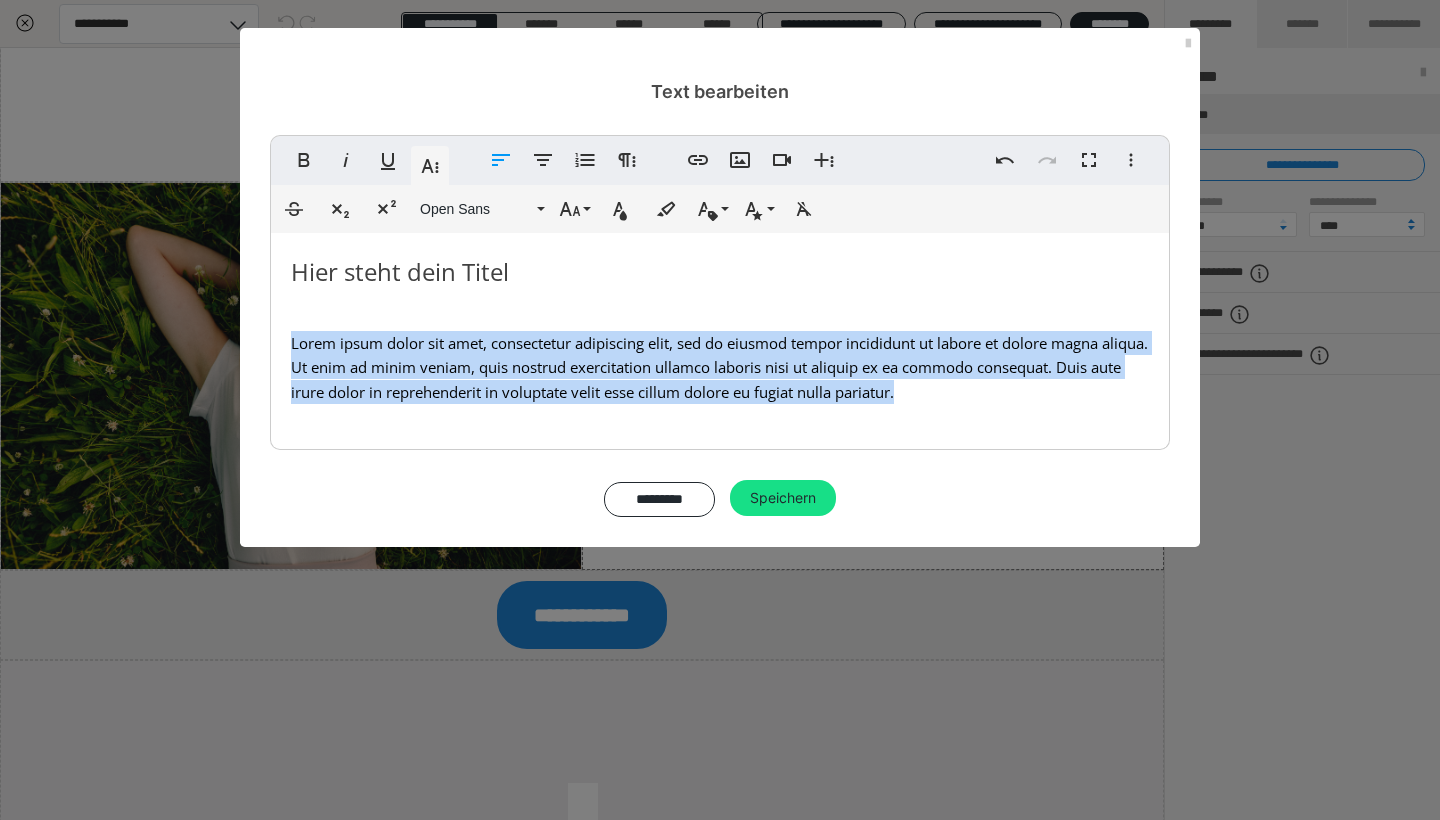 click on "Lorem ipsum dolor sit amet, consectetur adipiscing elit, sed do eiusmod tempor incididunt ut labore et dolore magna aliqua. Ut enim ad minim veniam, quis nostrud exercitation ullamco laboris nisi ut aliquip ex ea commodo consequat. Duis aute irure dolor in reprehenderit in voluptate velit esse cillum dolore eu fugiat nulla pariatur." at bounding box center (719, 367) 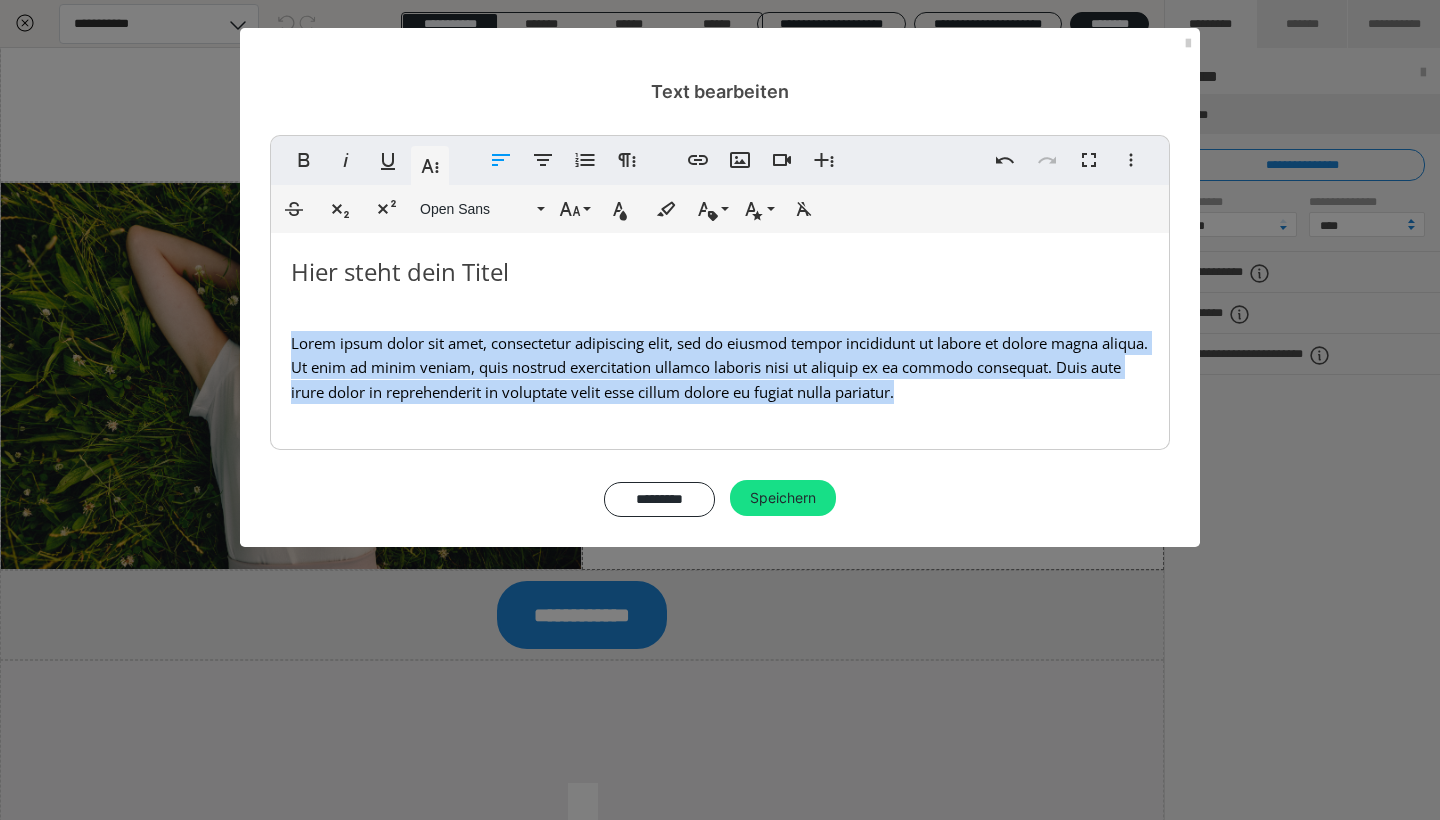 click on "Lorem ipsum dolor sit amet, consectetur adipiscing elit, sed do eiusmod tempor incididunt ut labore et dolore magna aliqua. Ut enim ad minim veniam, quis nostrud exercitation ullamco laboris nisi ut aliquip ex ea commodo consequat. Duis aute irure dolor in reprehenderit in voluptate velit esse cillum dolore eu fugiat nulla pariatur." at bounding box center (719, 367) 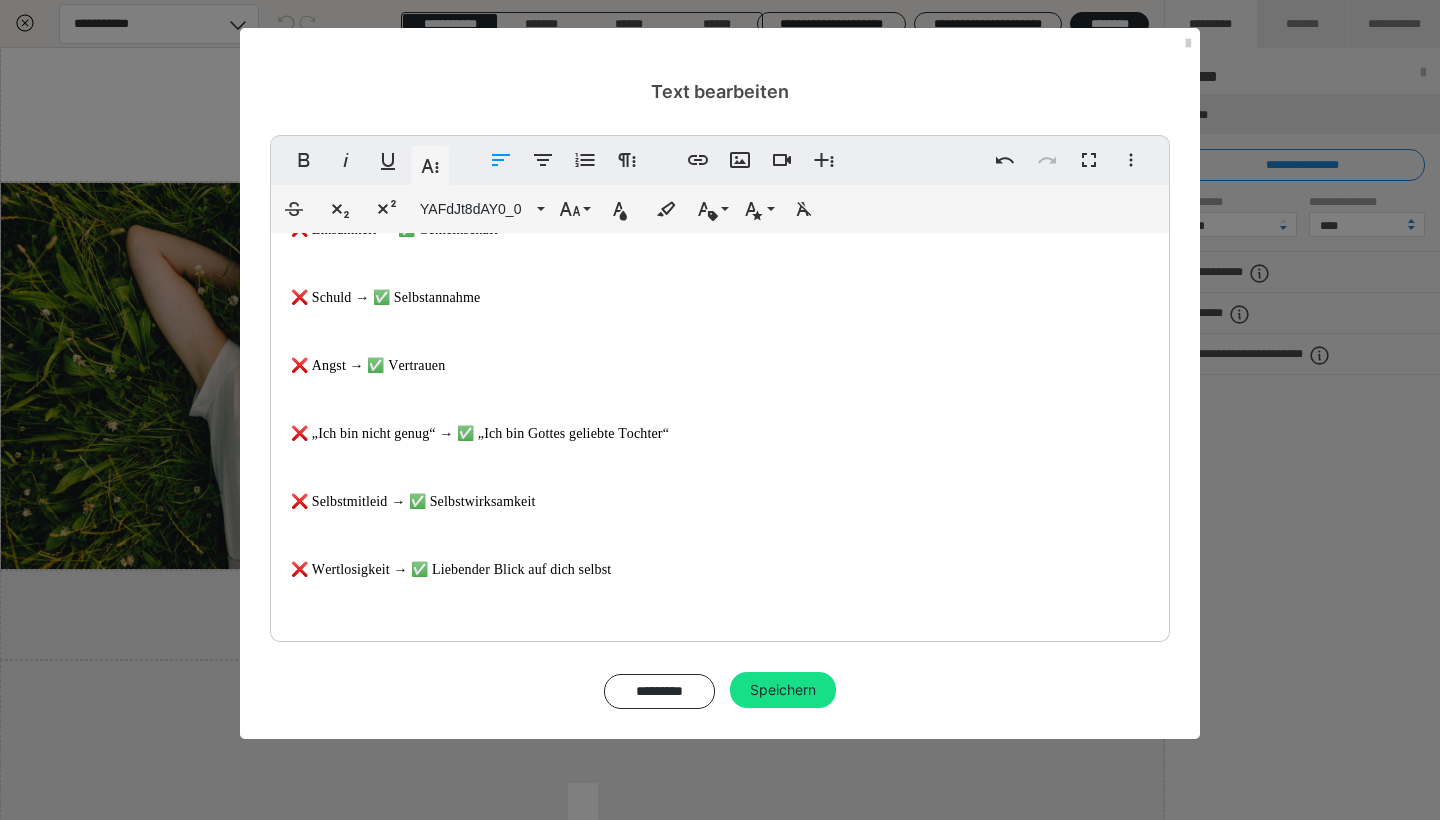 scroll, scrollTop: 49, scrollLeft: 0, axis: vertical 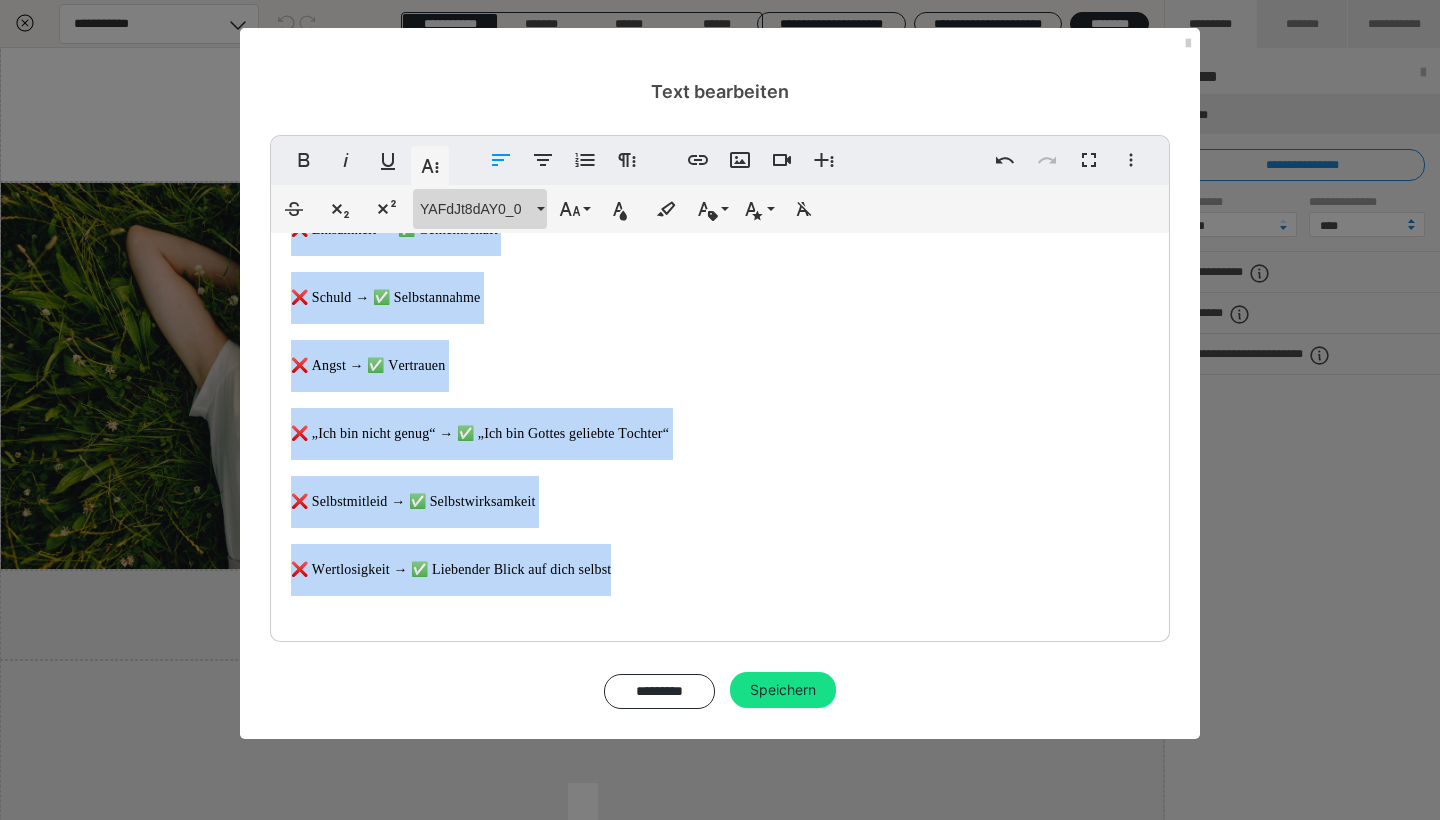 click on "YAFdJt8dAY0_0" at bounding box center [476, 209] 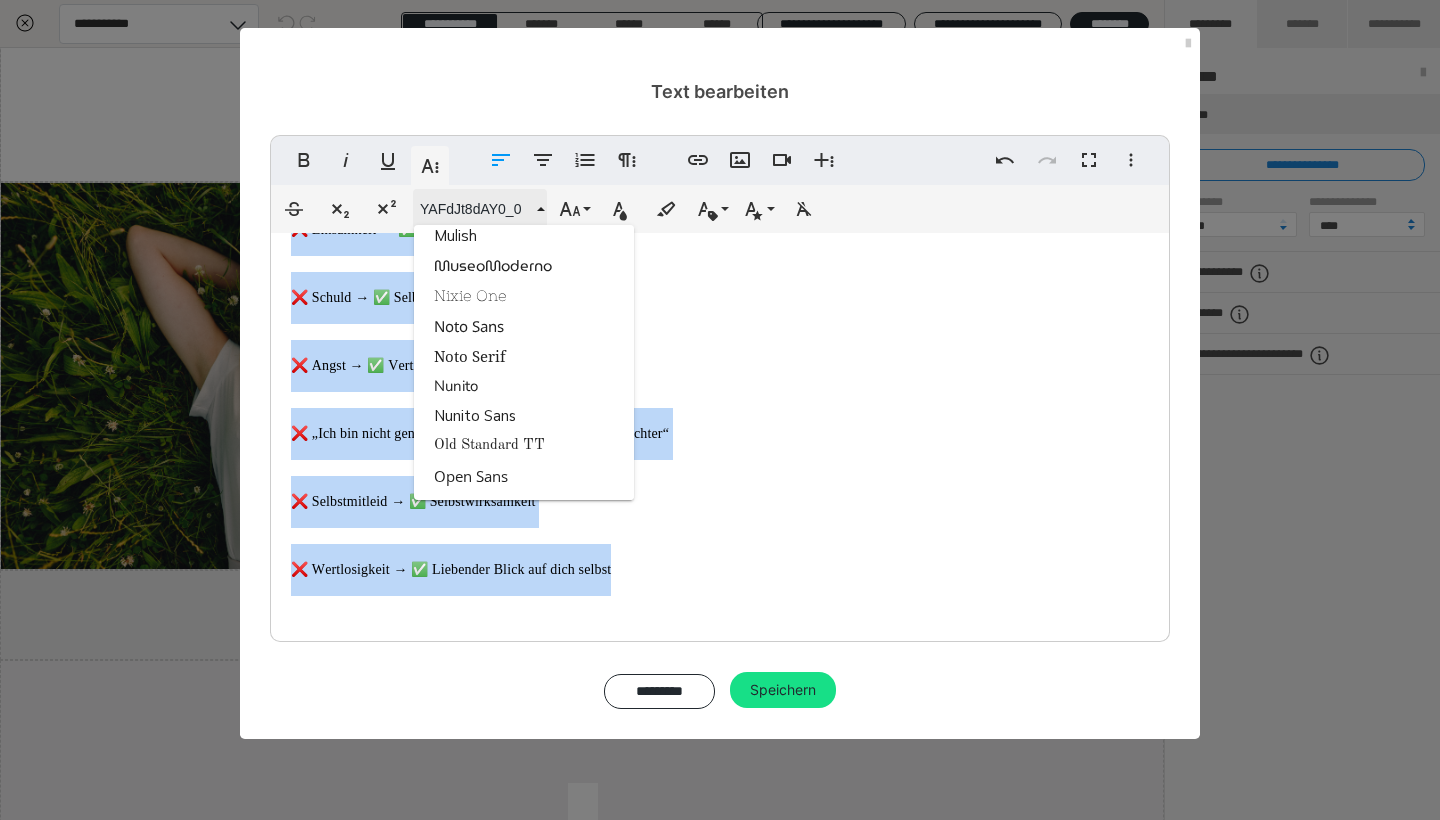 type 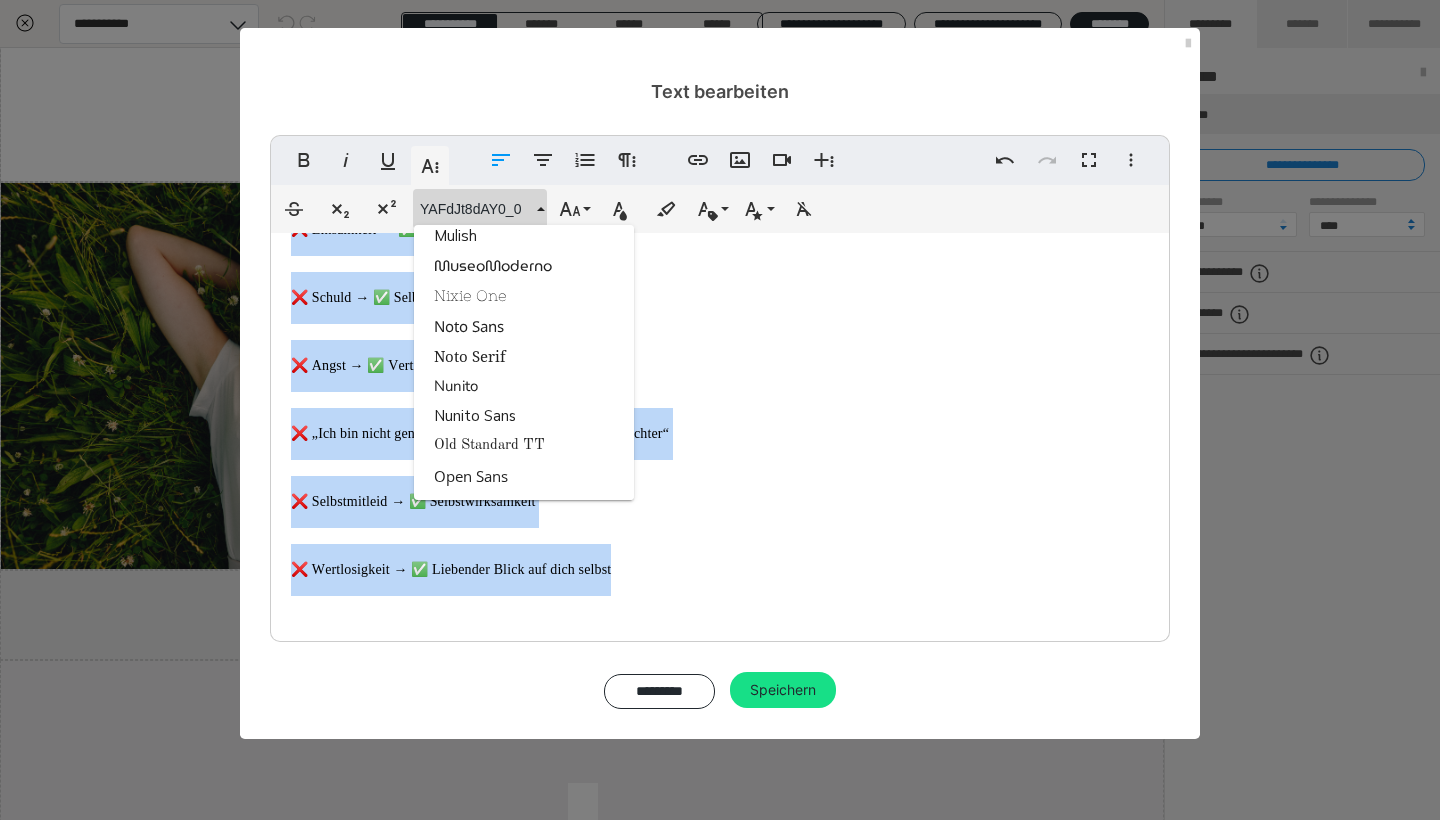 click on "❌ Selbstmitleid → ✅ Selbstwirksamkeit" at bounding box center (720, 502) 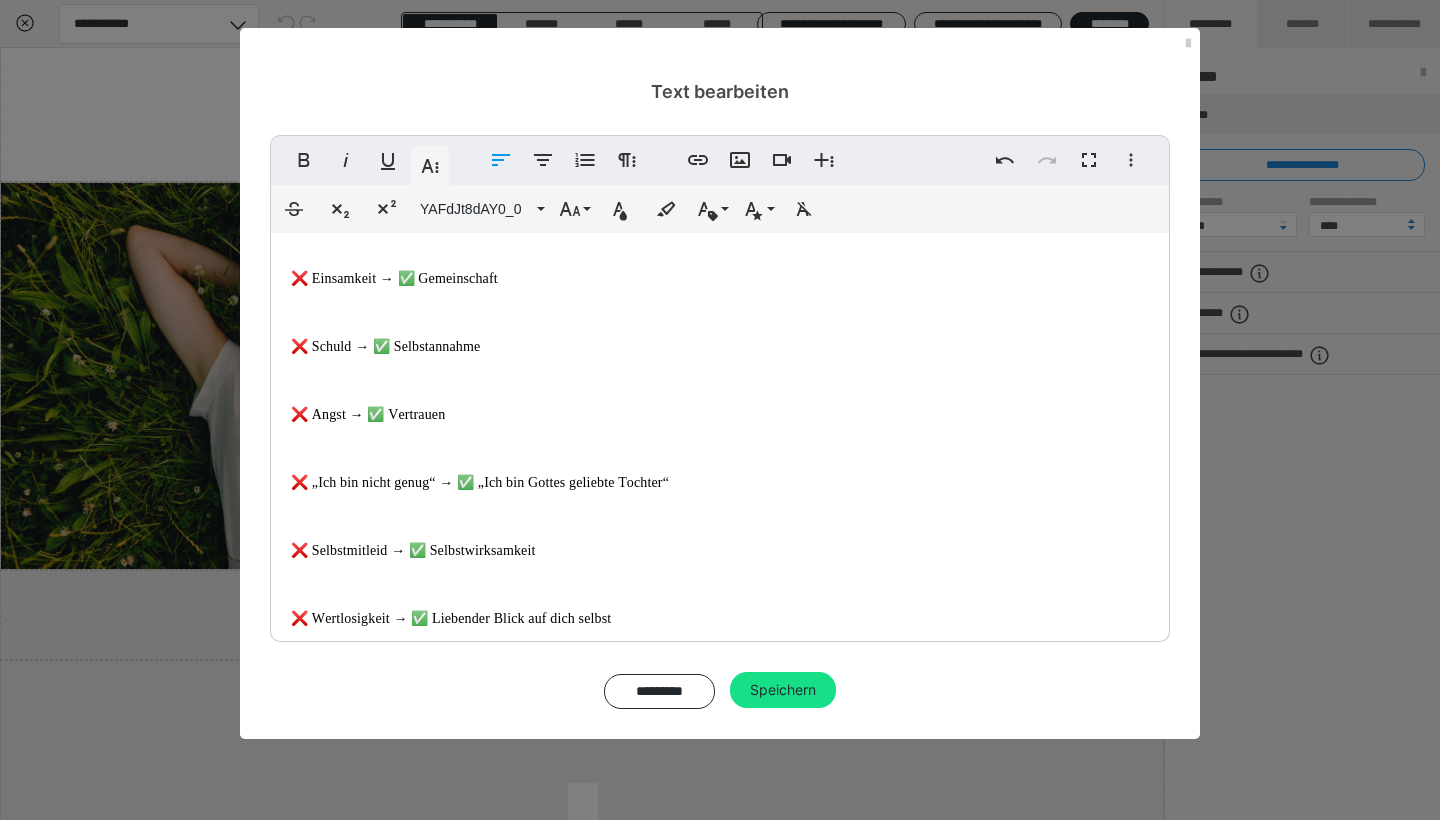 scroll, scrollTop: 0, scrollLeft: 0, axis: both 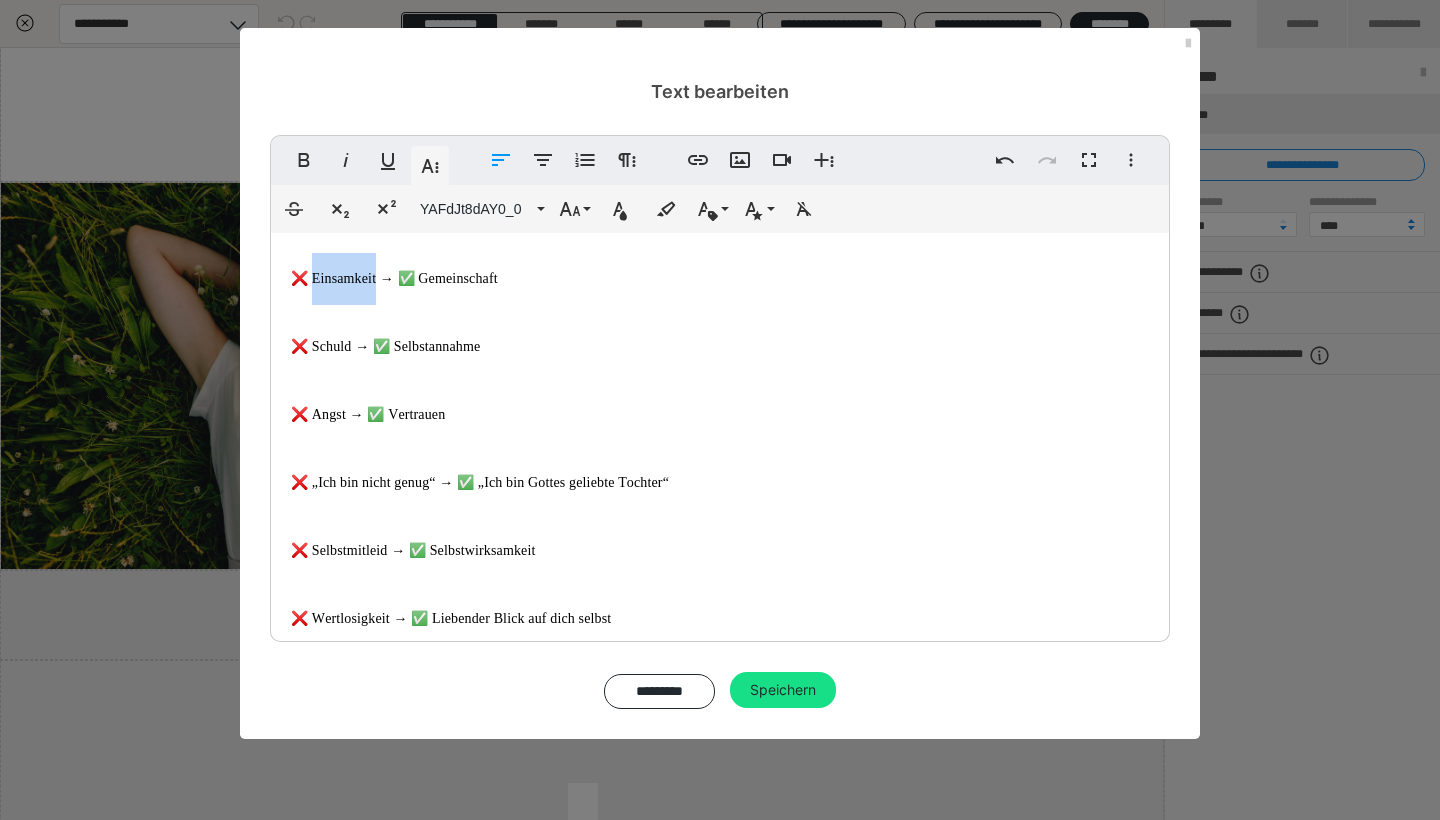 click on "❌ Einsamkeit → ✅ Gemeinschaft" at bounding box center [394, 278] 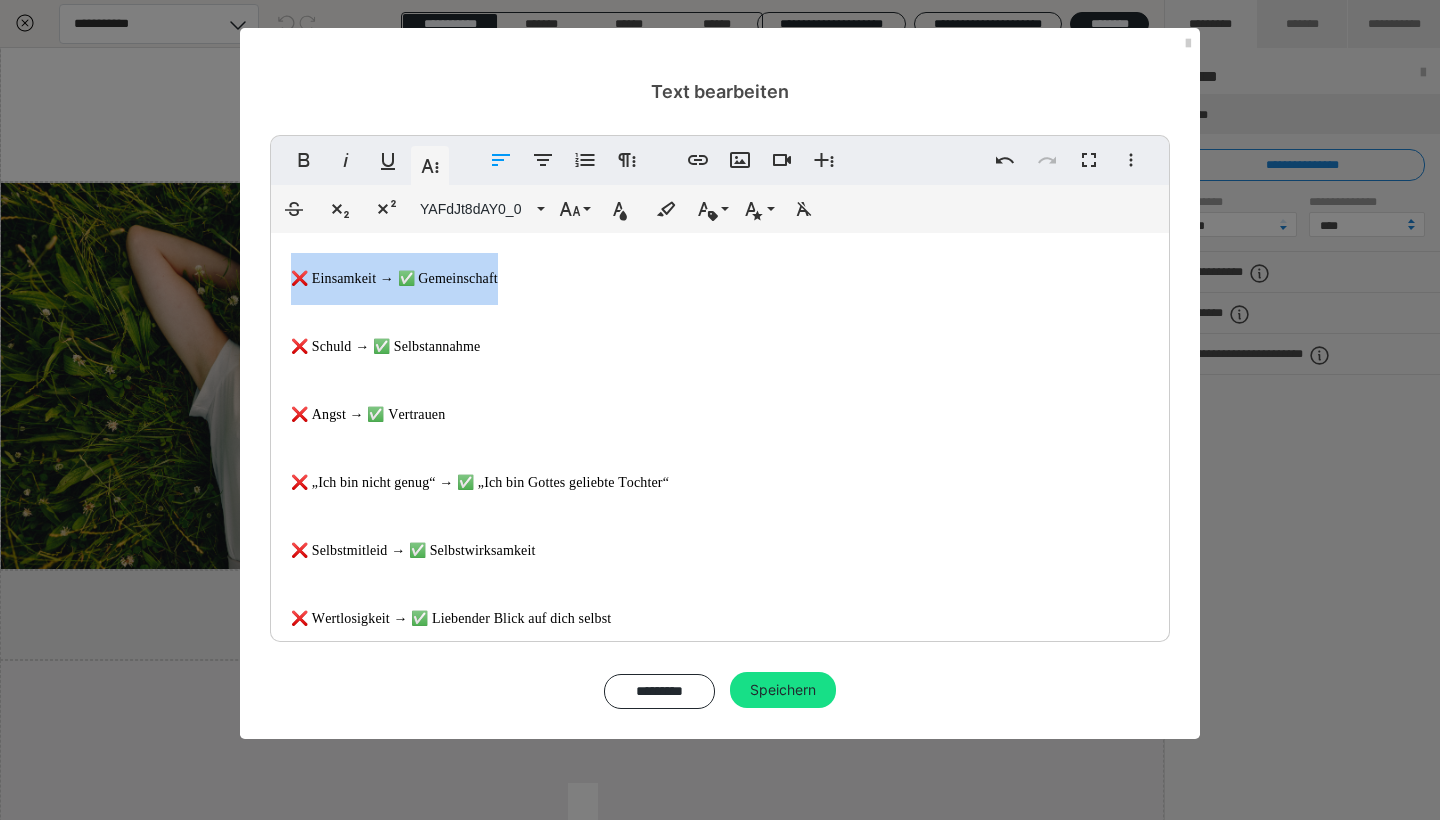 click on "❌ Einsamkeit → ✅ Gemeinschaft" at bounding box center [394, 278] 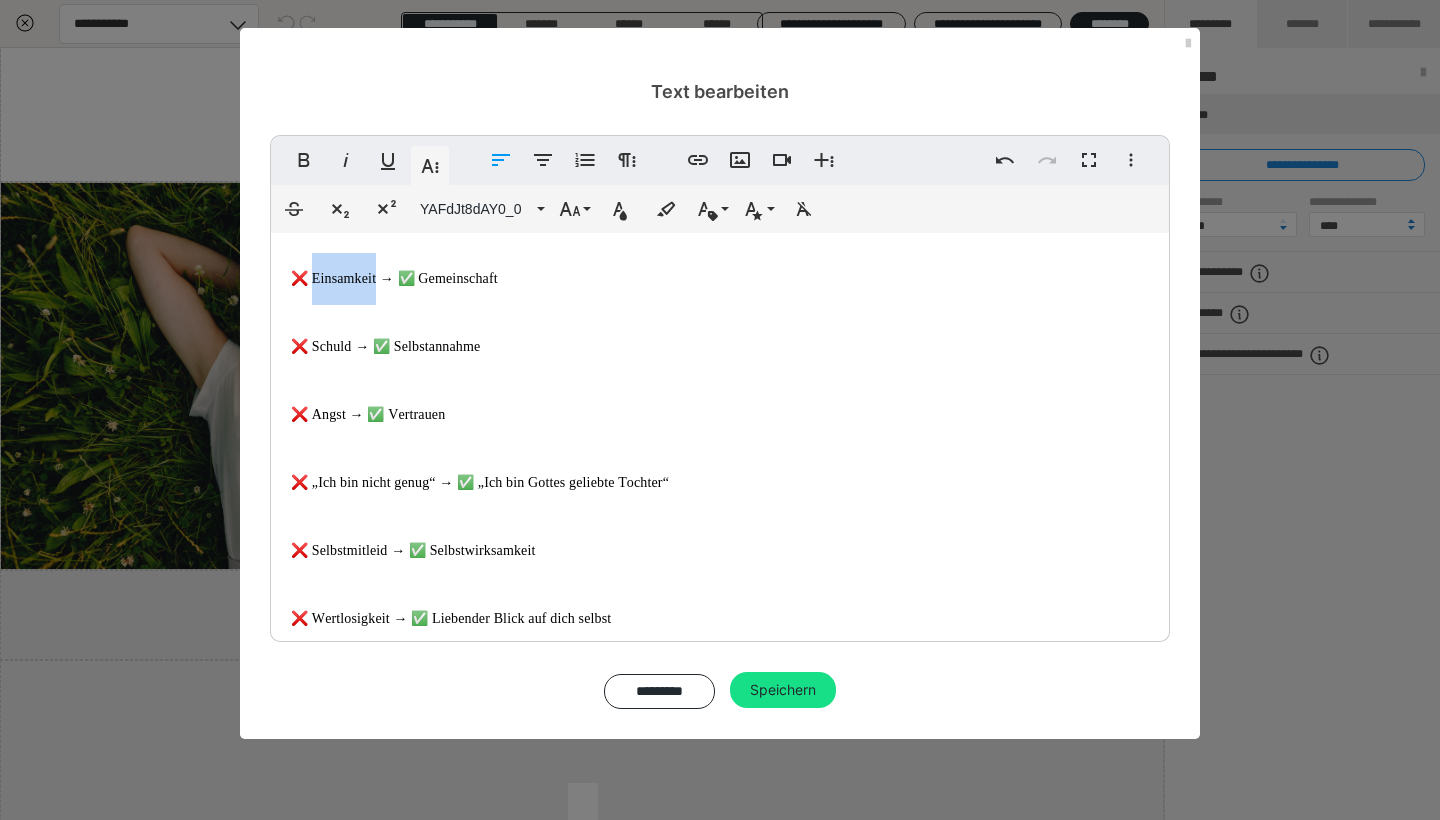 click on "❌ Einsamkeit → ✅ Gemeinschaft" at bounding box center (394, 278) 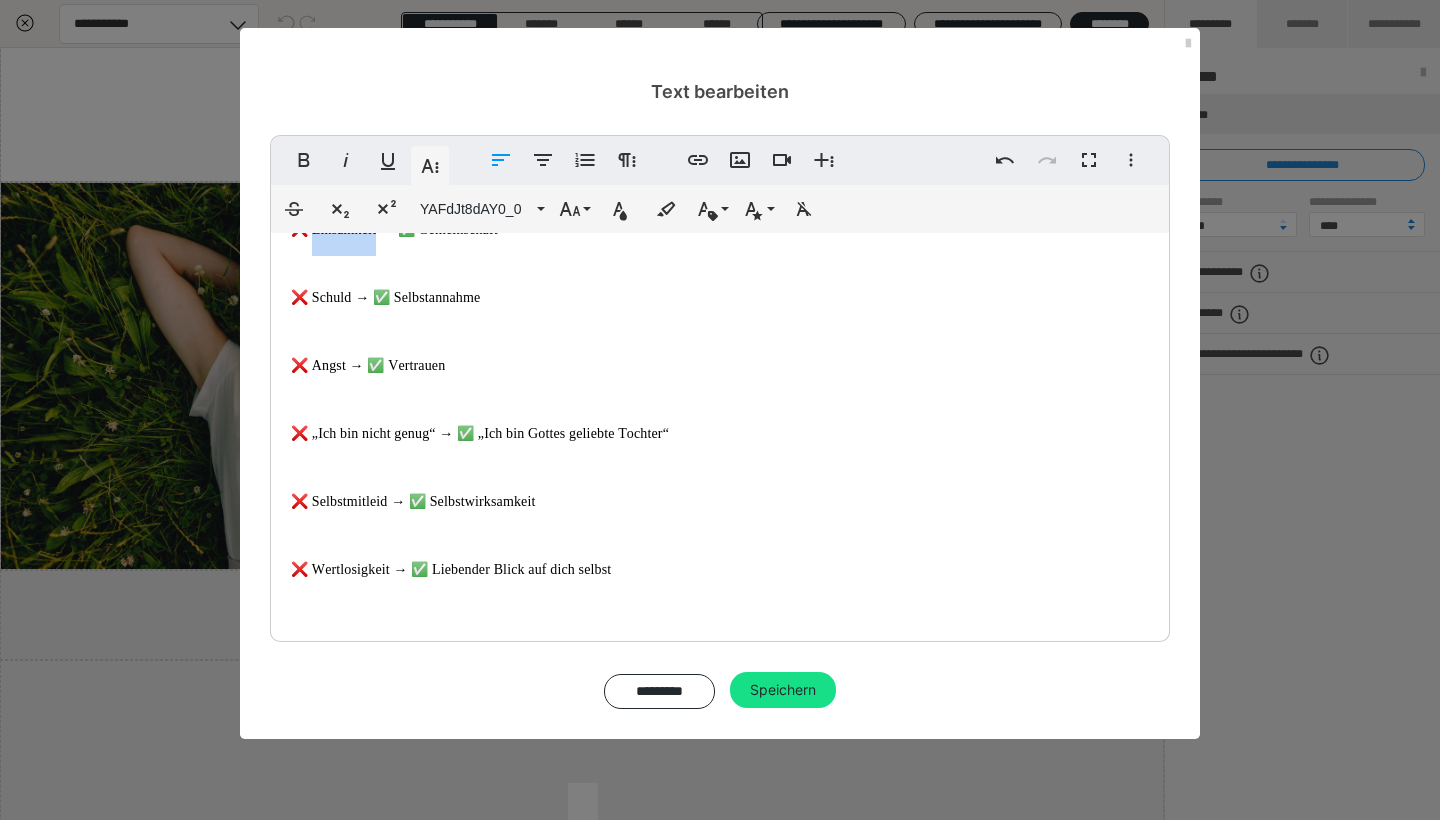 scroll, scrollTop: 49, scrollLeft: 0, axis: vertical 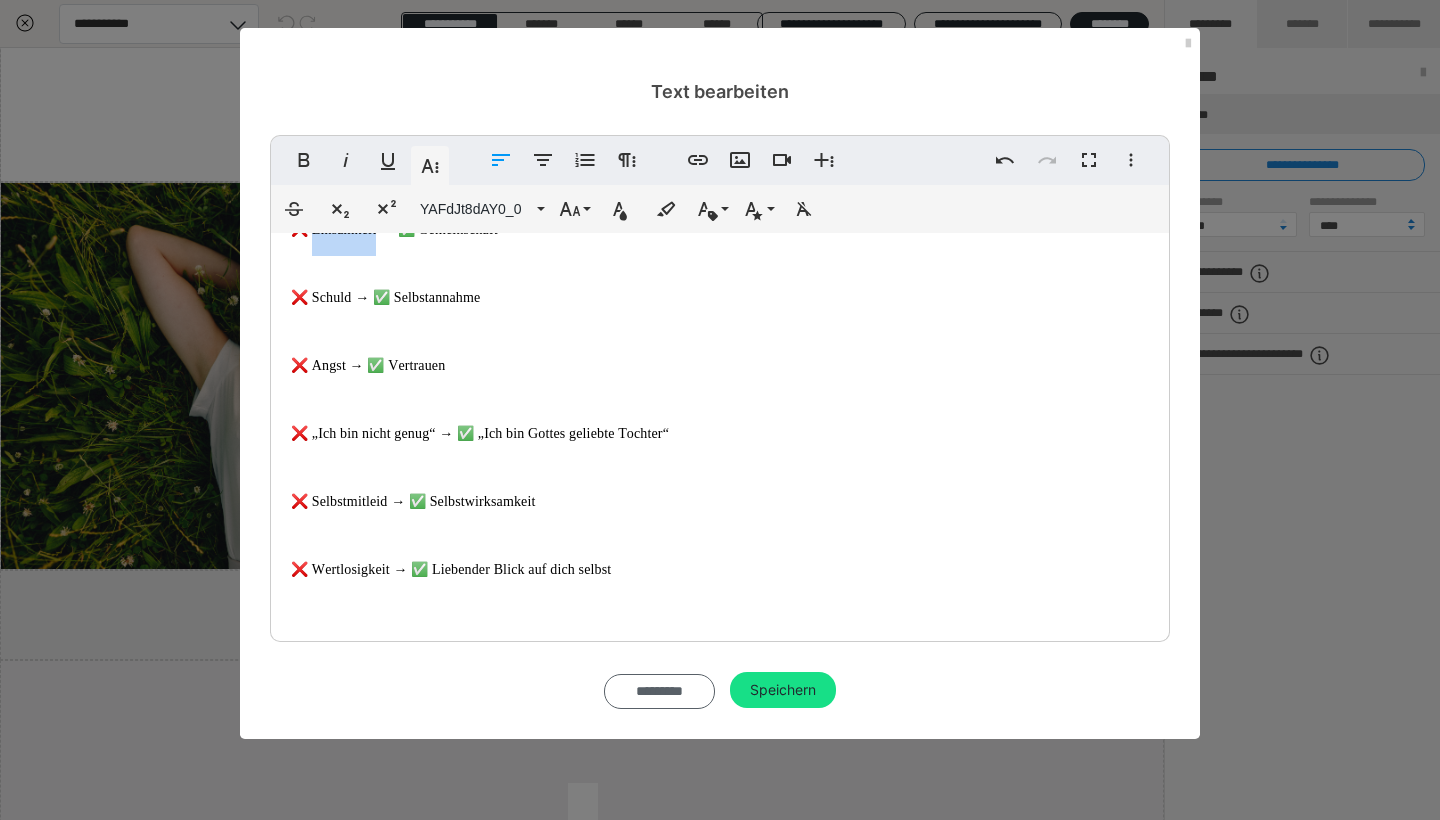 click on "*********" at bounding box center (659, 691) 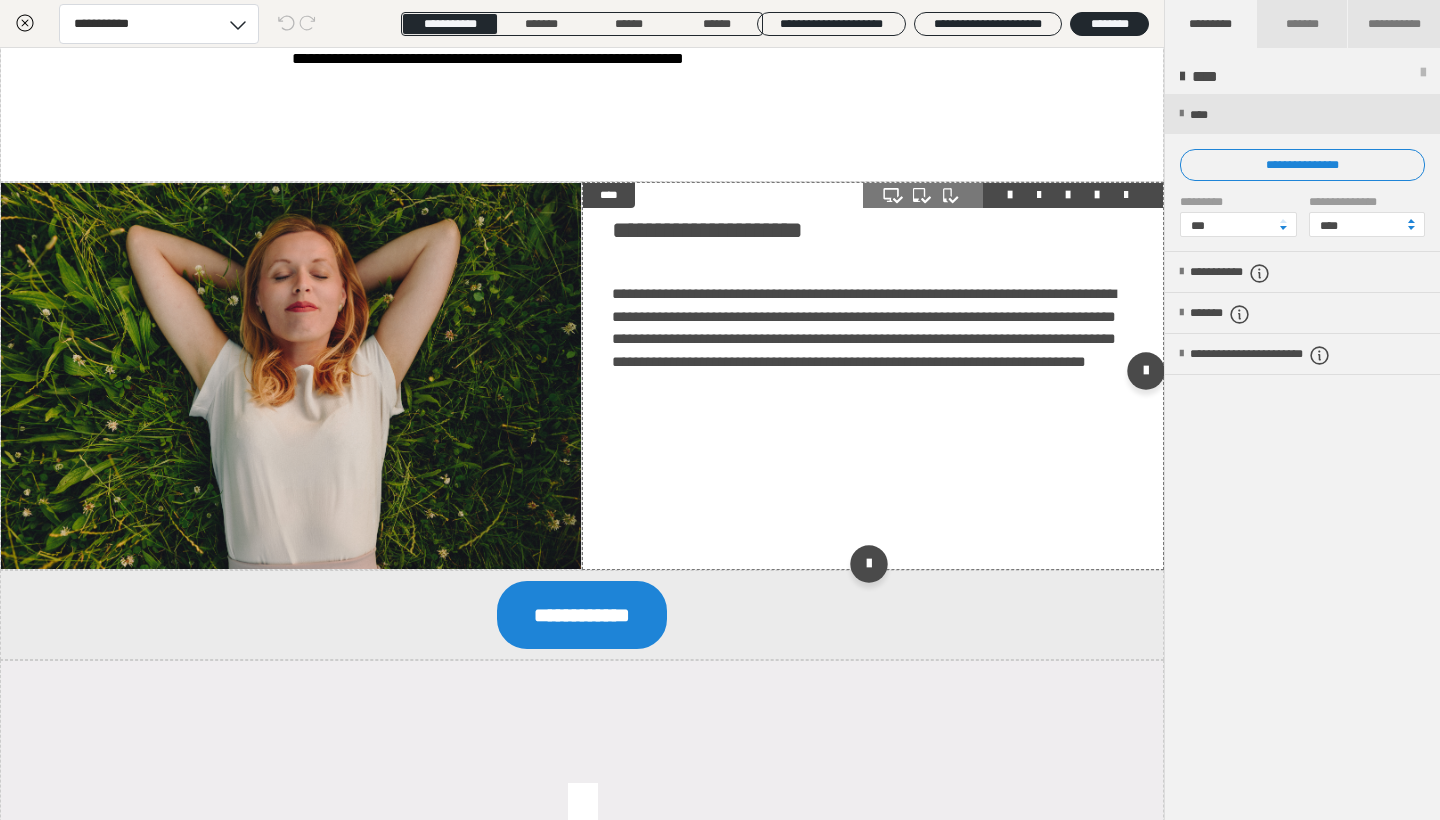 click at bounding box center (1126, 195) 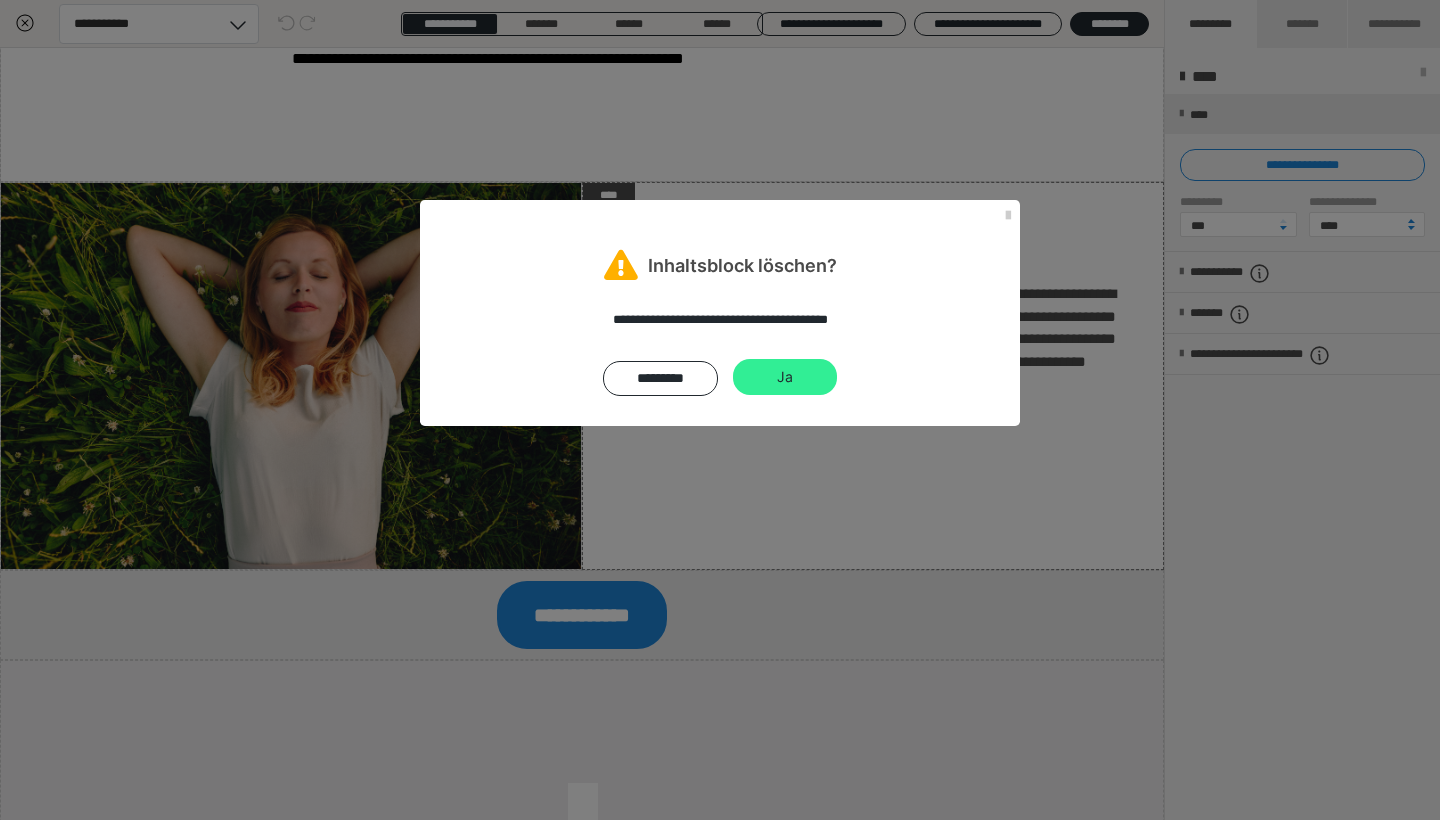 click on "Ja" at bounding box center (785, 377) 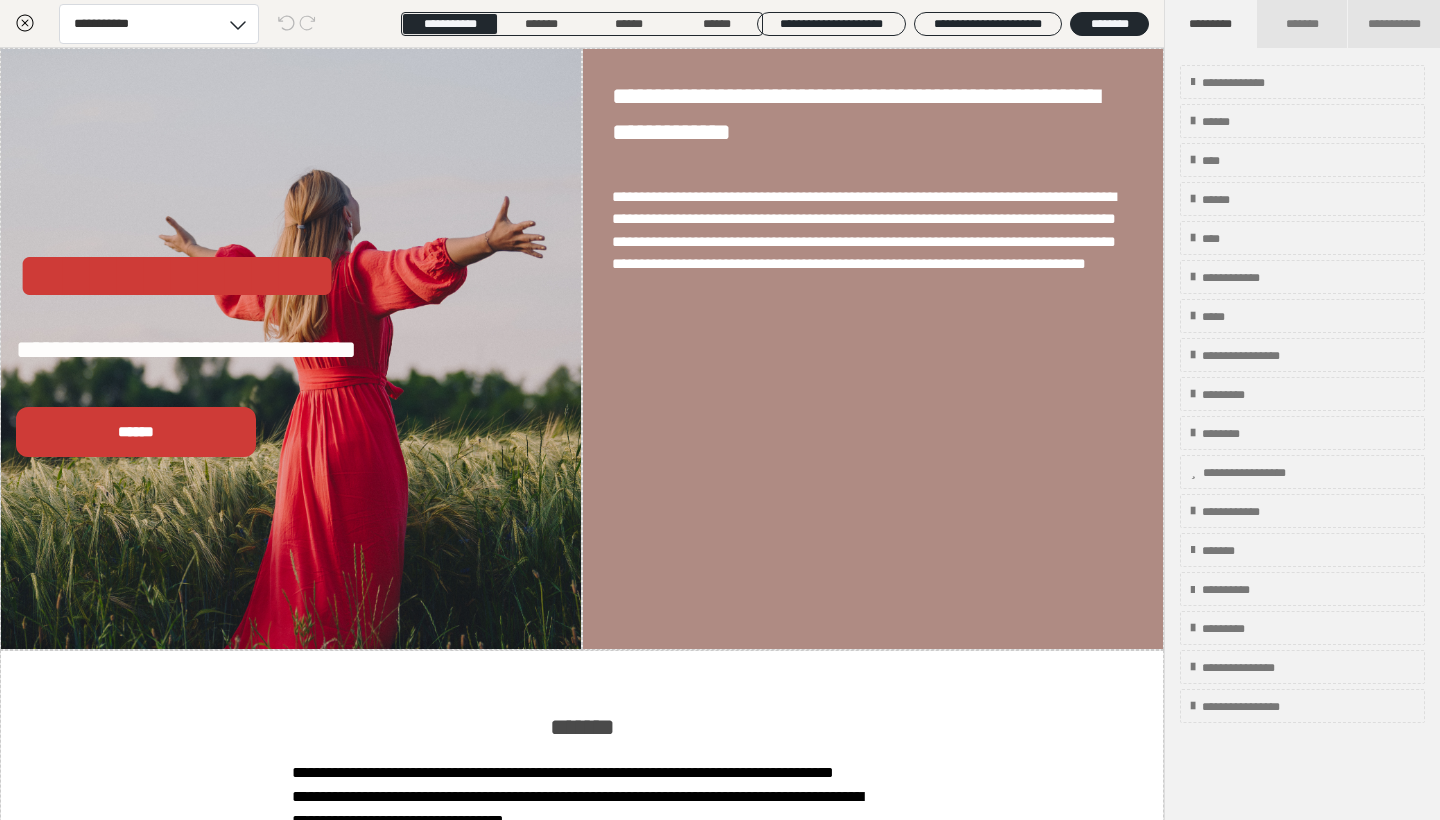scroll, scrollTop: 0, scrollLeft: 0, axis: both 